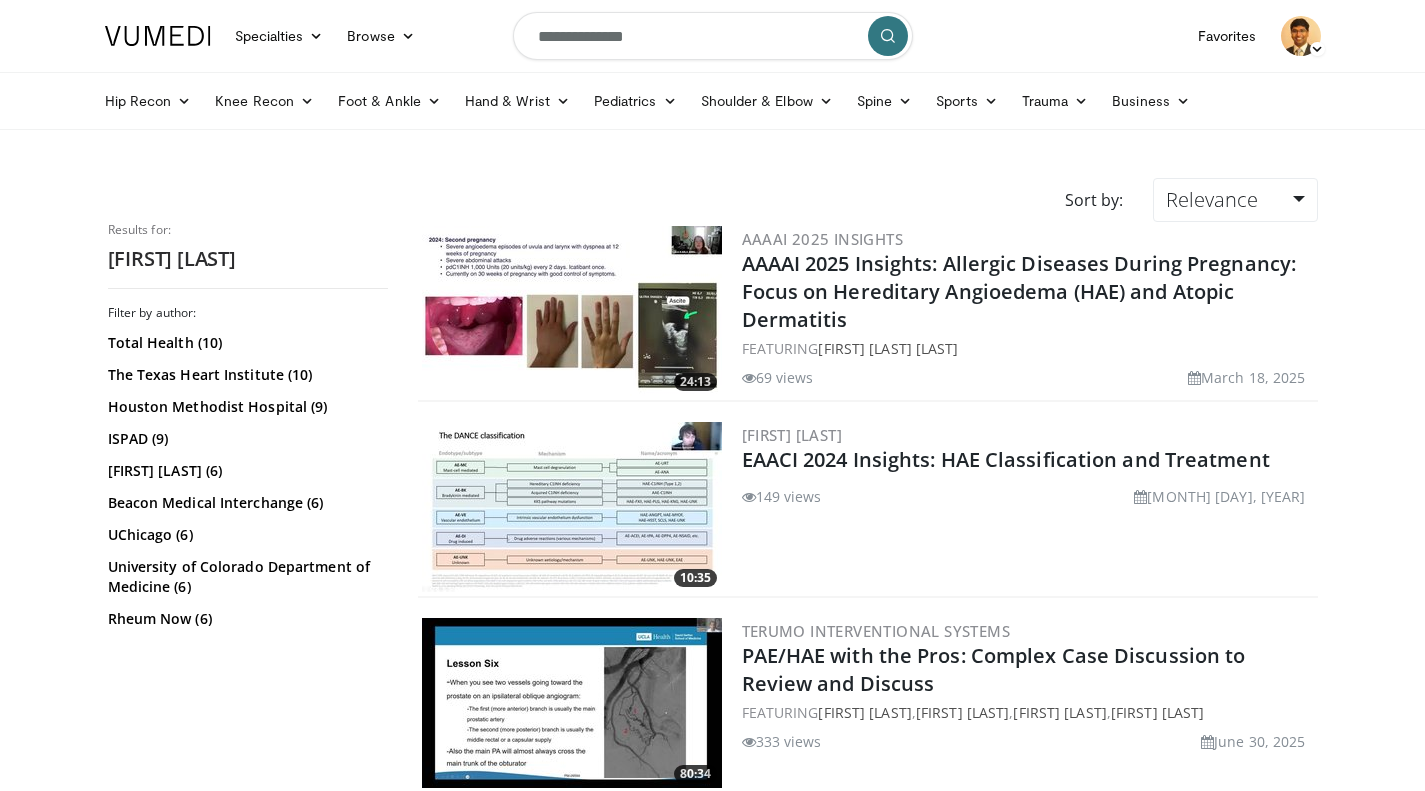 scroll, scrollTop: 0, scrollLeft: 0, axis: both 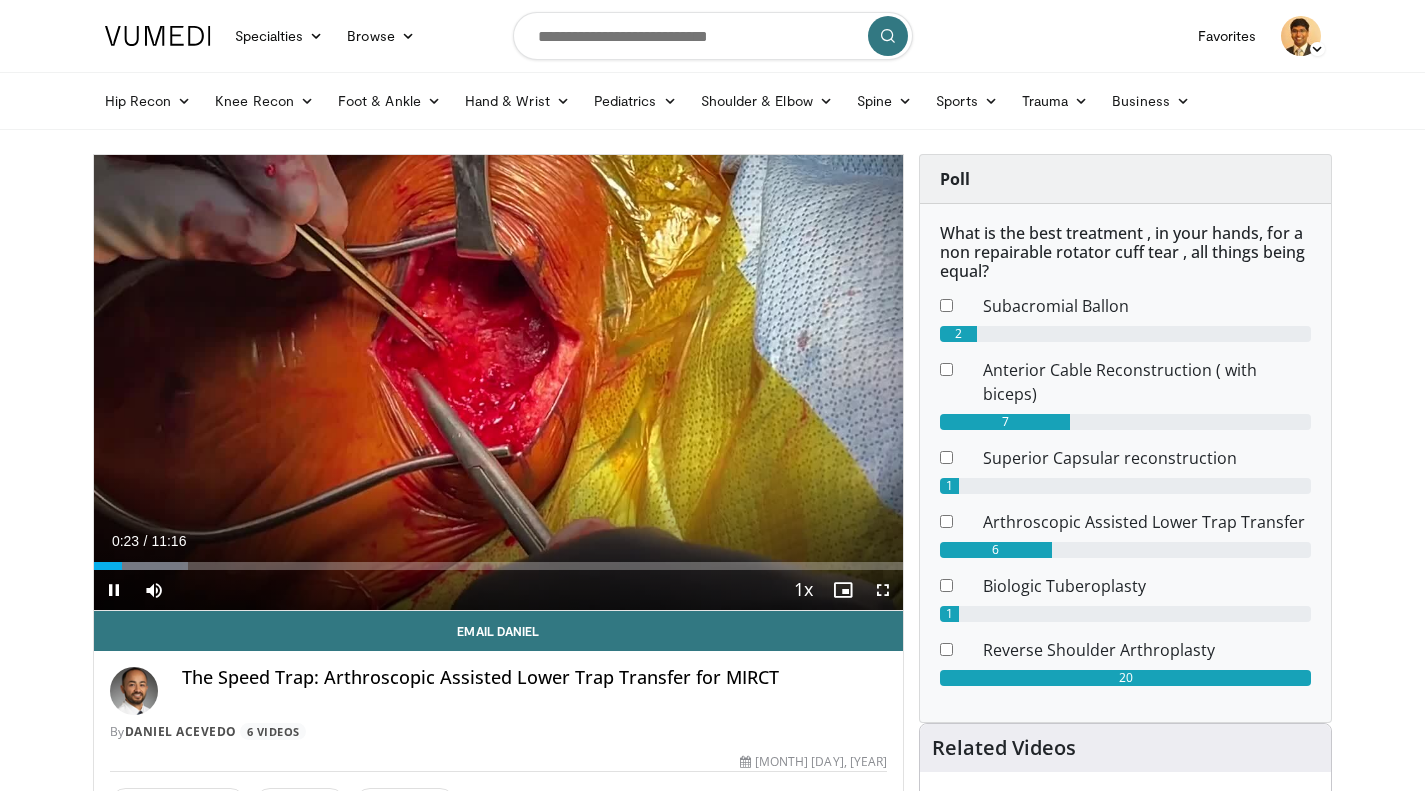 click at bounding box center [721, 382] 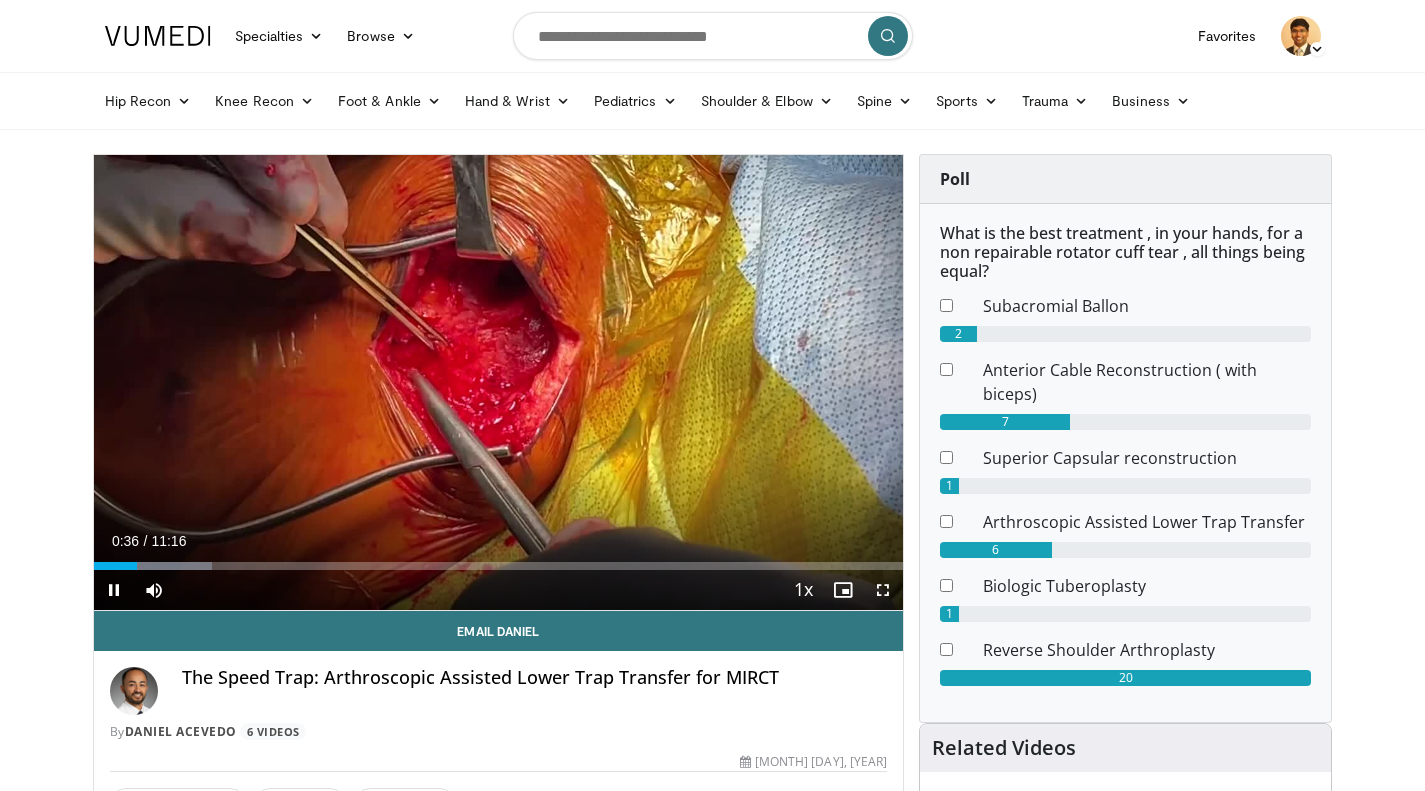 click at bounding box center [721, 382] 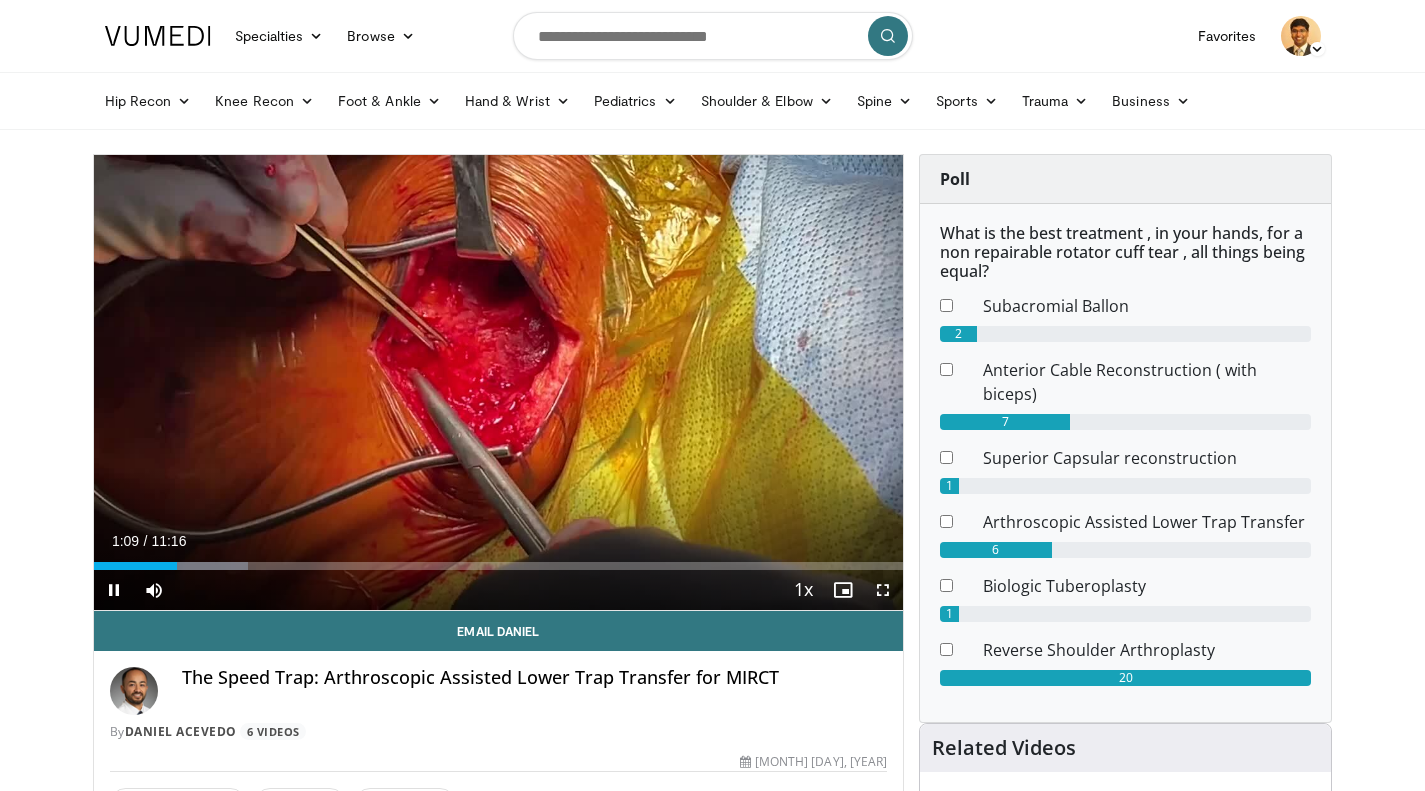 click at bounding box center (721, 382) 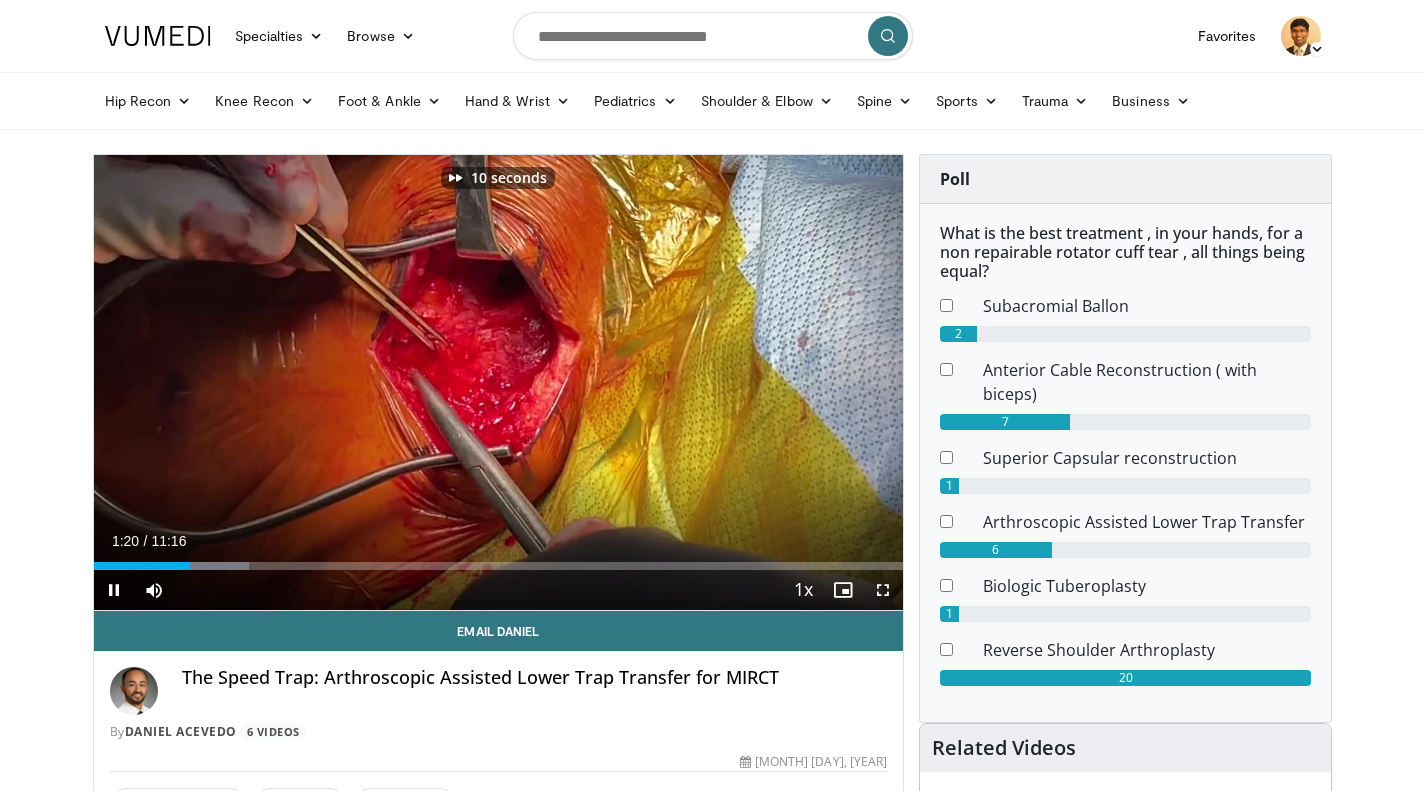 click at bounding box center [721, 382] 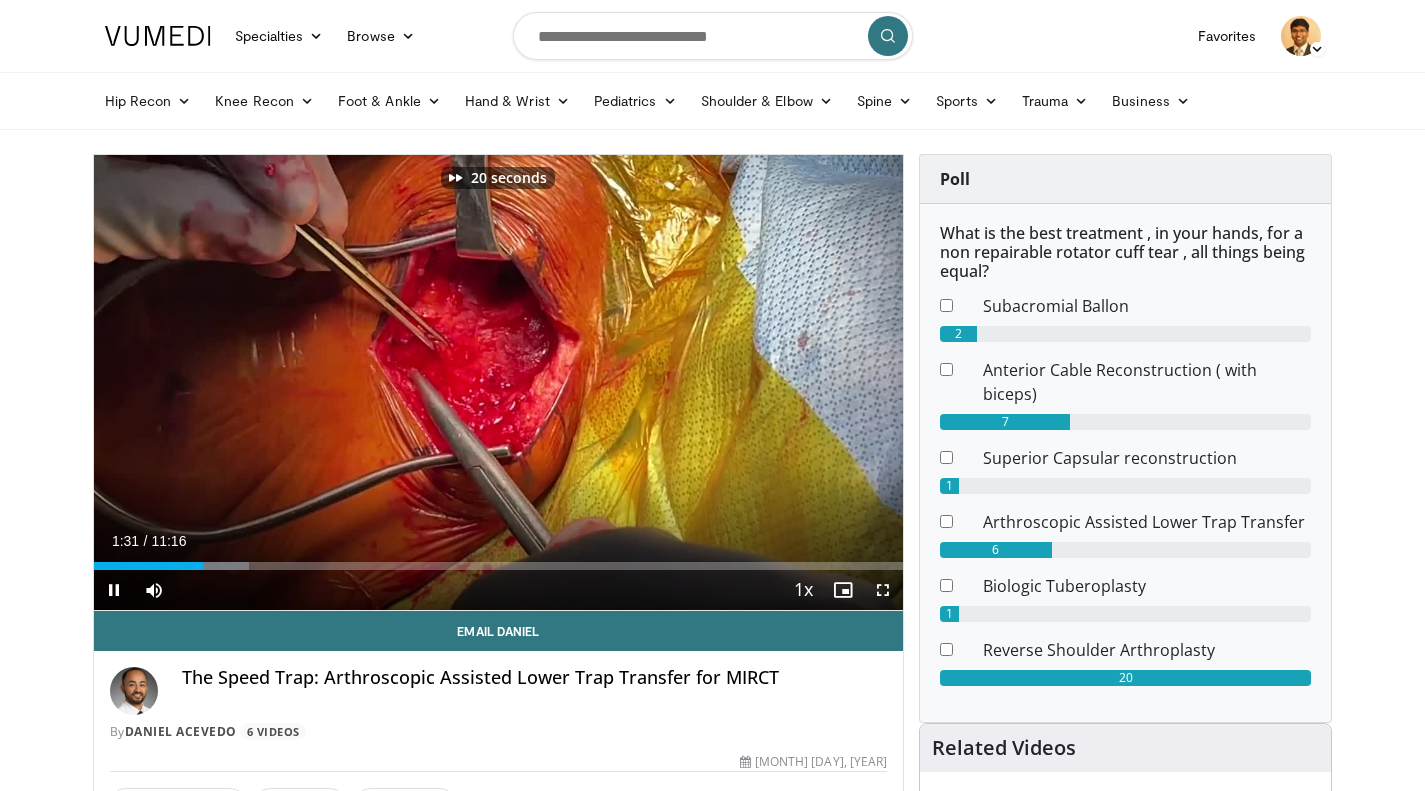 click at bounding box center (721, 382) 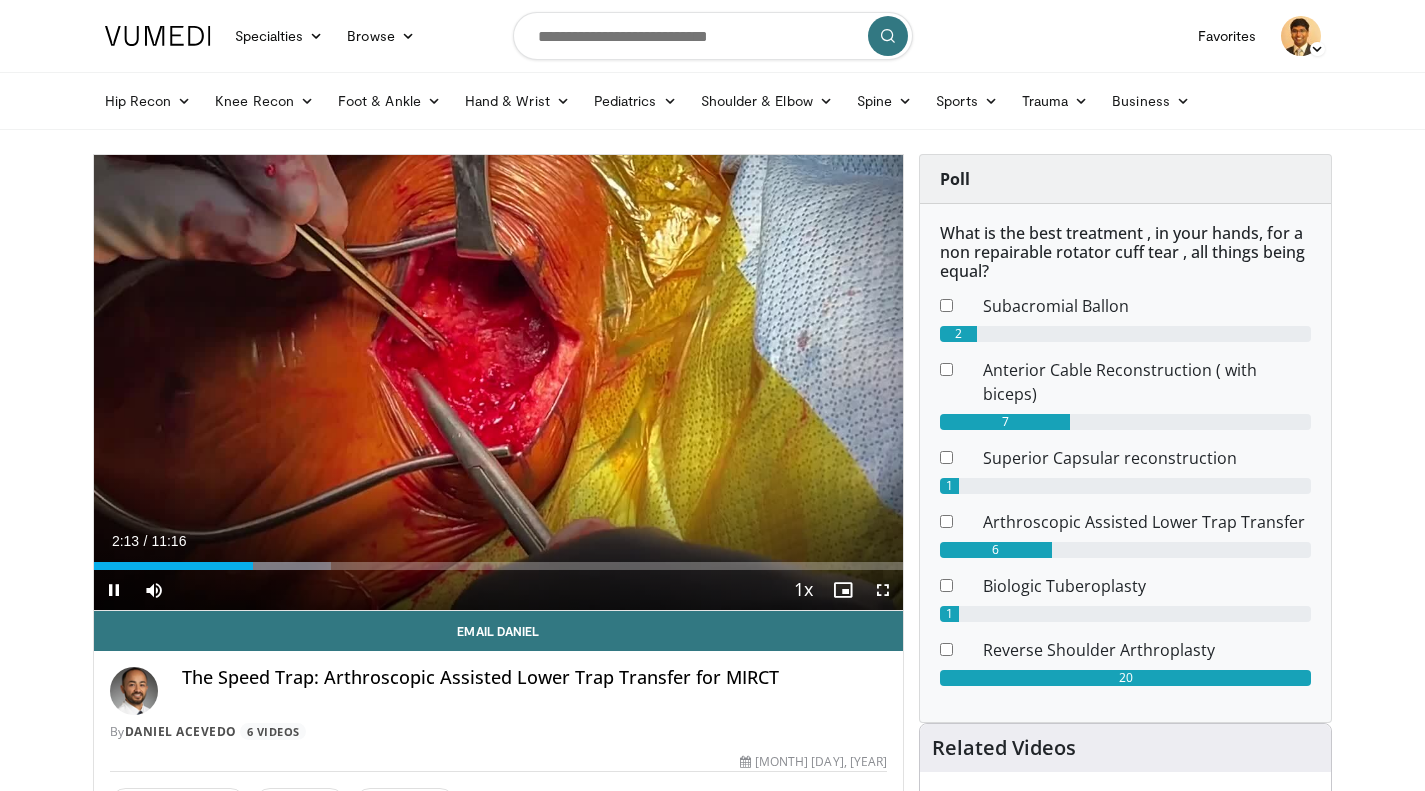 click at bounding box center [275, 382] 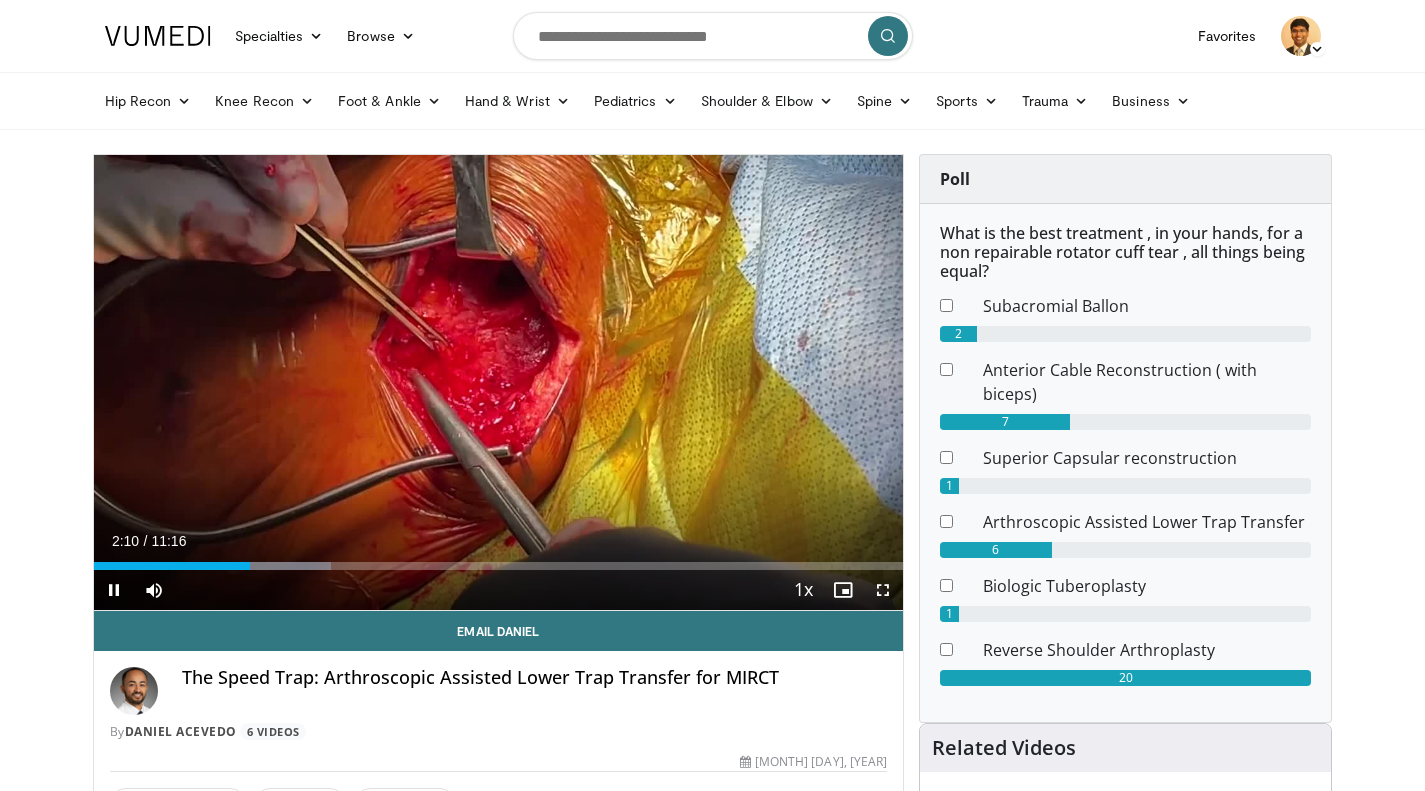 click at bounding box center (721, 382) 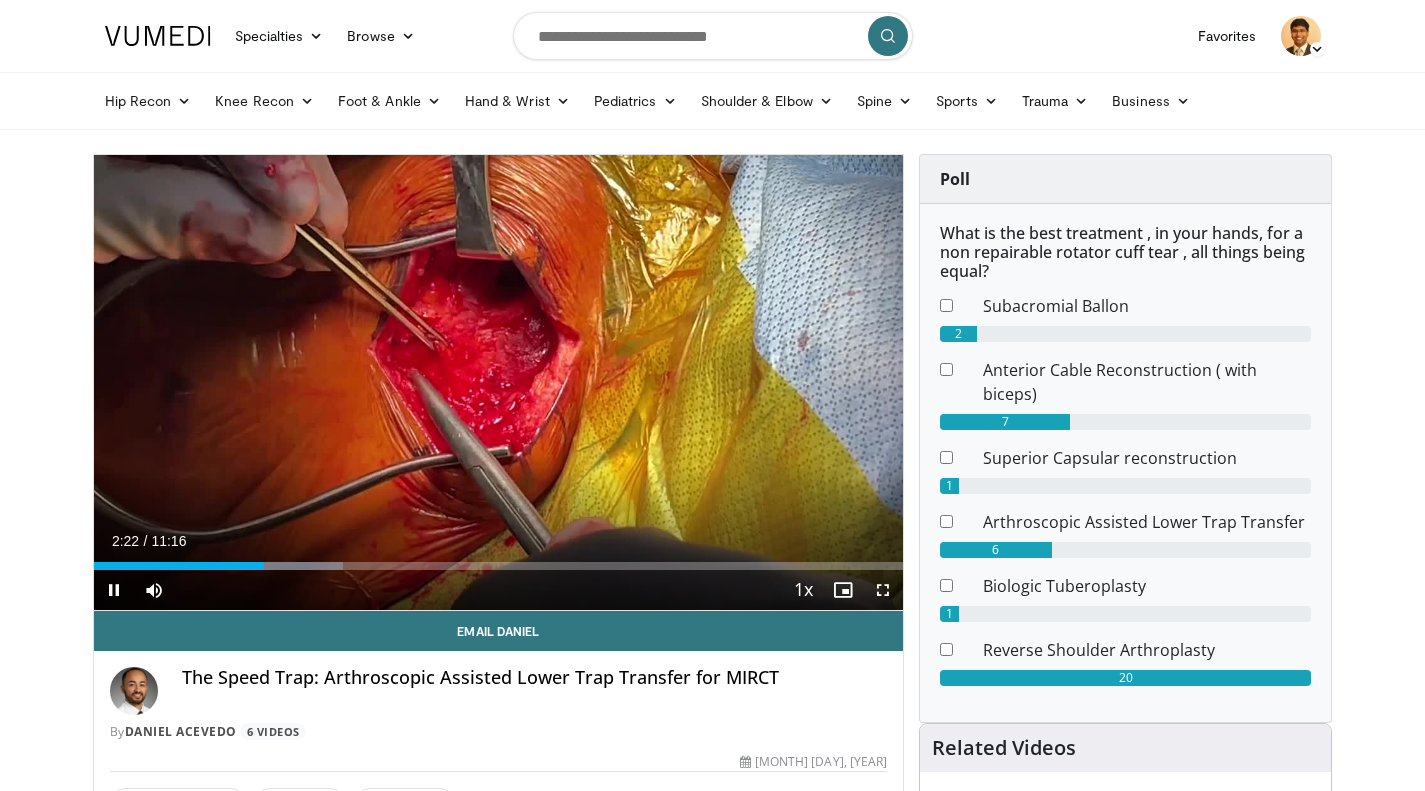 click at bounding box center (721, 382) 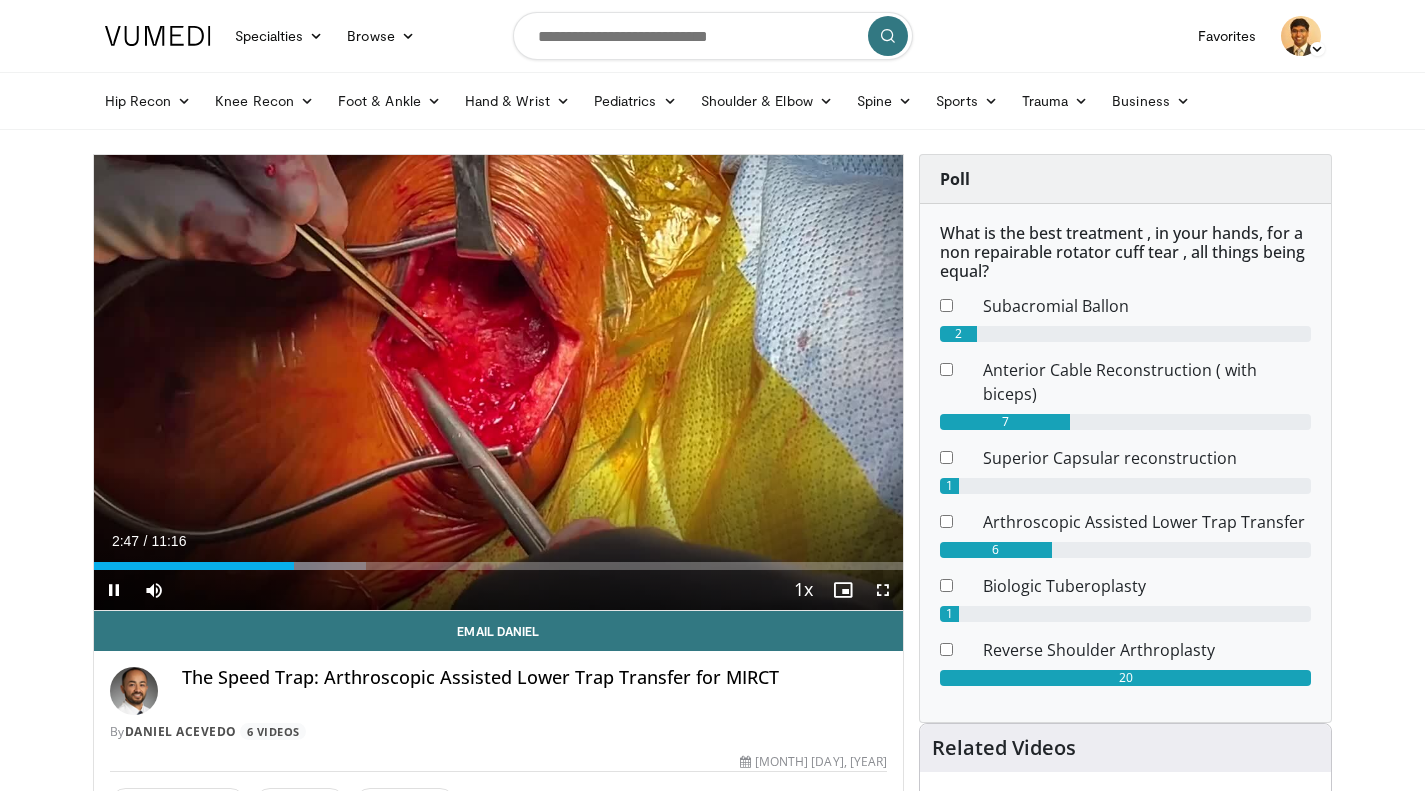 click at bounding box center (721, 382) 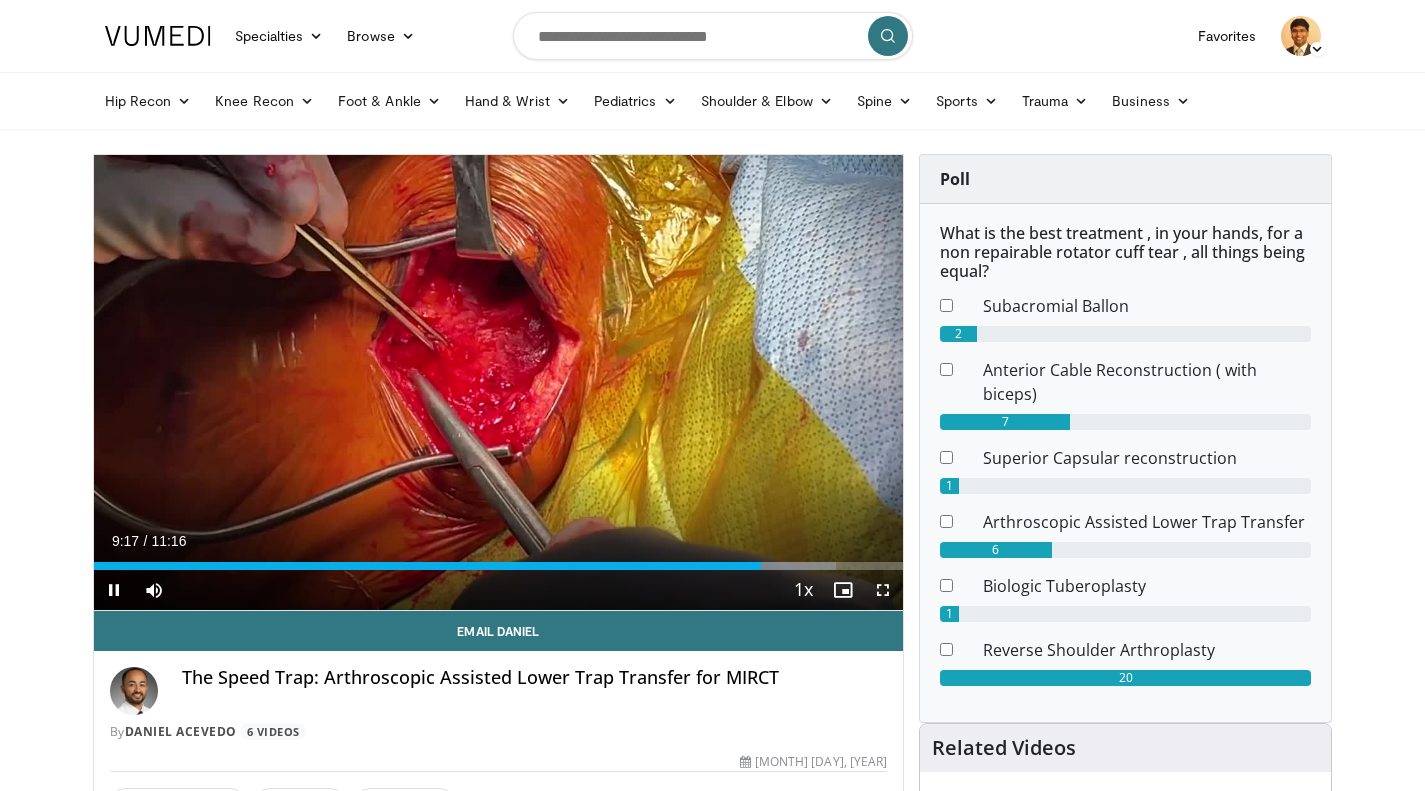 click at bounding box center (721, 382) 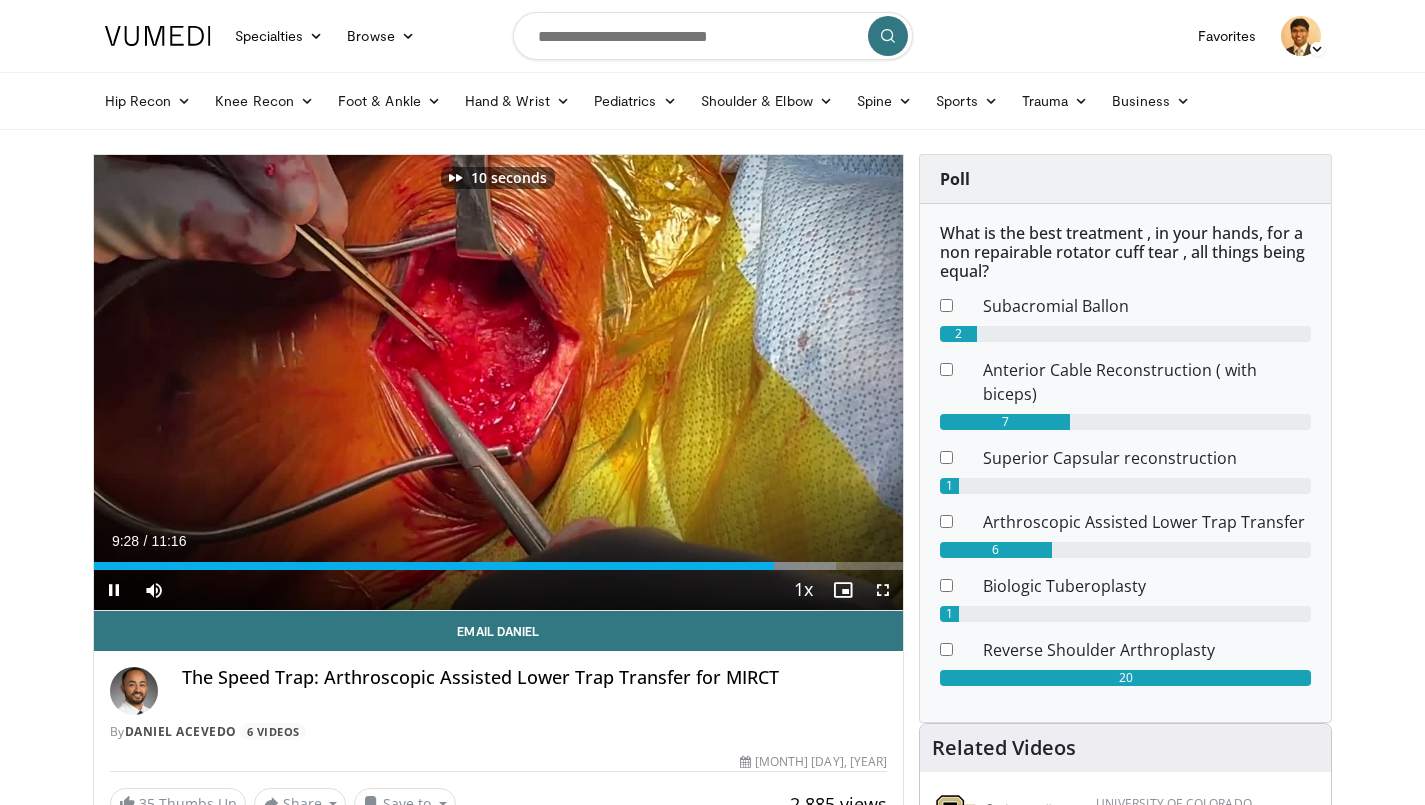 click at bounding box center [721, 382] 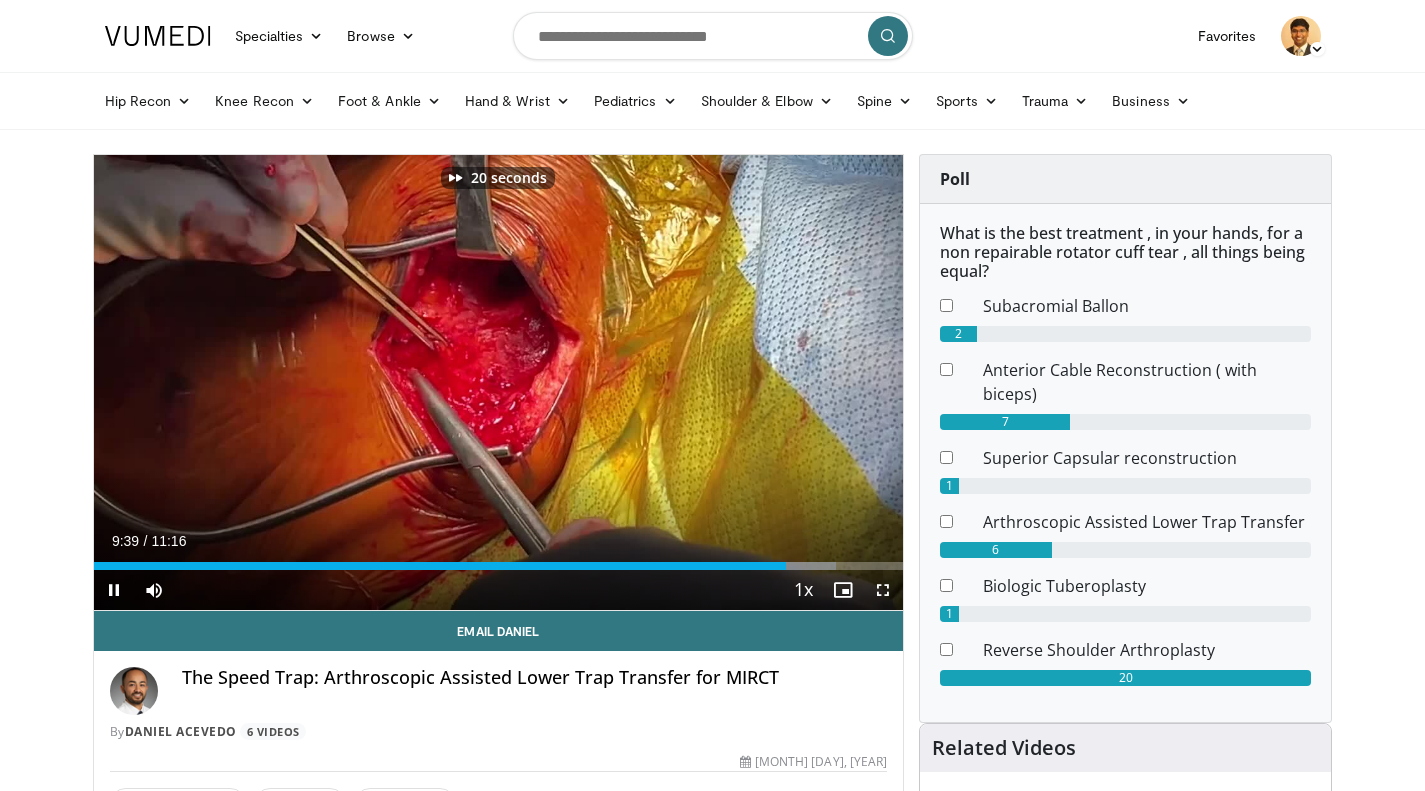 click at bounding box center (721, 382) 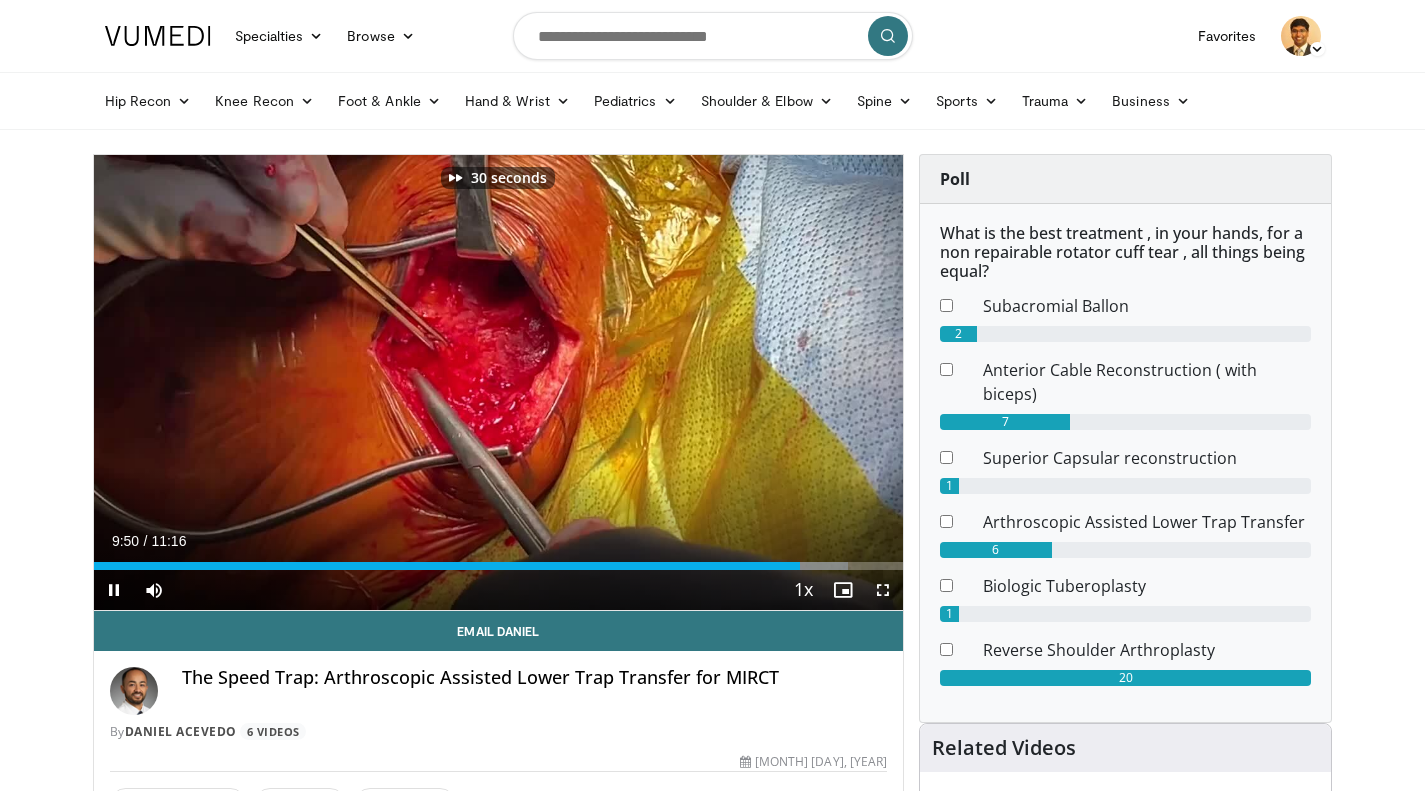 click at bounding box center [721, 382] 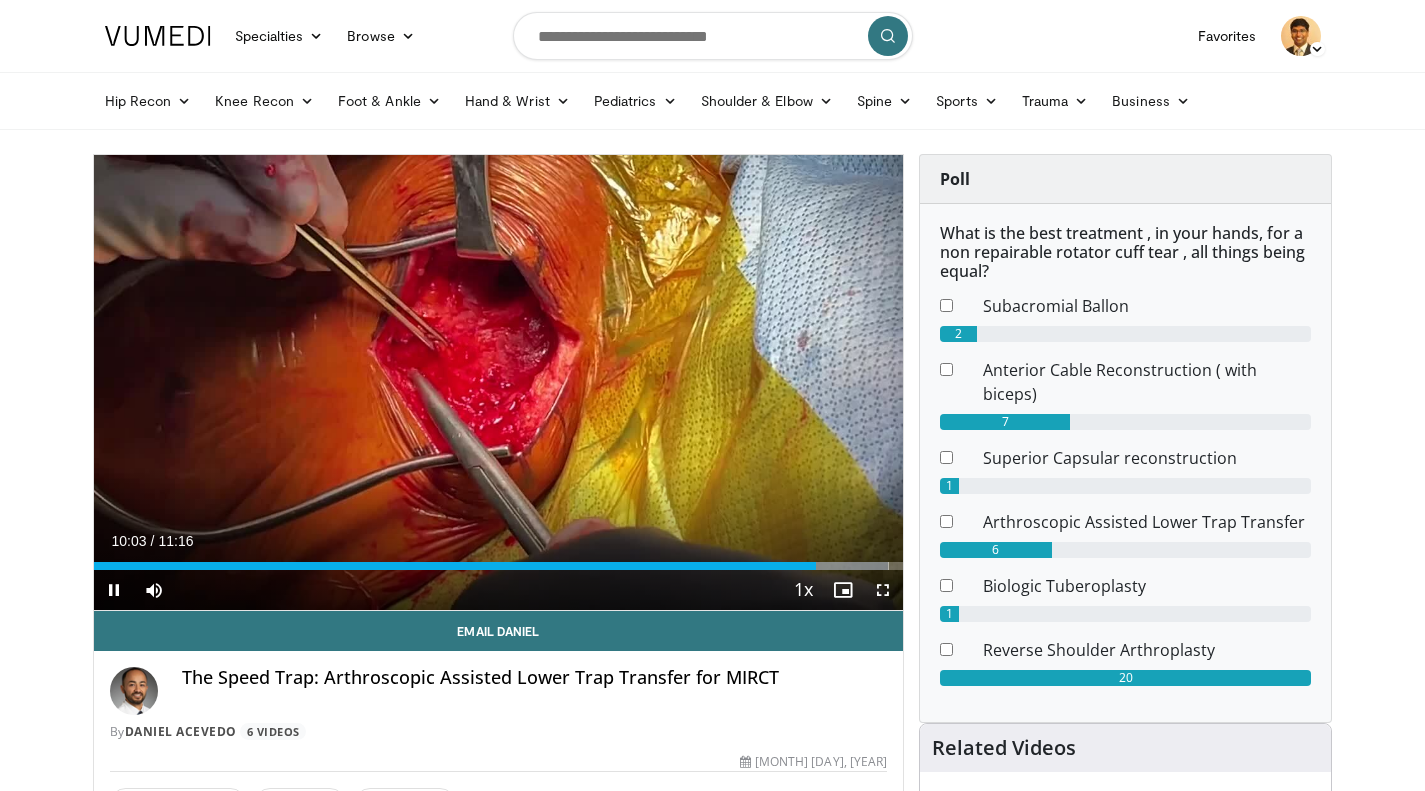 click at bounding box center (275, 382) 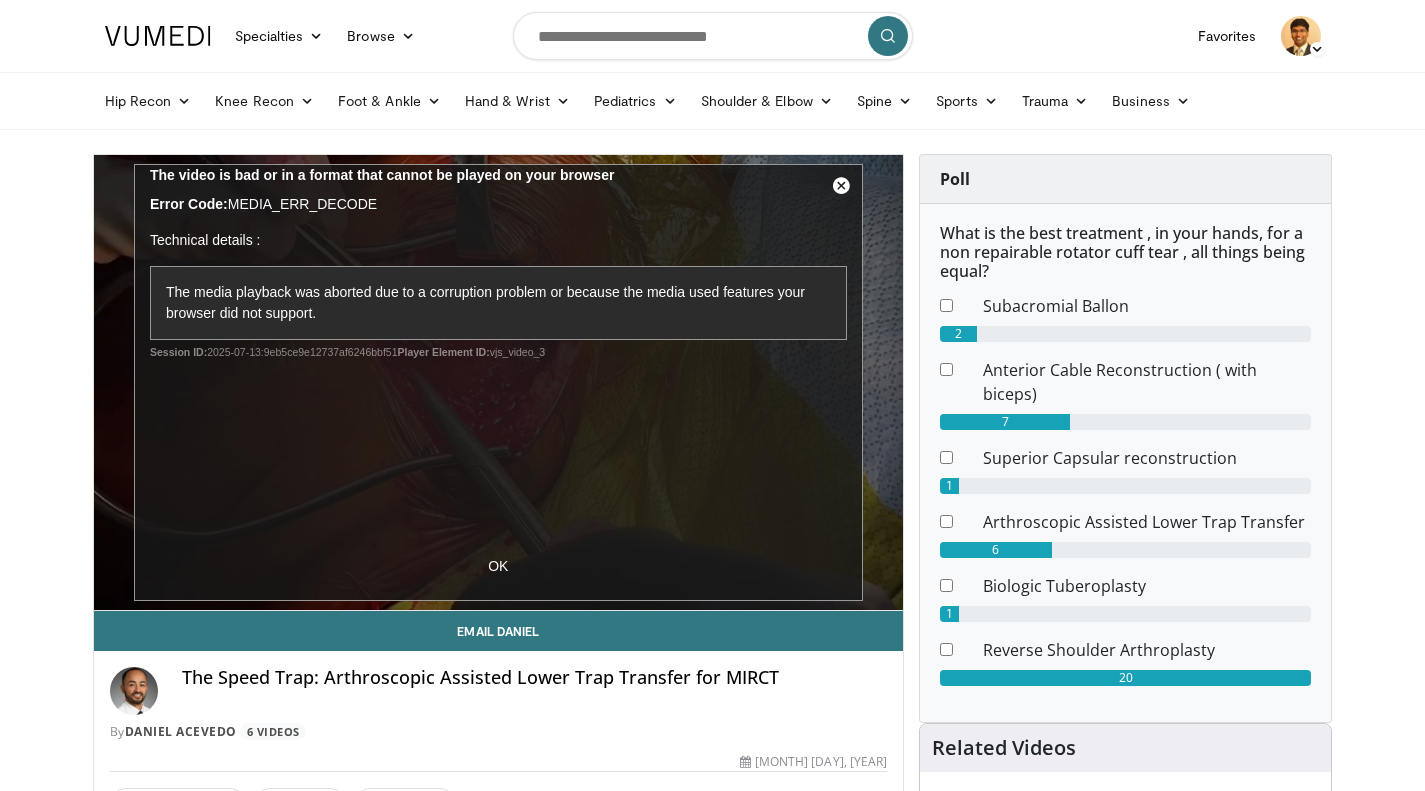 click on "10 seconds
Tap to unmute" at bounding box center [499, 382] 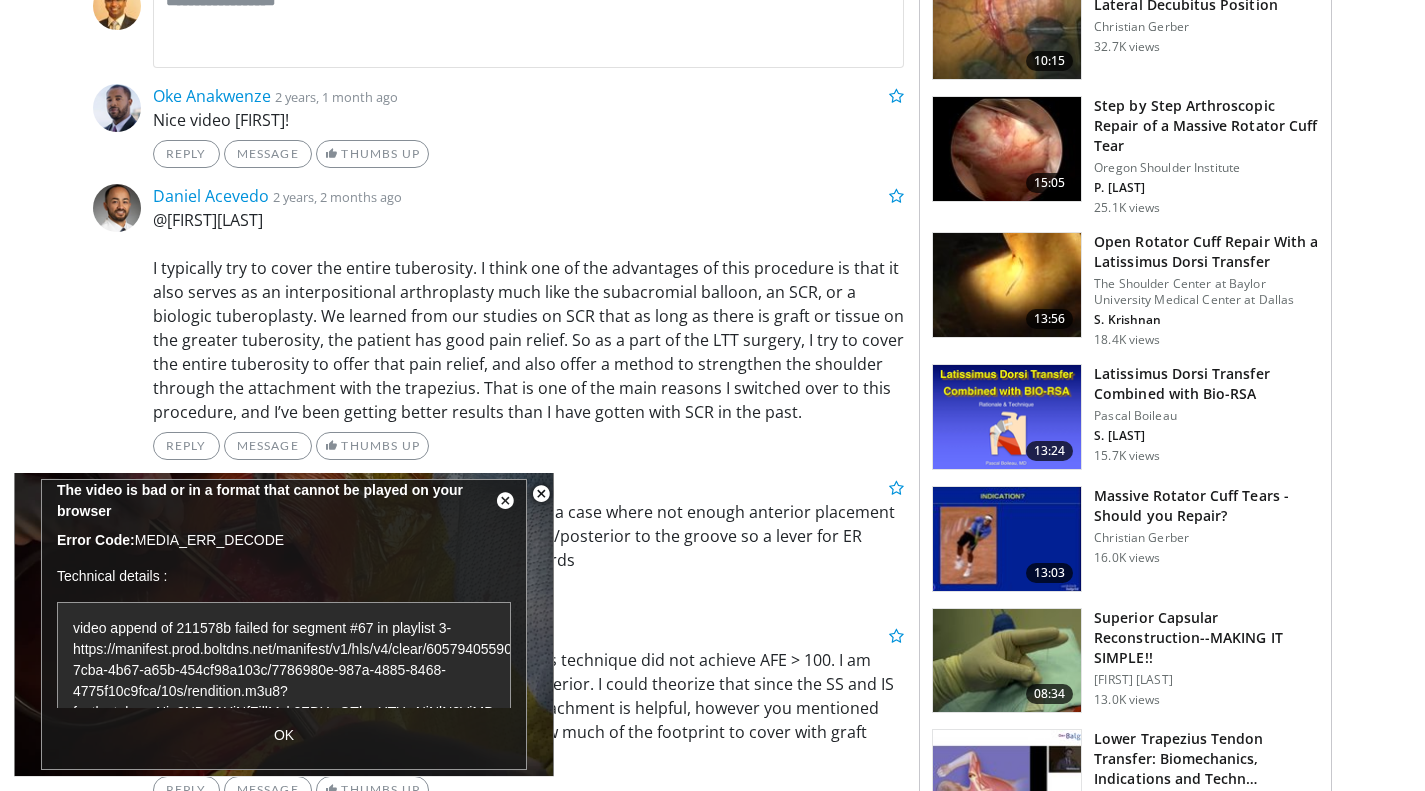 scroll, scrollTop: 0, scrollLeft: 0, axis: both 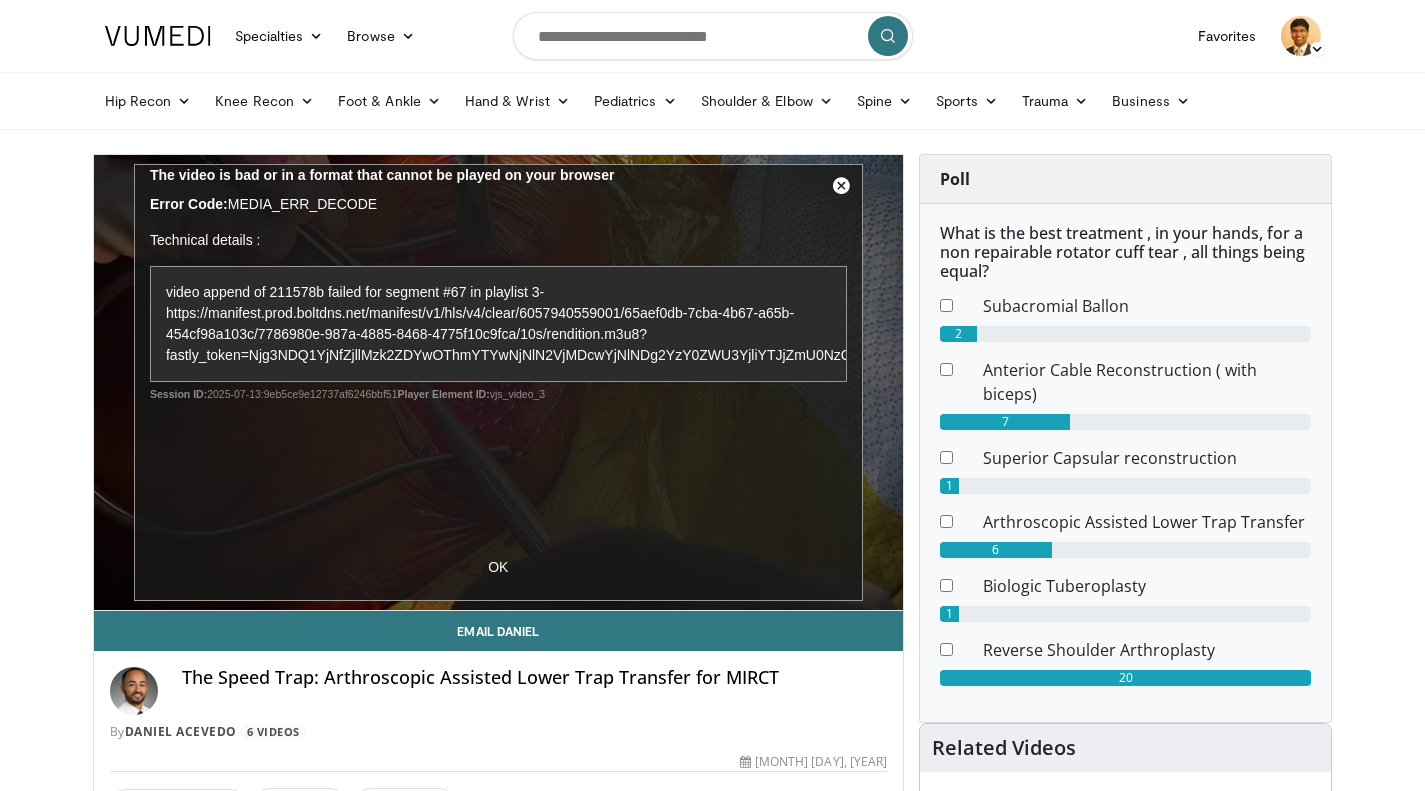 click at bounding box center (713, 36) 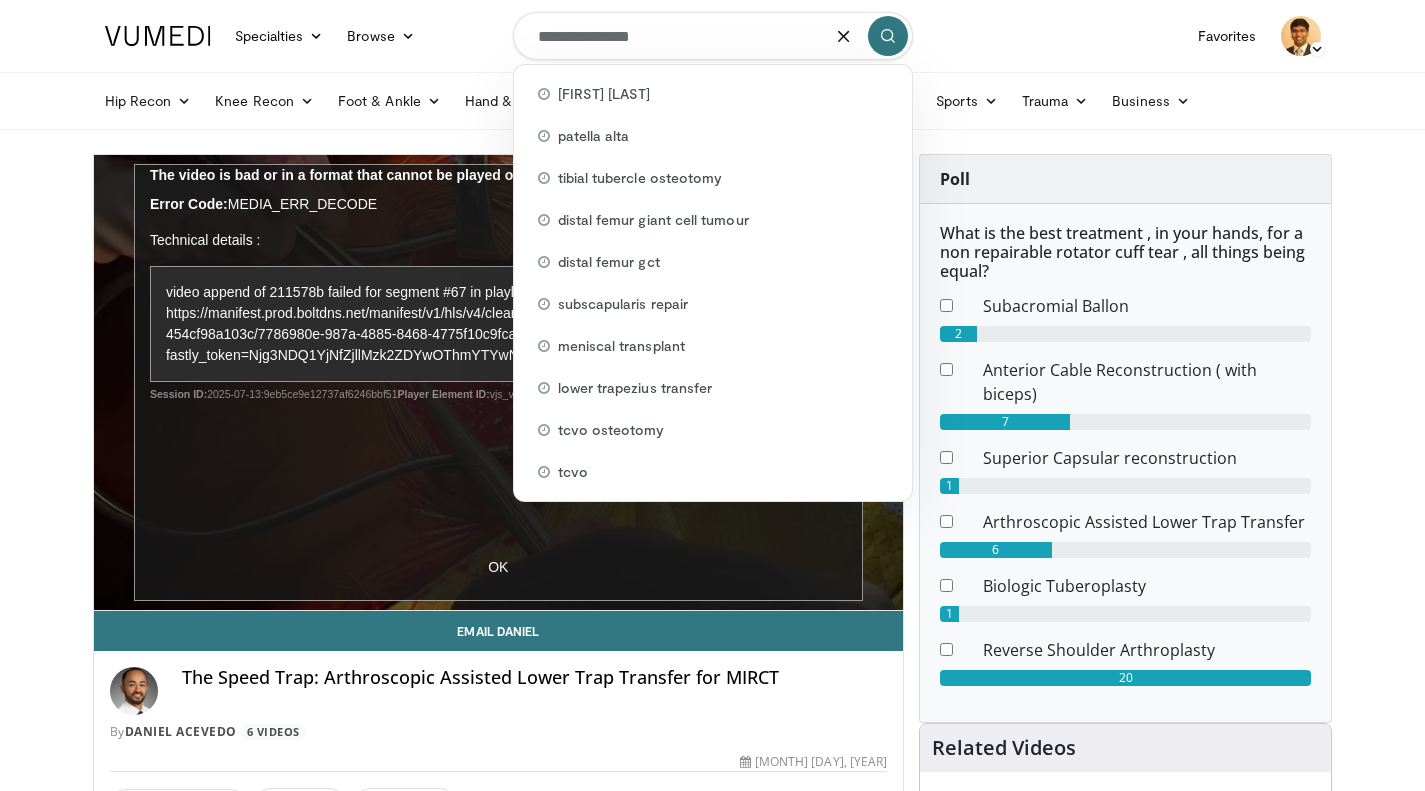 type on "**********" 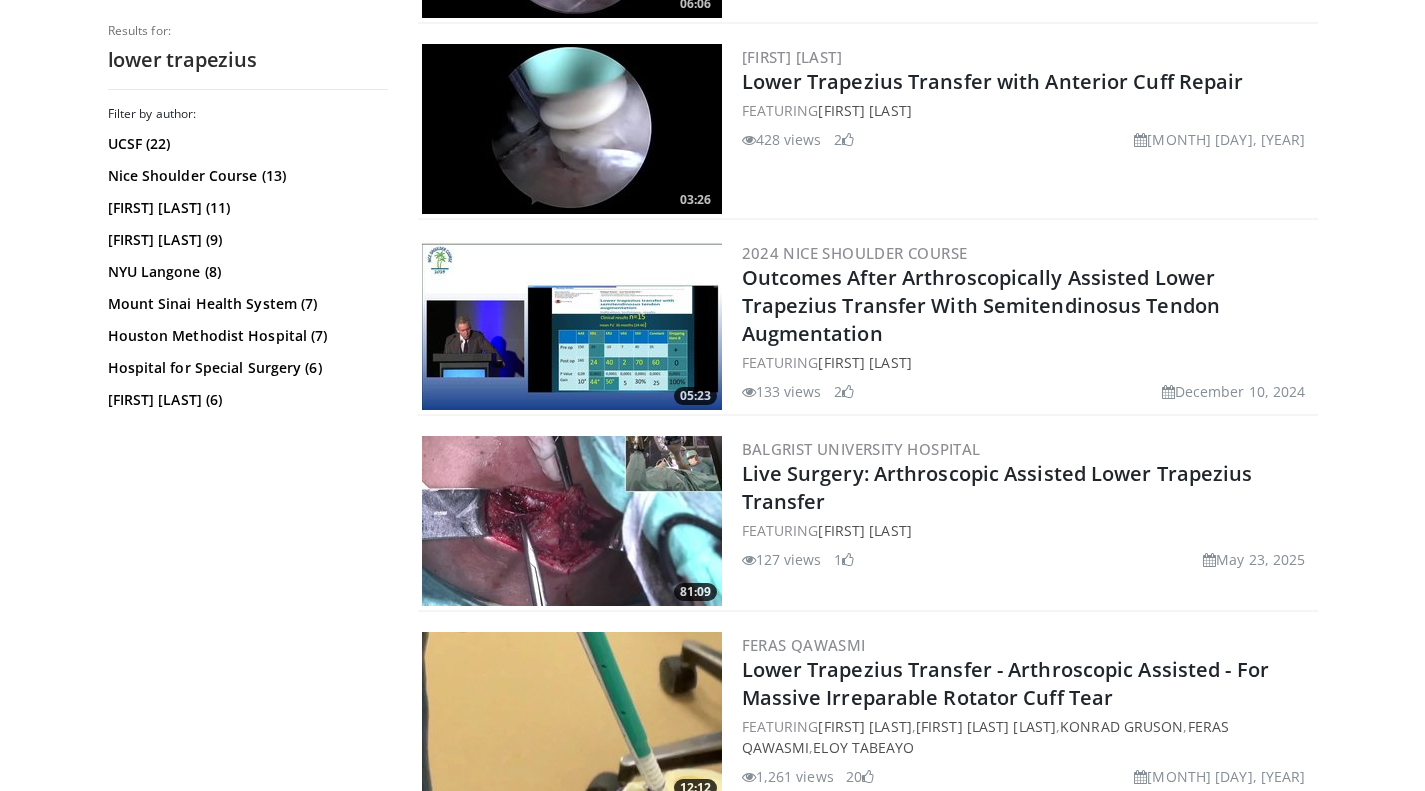 scroll, scrollTop: 1118, scrollLeft: 0, axis: vertical 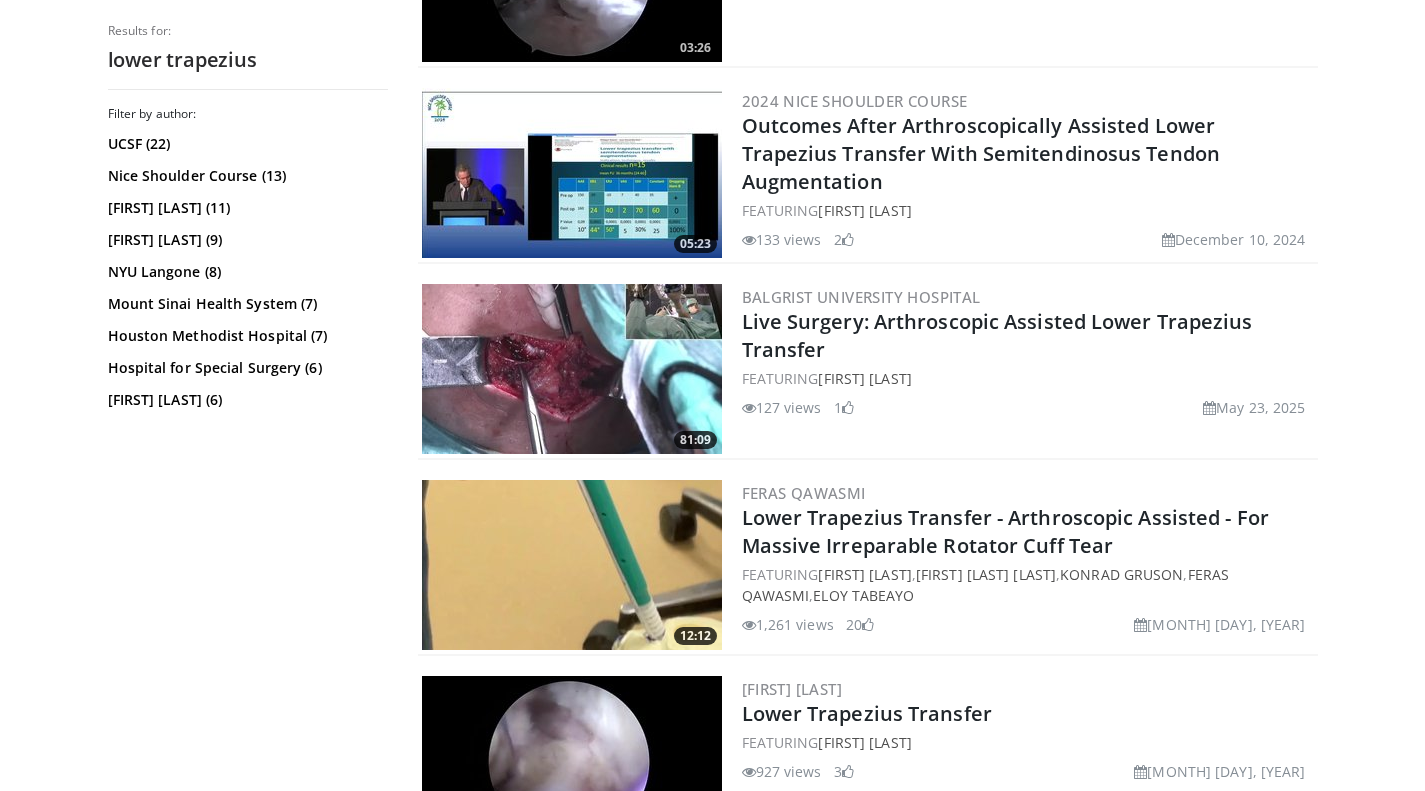 click on "Live Surgery: Arthroscopic Assisted Lower Trapezius Transfer" at bounding box center (997, 335) 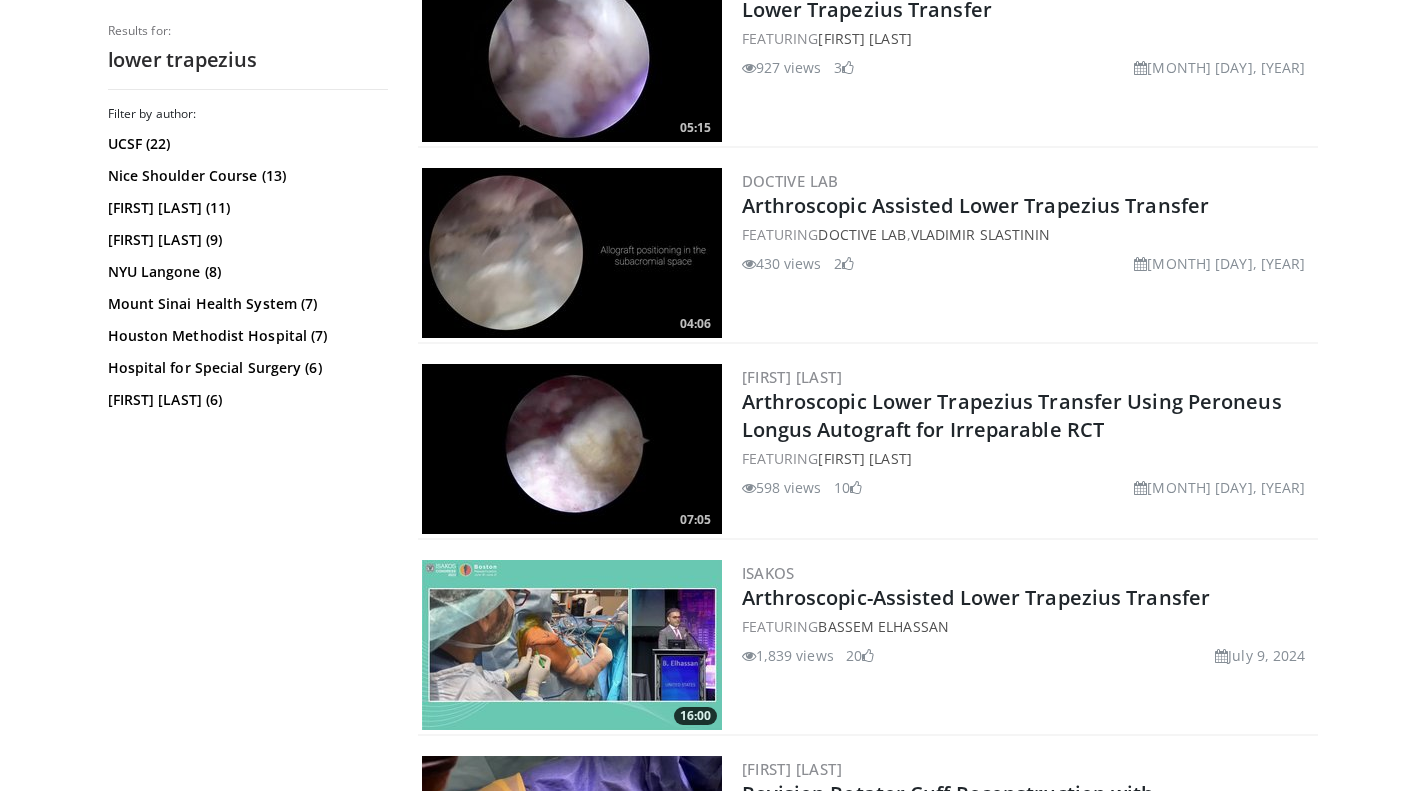 scroll, scrollTop: 2128, scrollLeft: 0, axis: vertical 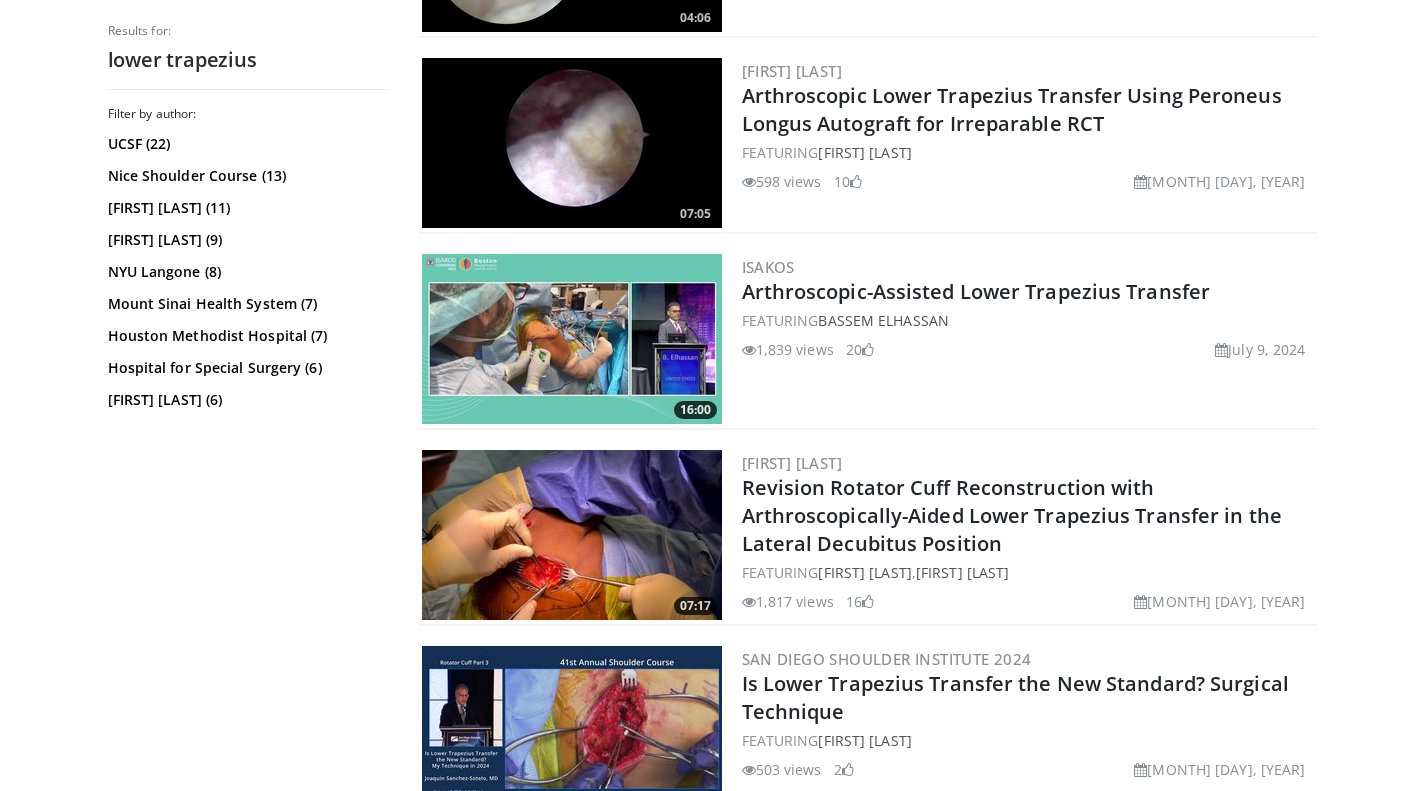 click on "Arthroscopic-Assisted Lower Trapezius Transfer" at bounding box center [1028, 292] 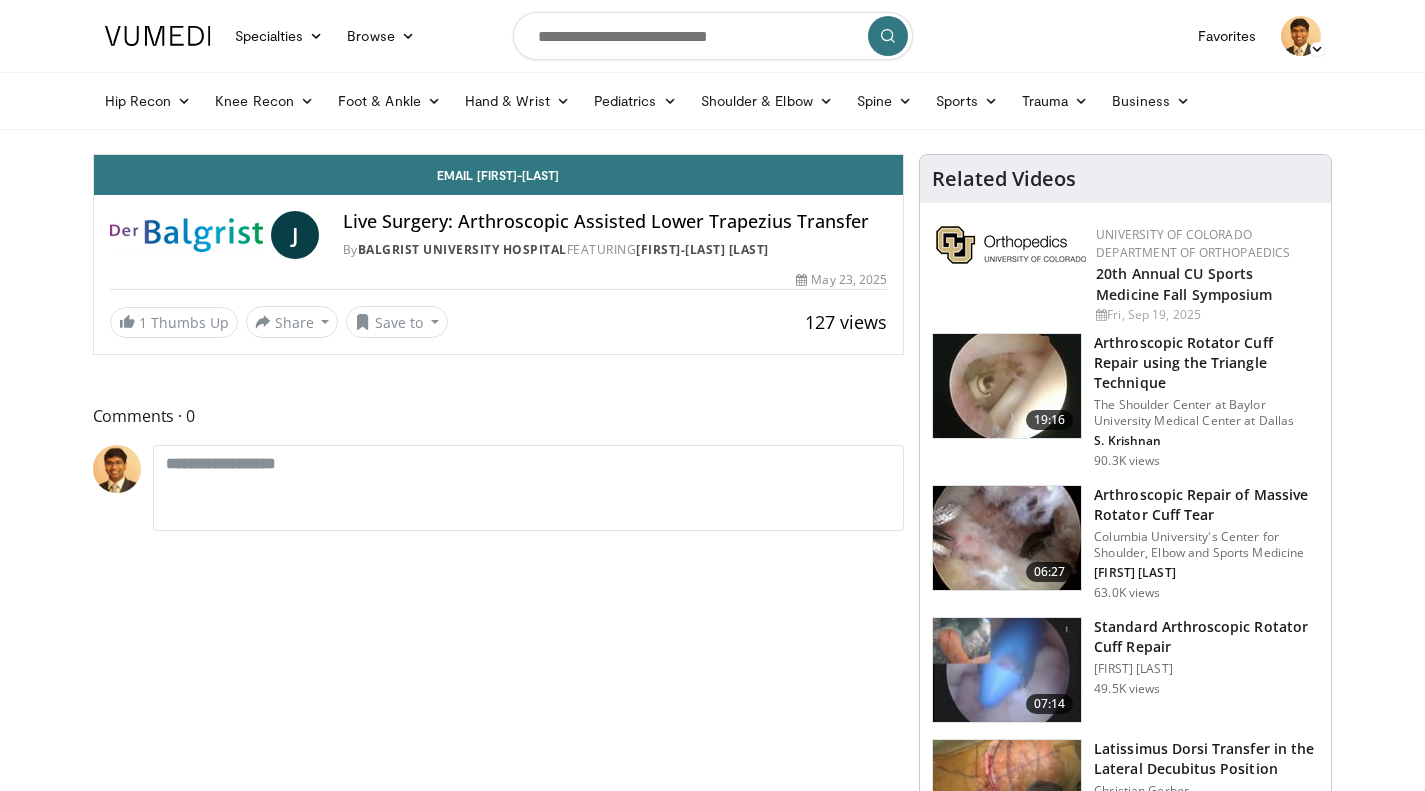 scroll, scrollTop: 0, scrollLeft: 0, axis: both 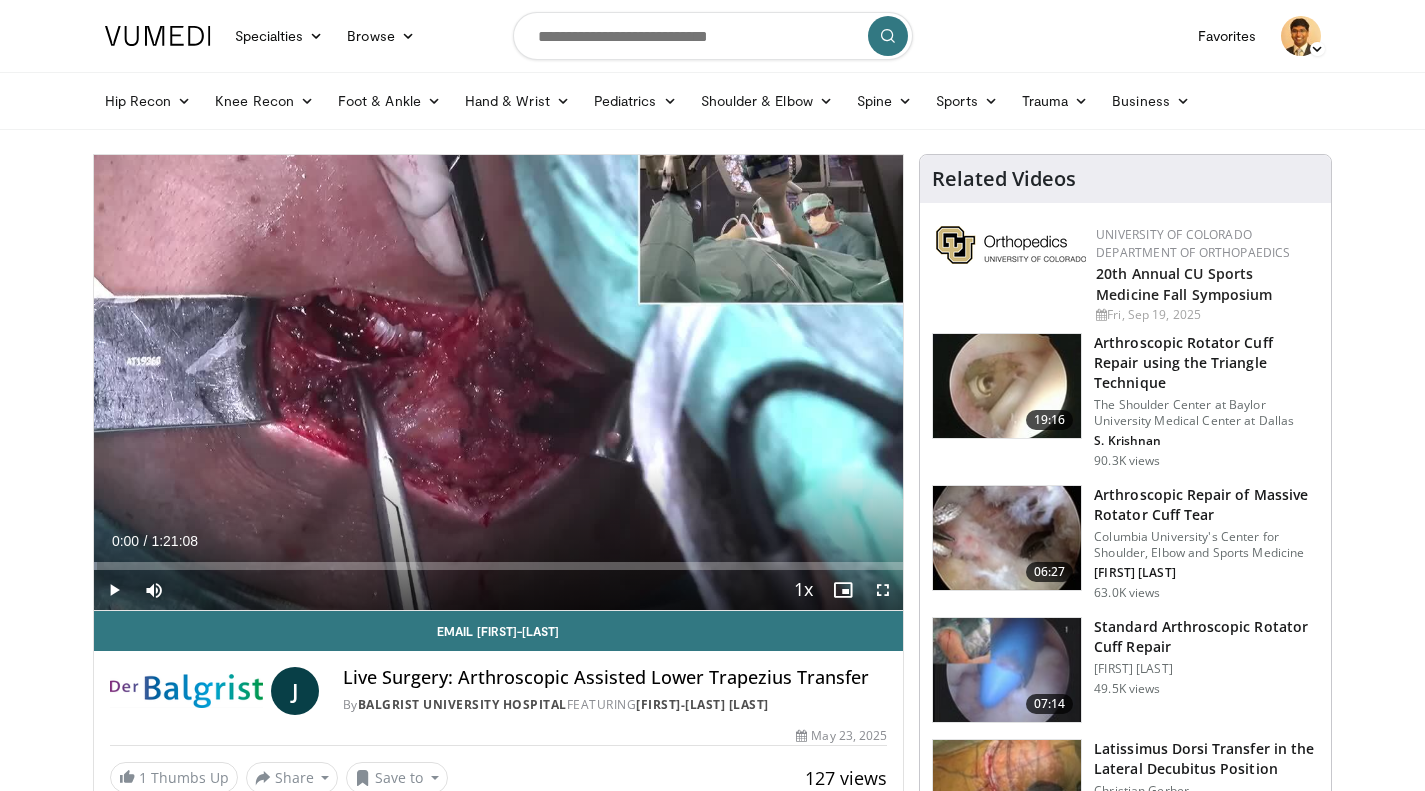 click at bounding box center [721, 382] 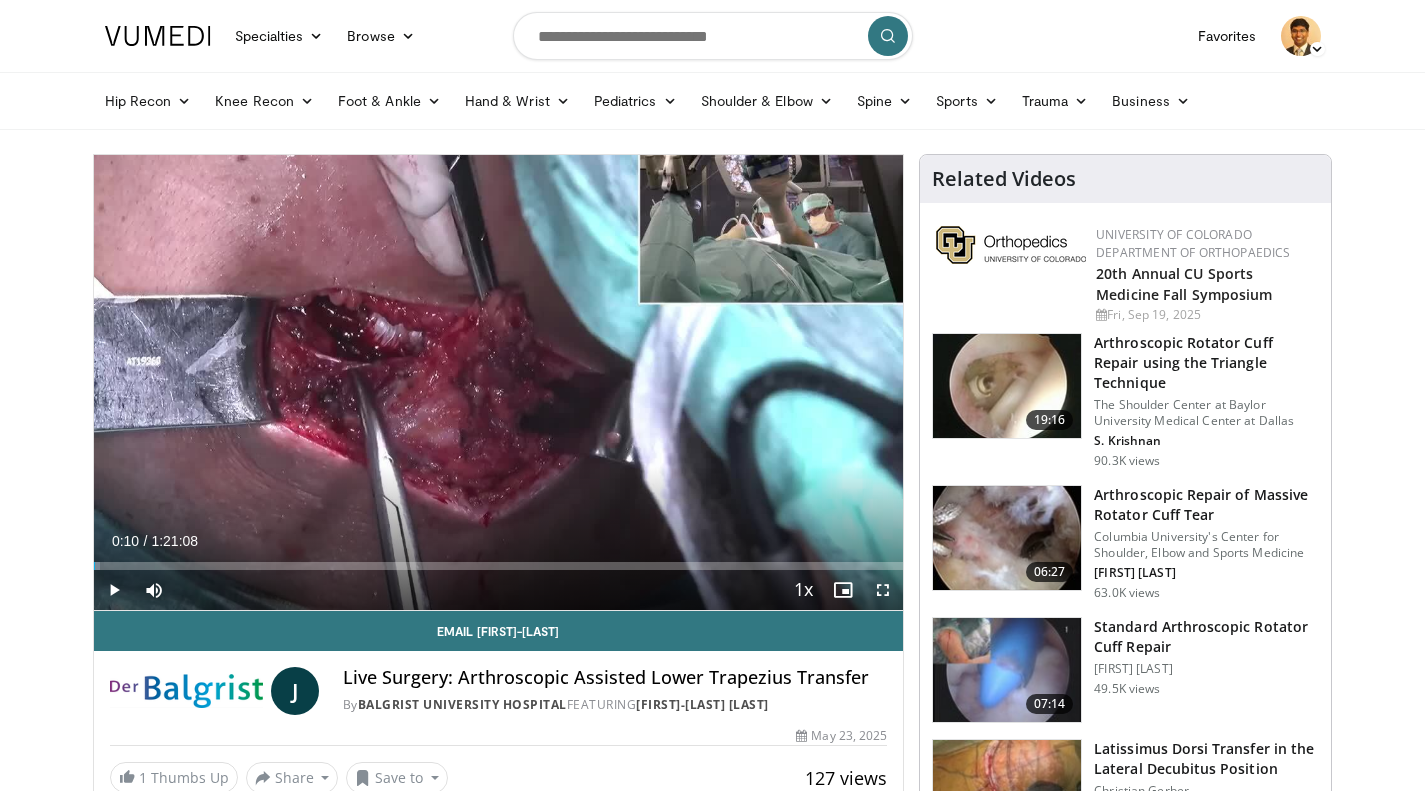 click on "Loaded :  0.82% 0:00:10 0:02:18" at bounding box center [499, 560] 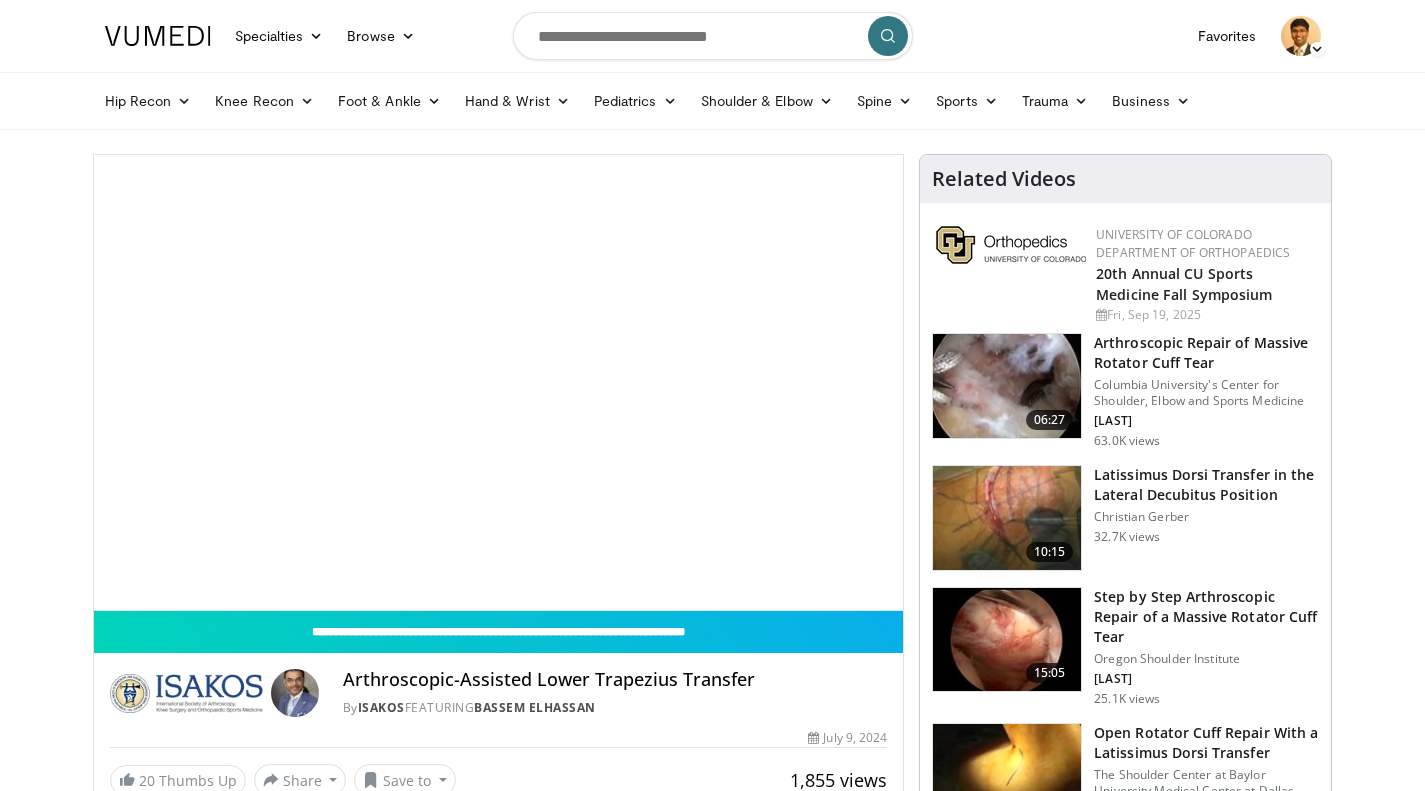 scroll, scrollTop: 0, scrollLeft: 0, axis: both 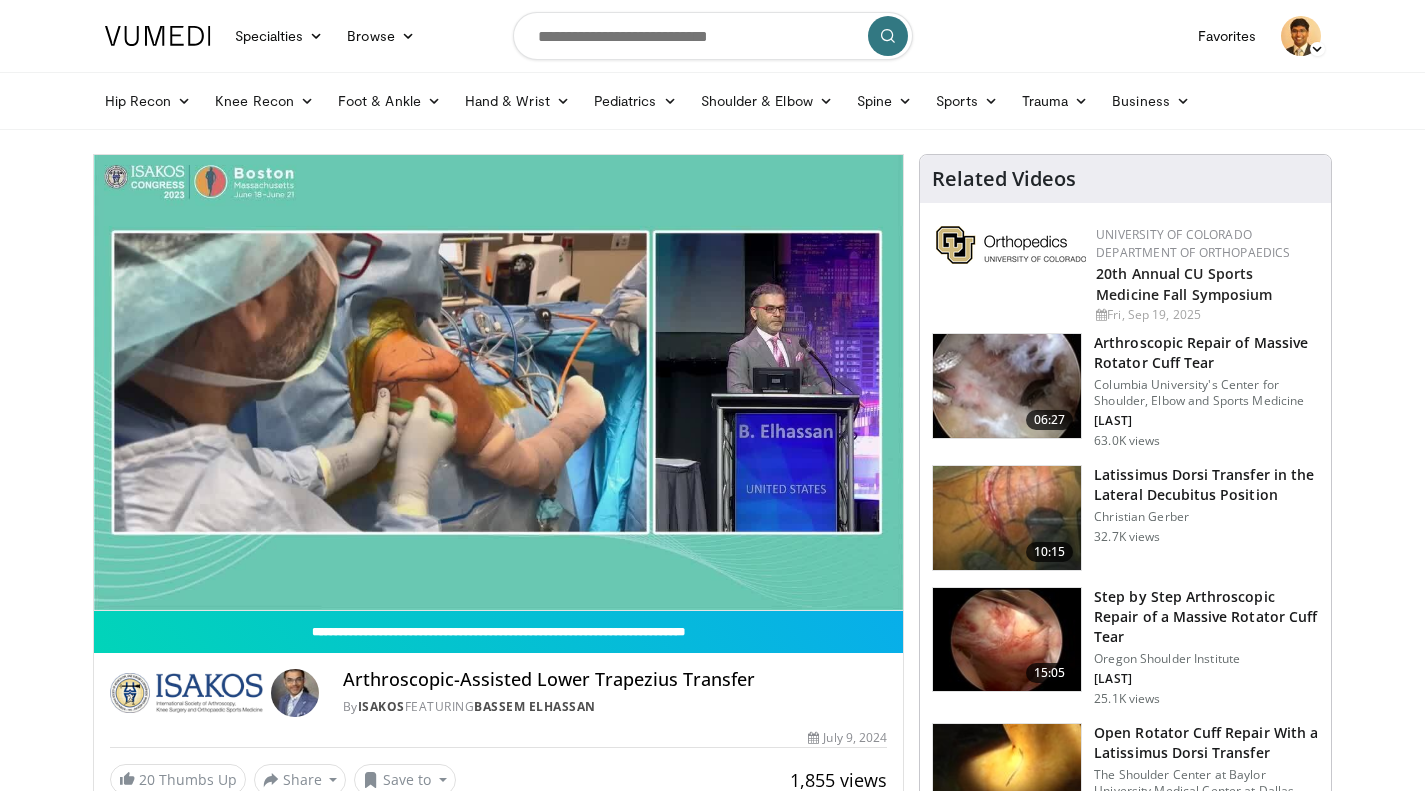 click at bounding box center [721, 382] 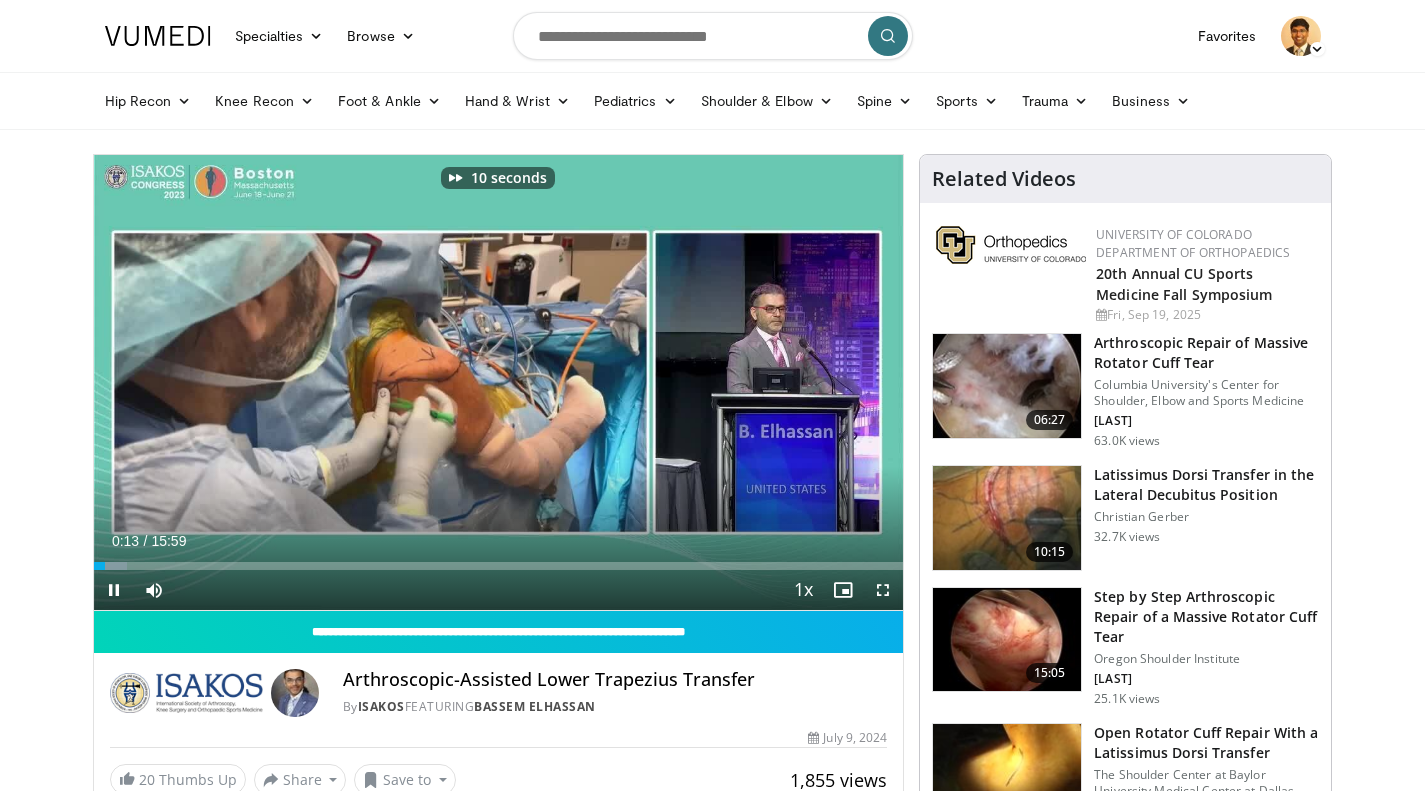 click at bounding box center [721, 382] 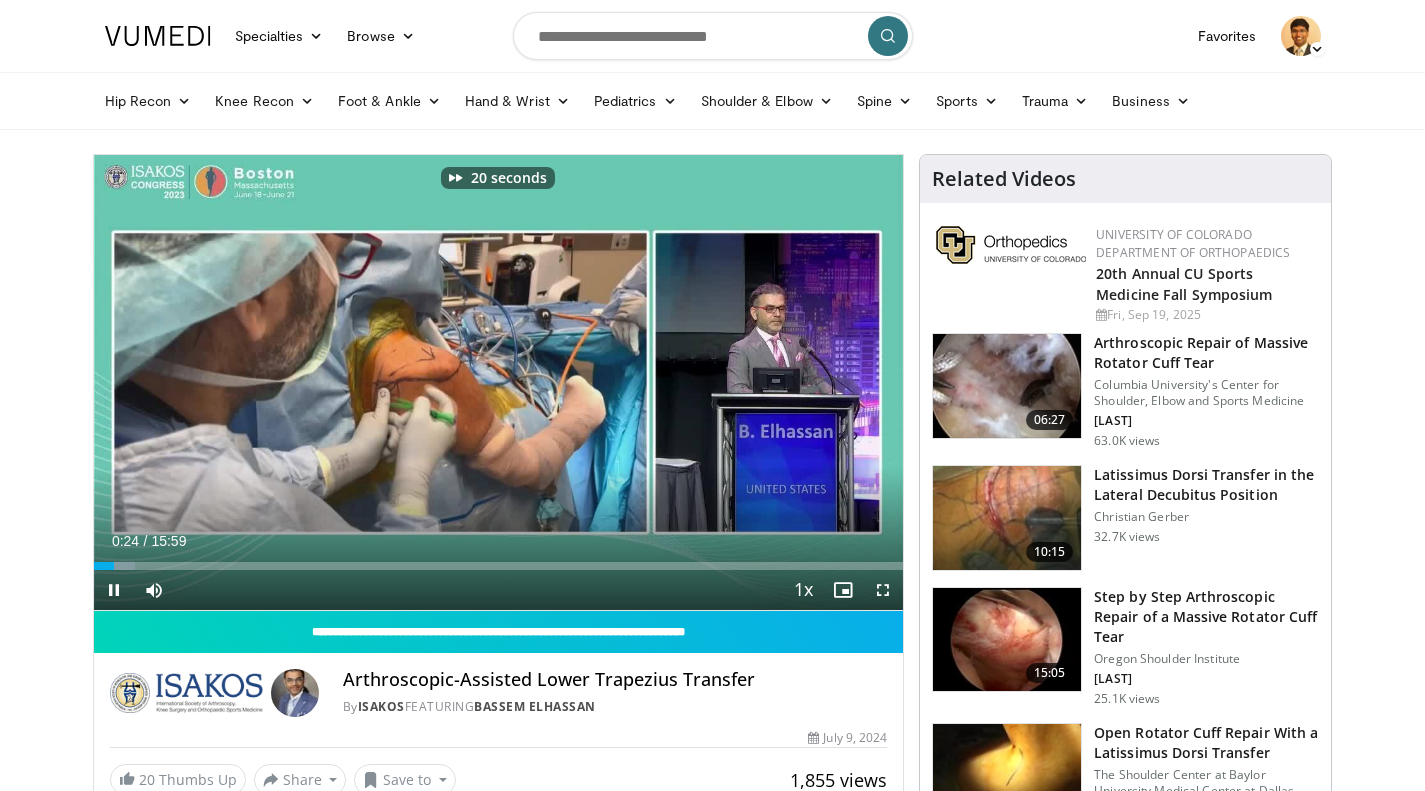 click at bounding box center [721, 382] 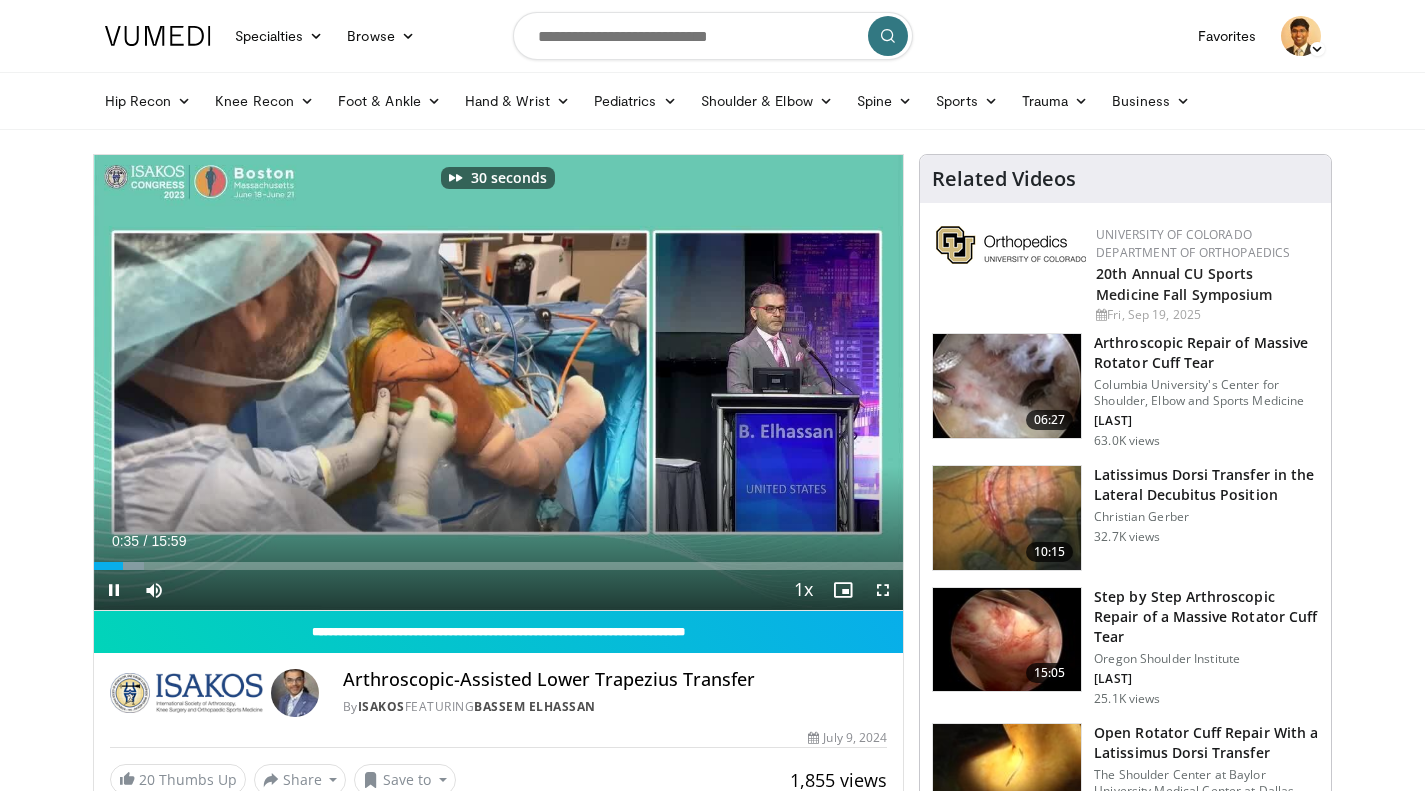 click at bounding box center [721, 382] 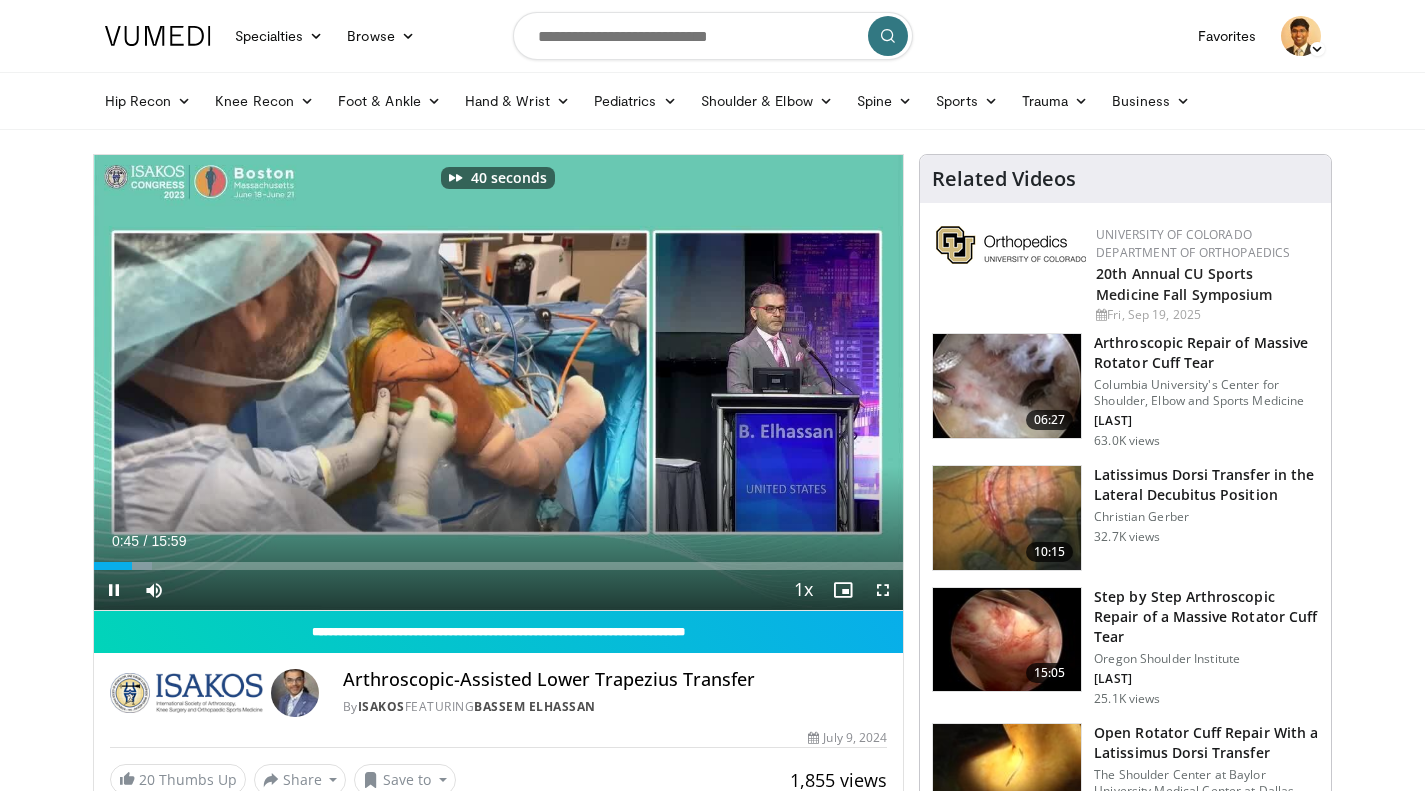 click at bounding box center [721, 382] 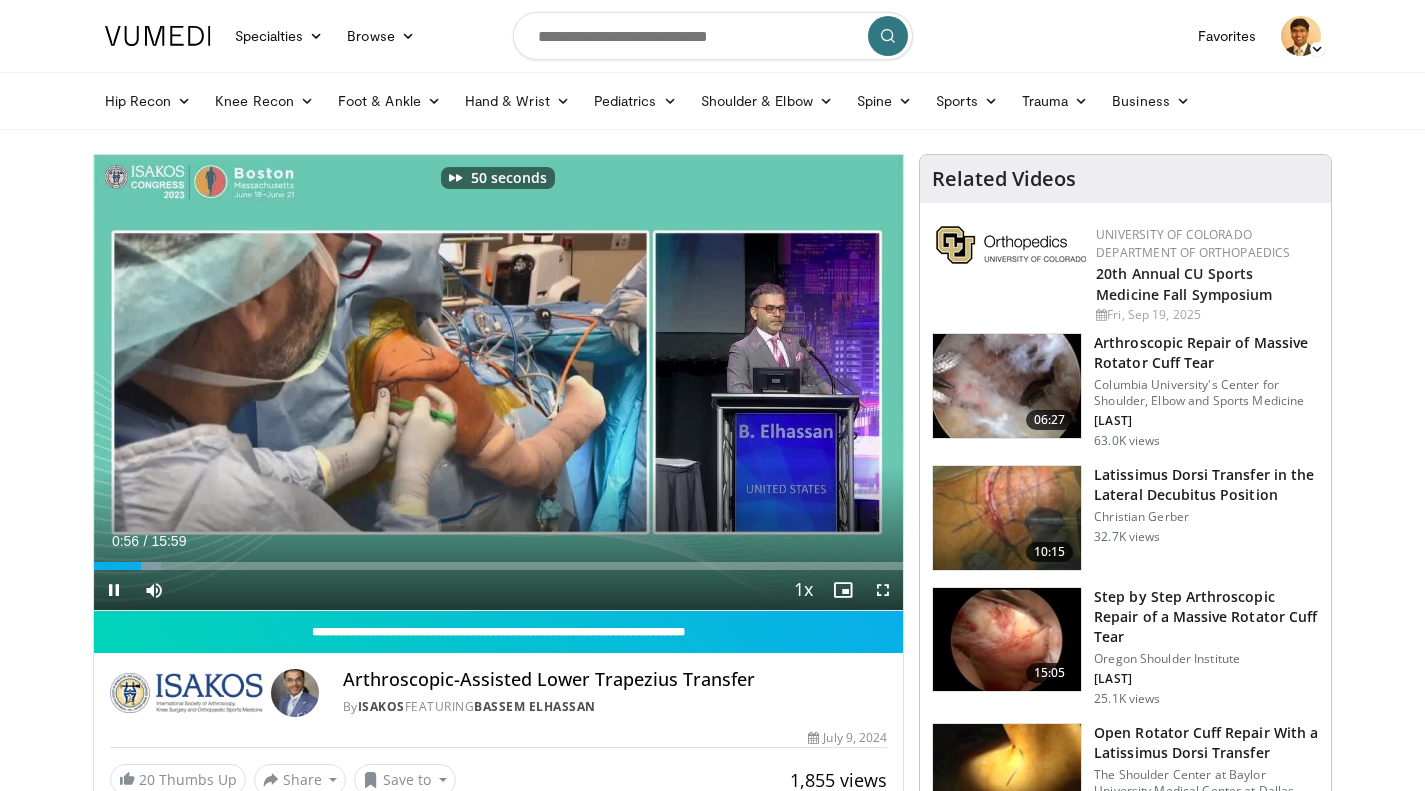 click at bounding box center [721, 382] 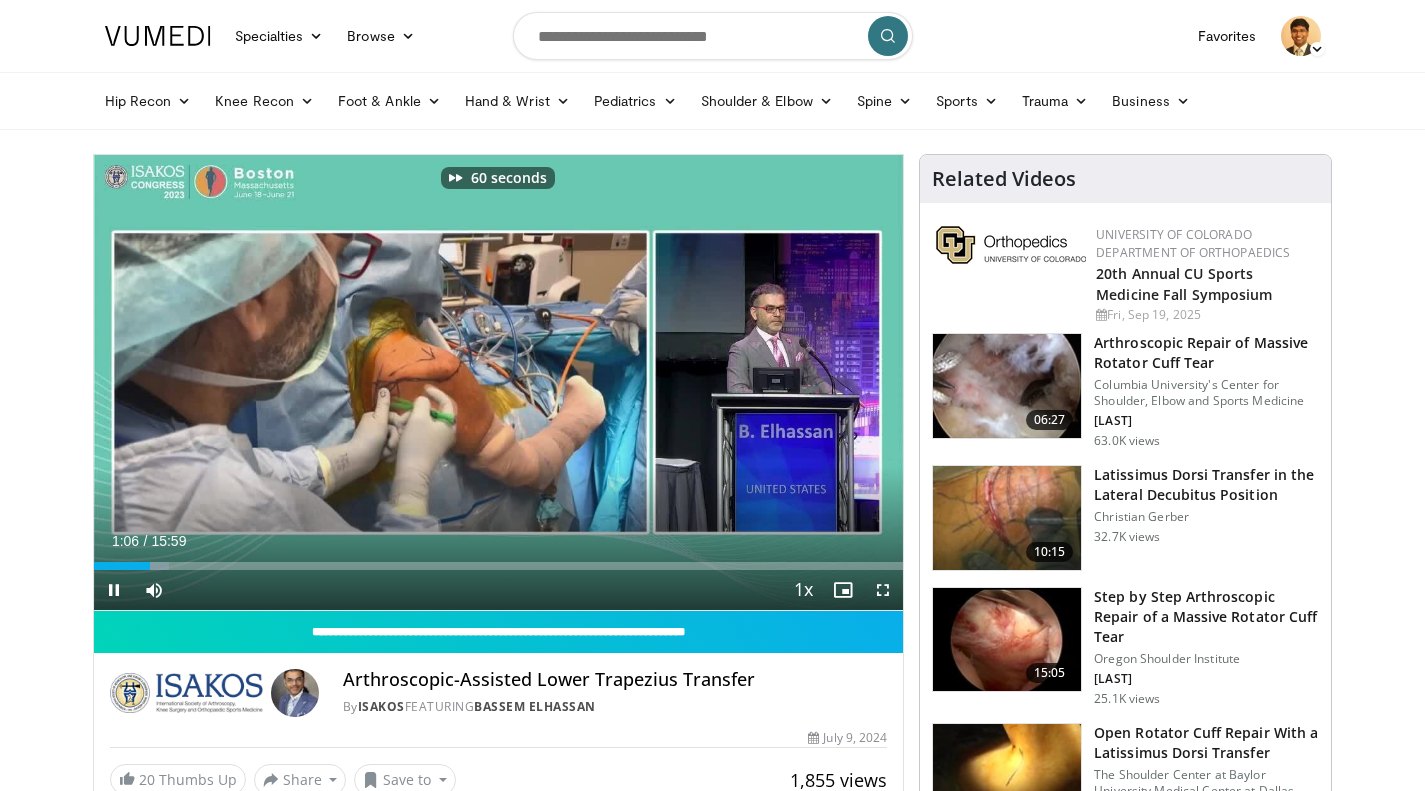click at bounding box center (721, 382) 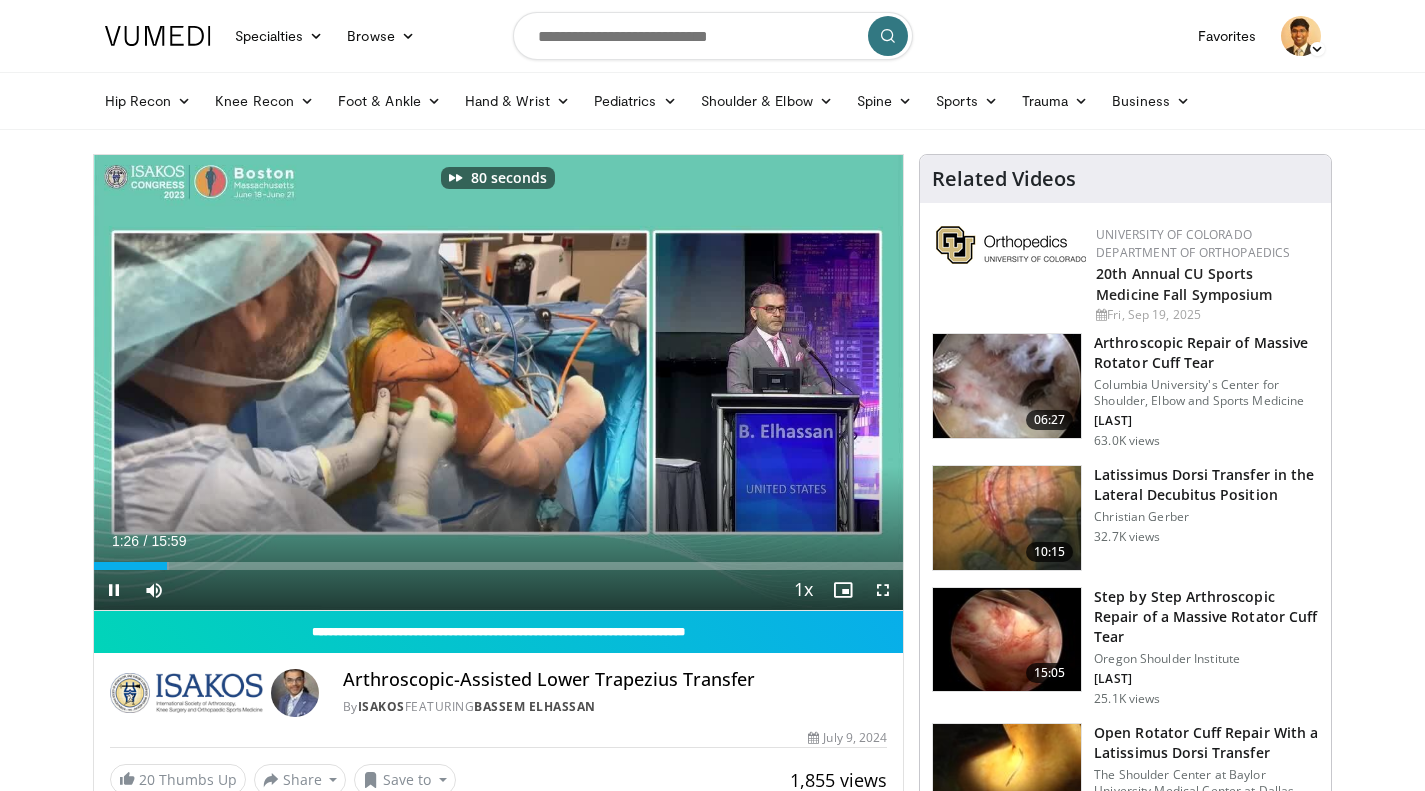 click at bounding box center (721, 382) 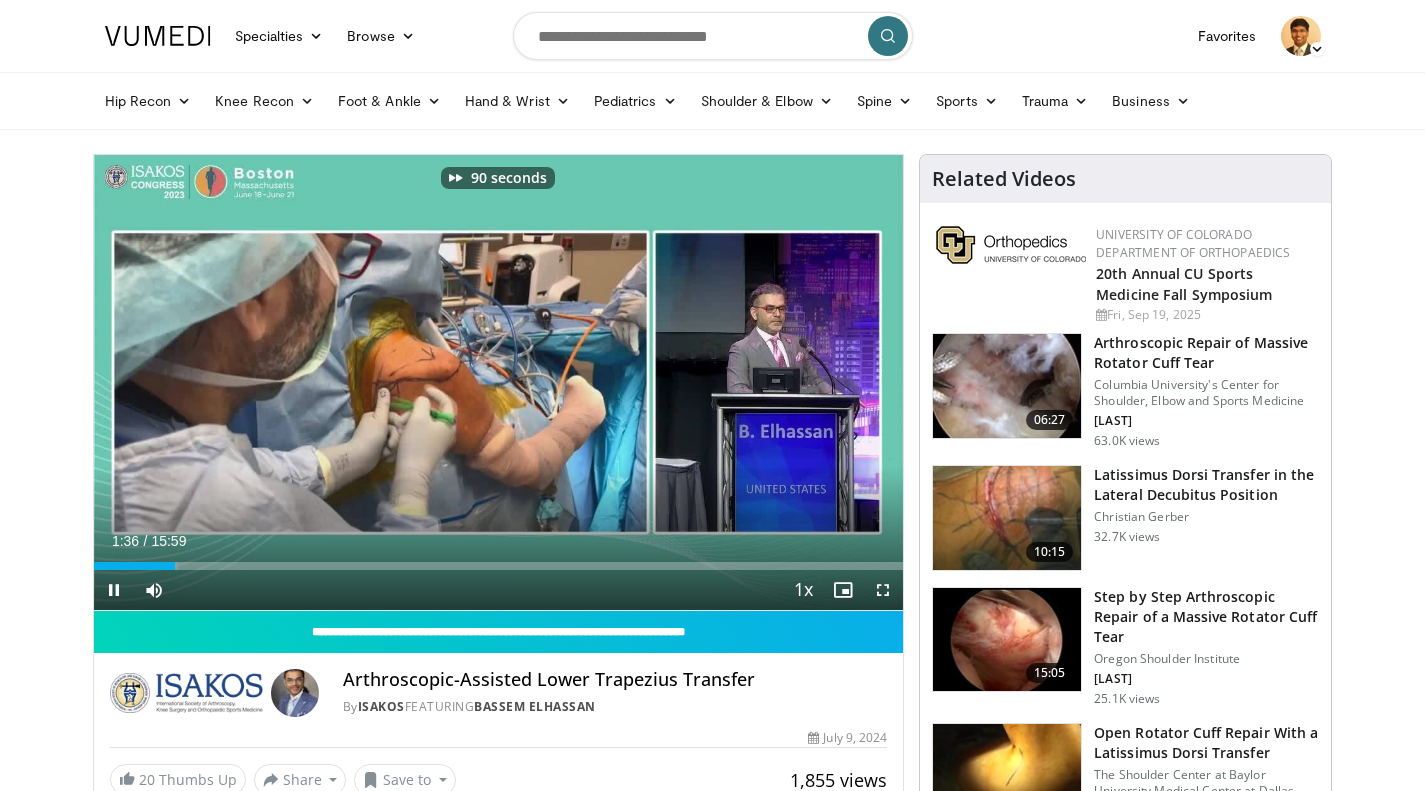 click at bounding box center (721, 382) 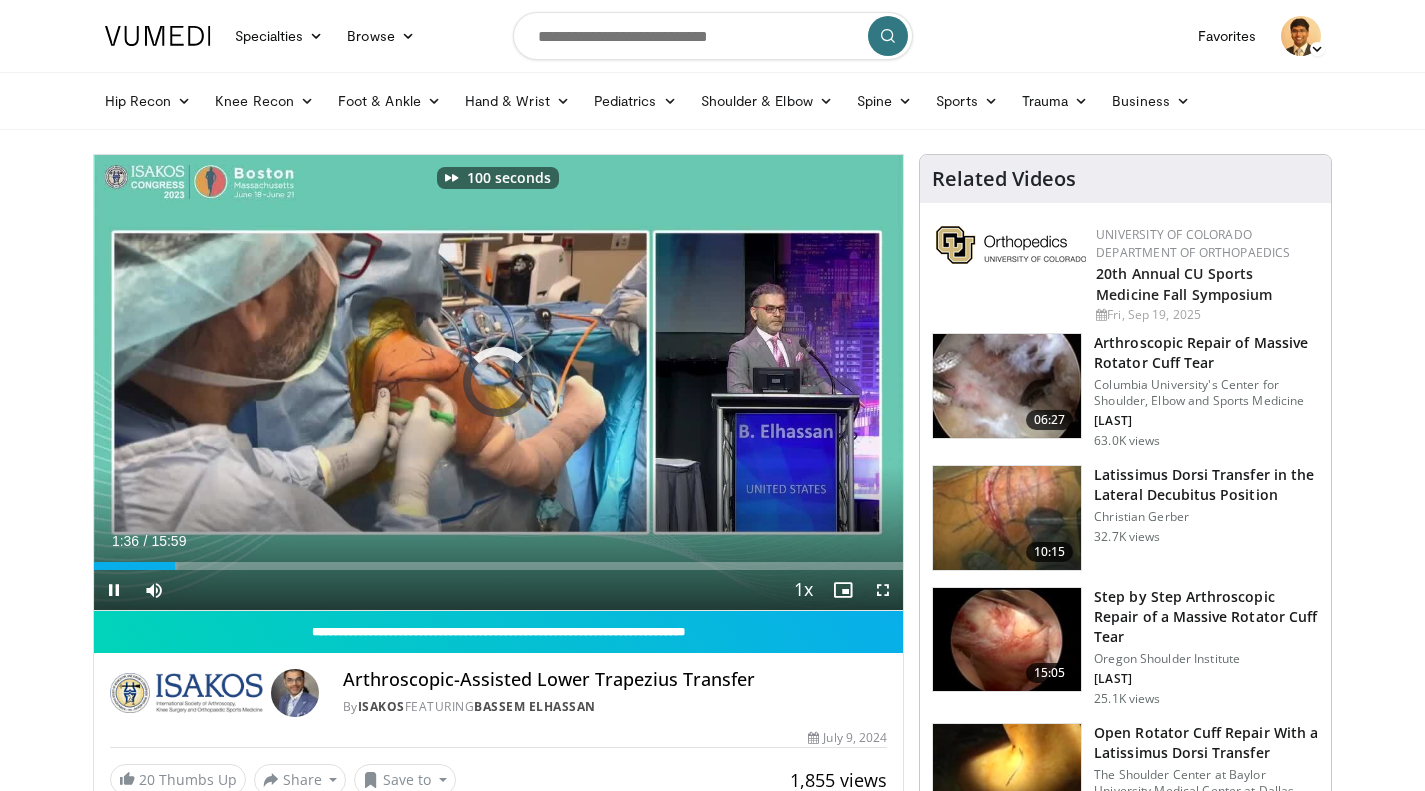 click at bounding box center [721, 382] 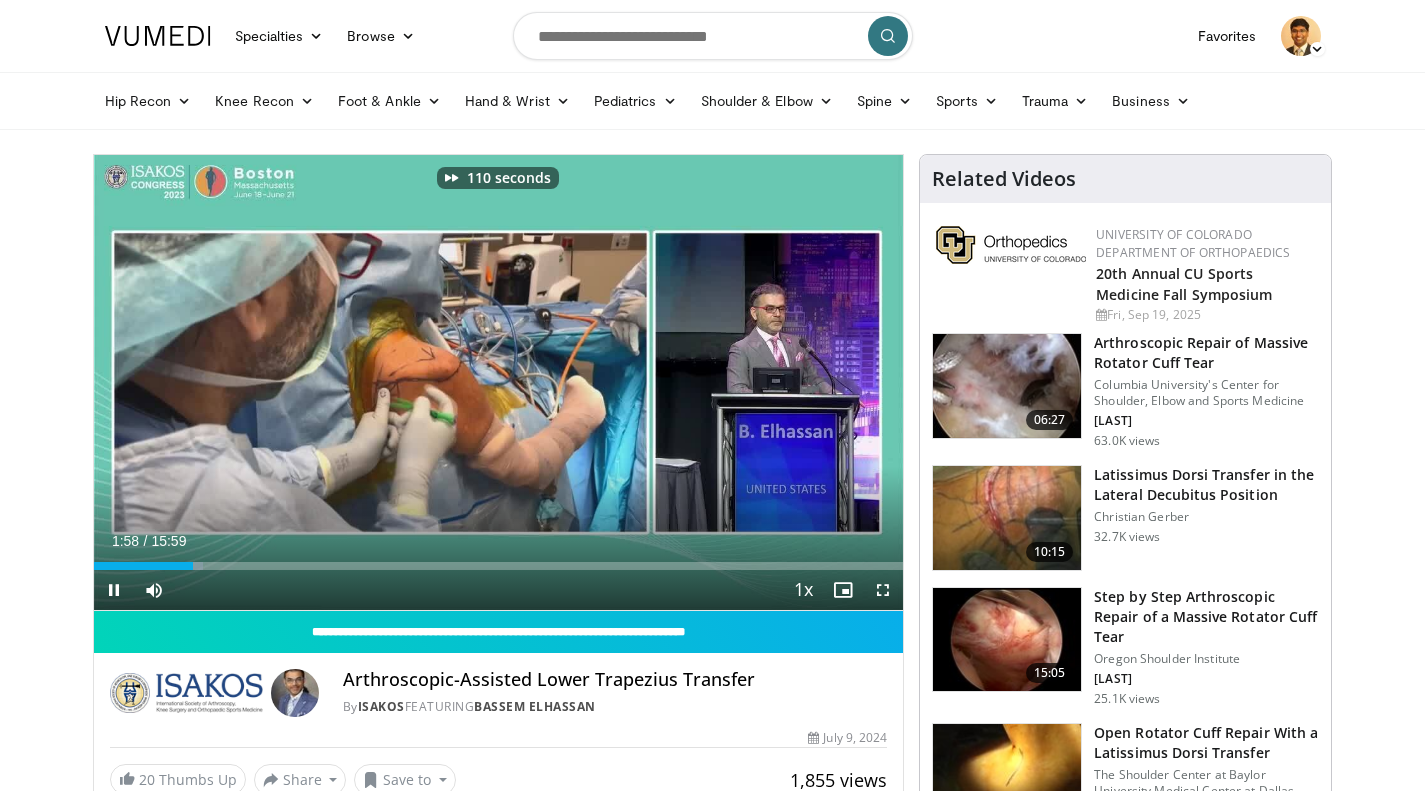 click at bounding box center [275, 382] 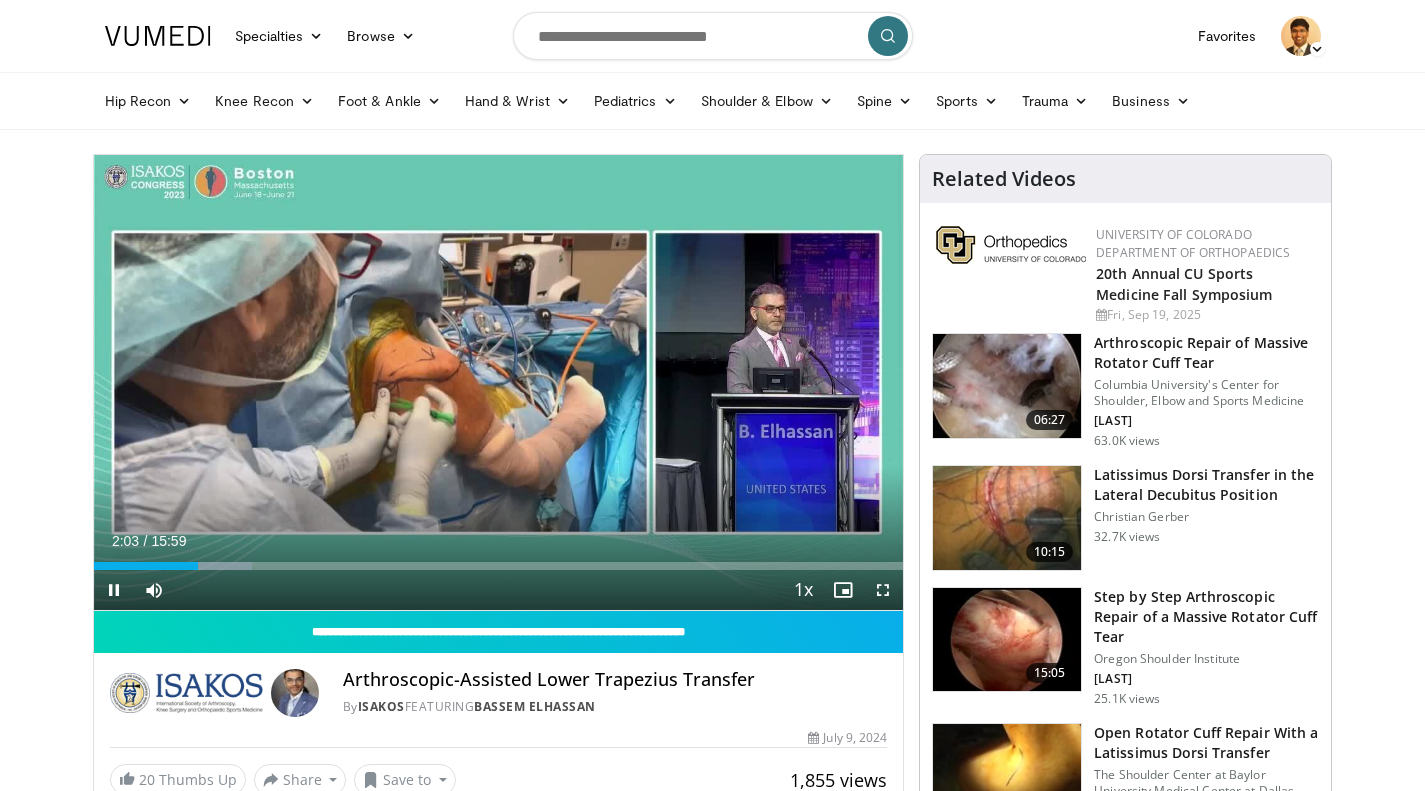 click at bounding box center (721, 382) 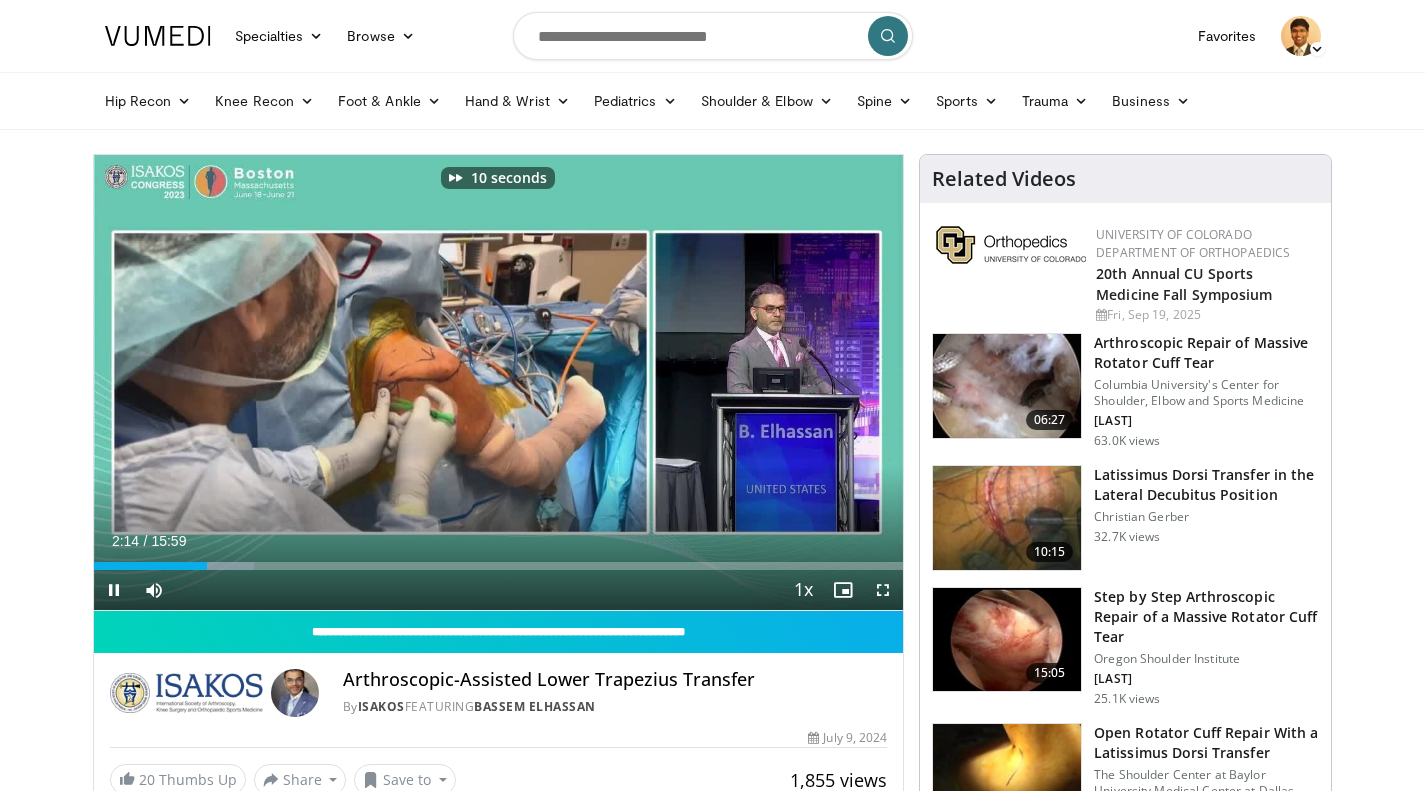 click at bounding box center [721, 382] 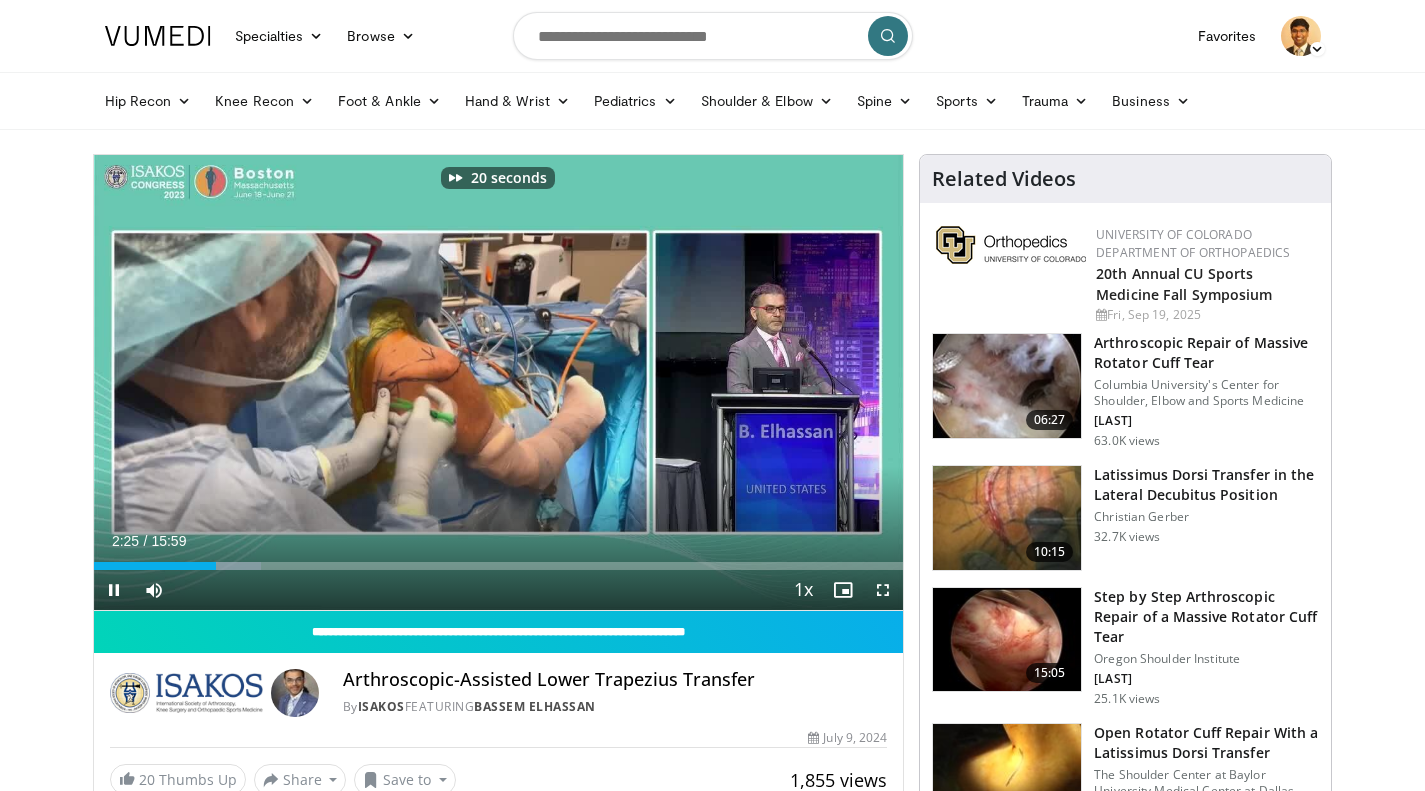 click at bounding box center (721, 382) 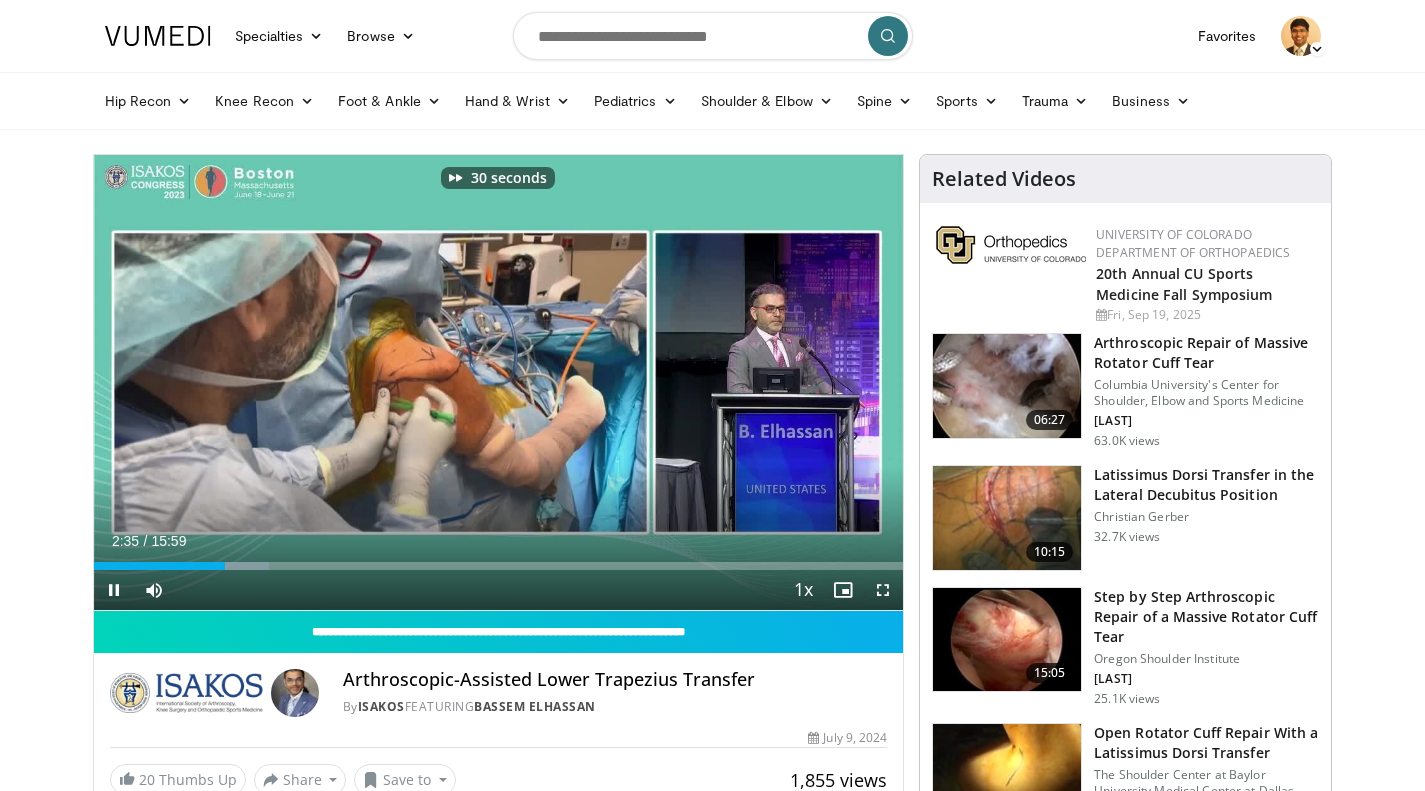 click at bounding box center [721, 382] 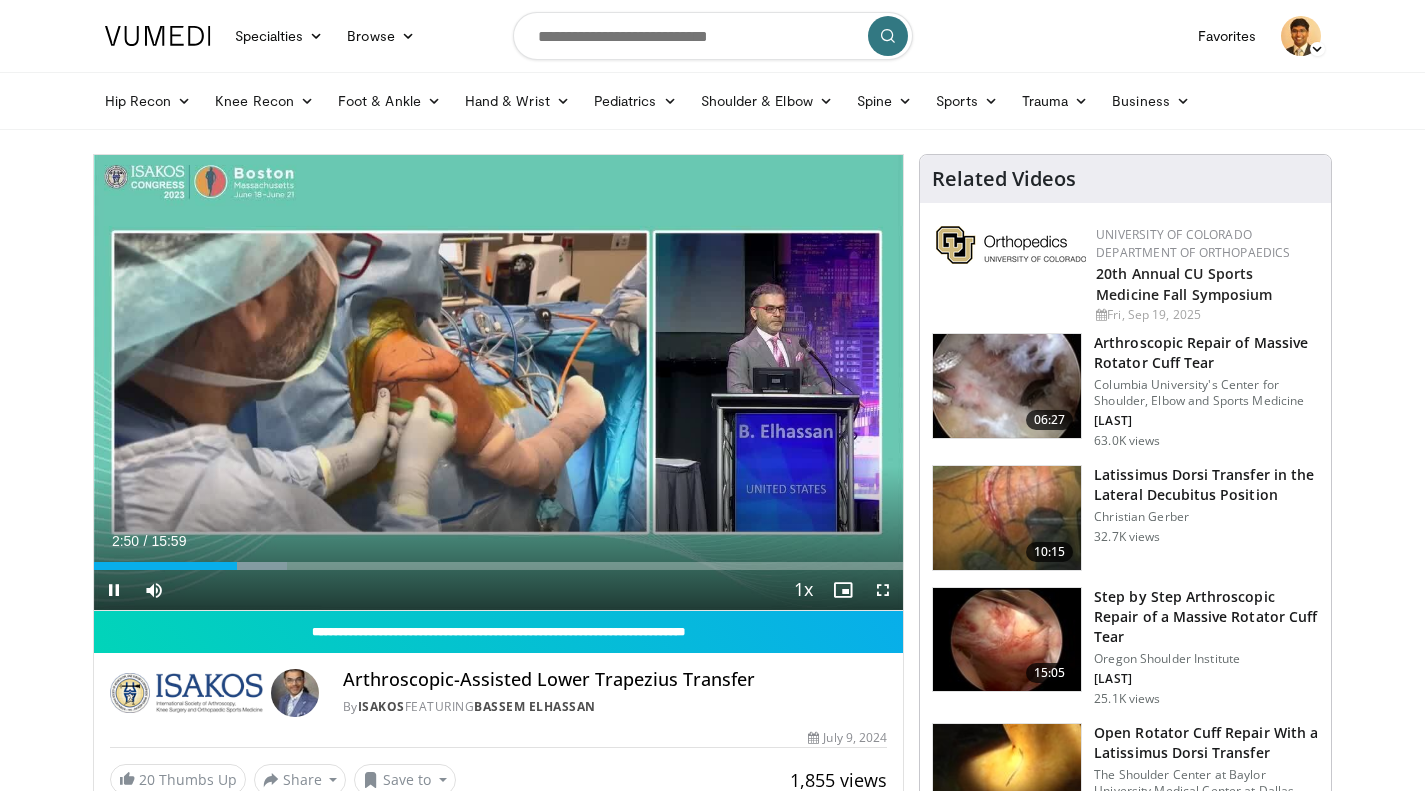 click at bounding box center (275, 382) 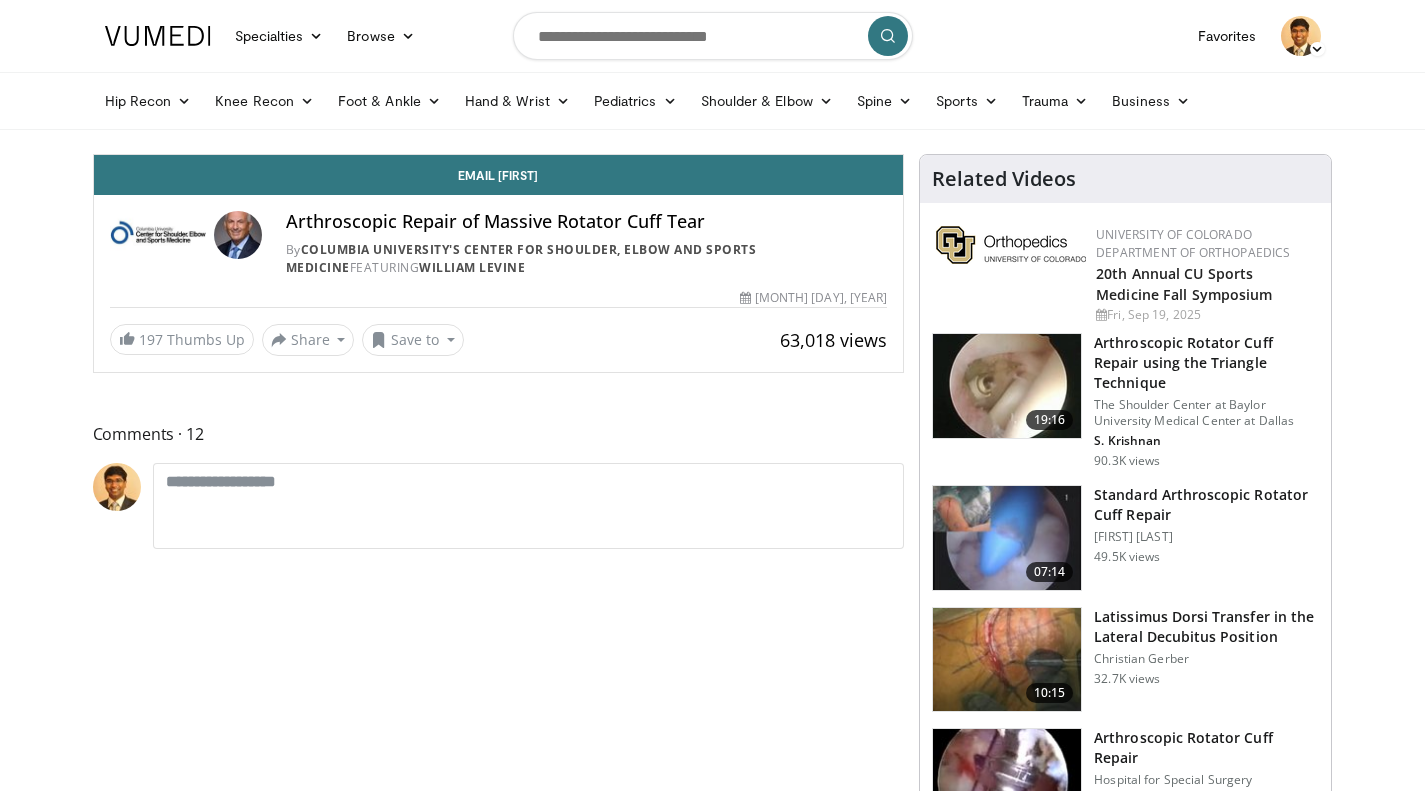 scroll, scrollTop: 0, scrollLeft: 0, axis: both 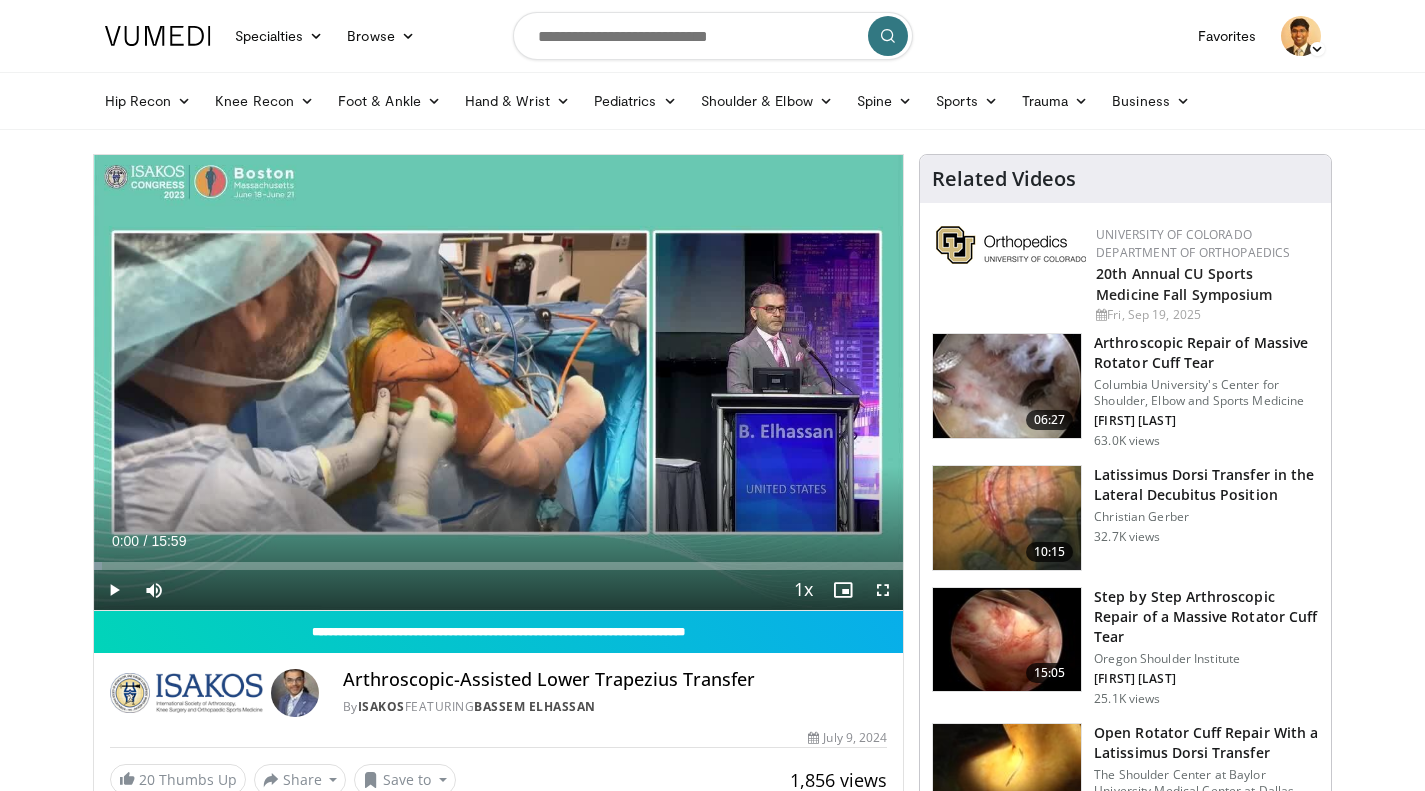 click on "Loaded :  1.04% 00:00 09:54" at bounding box center [499, 566] 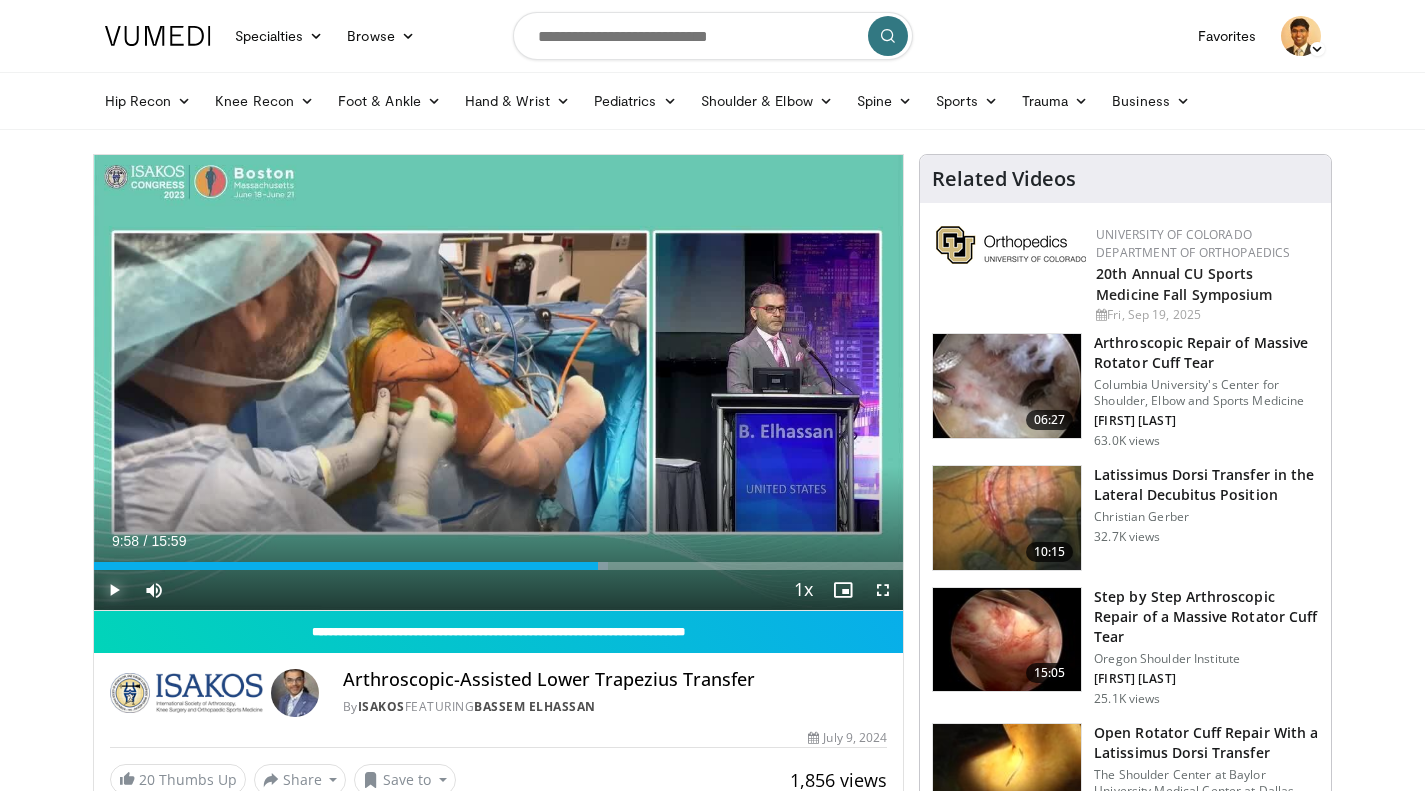 click at bounding box center [114, 590] 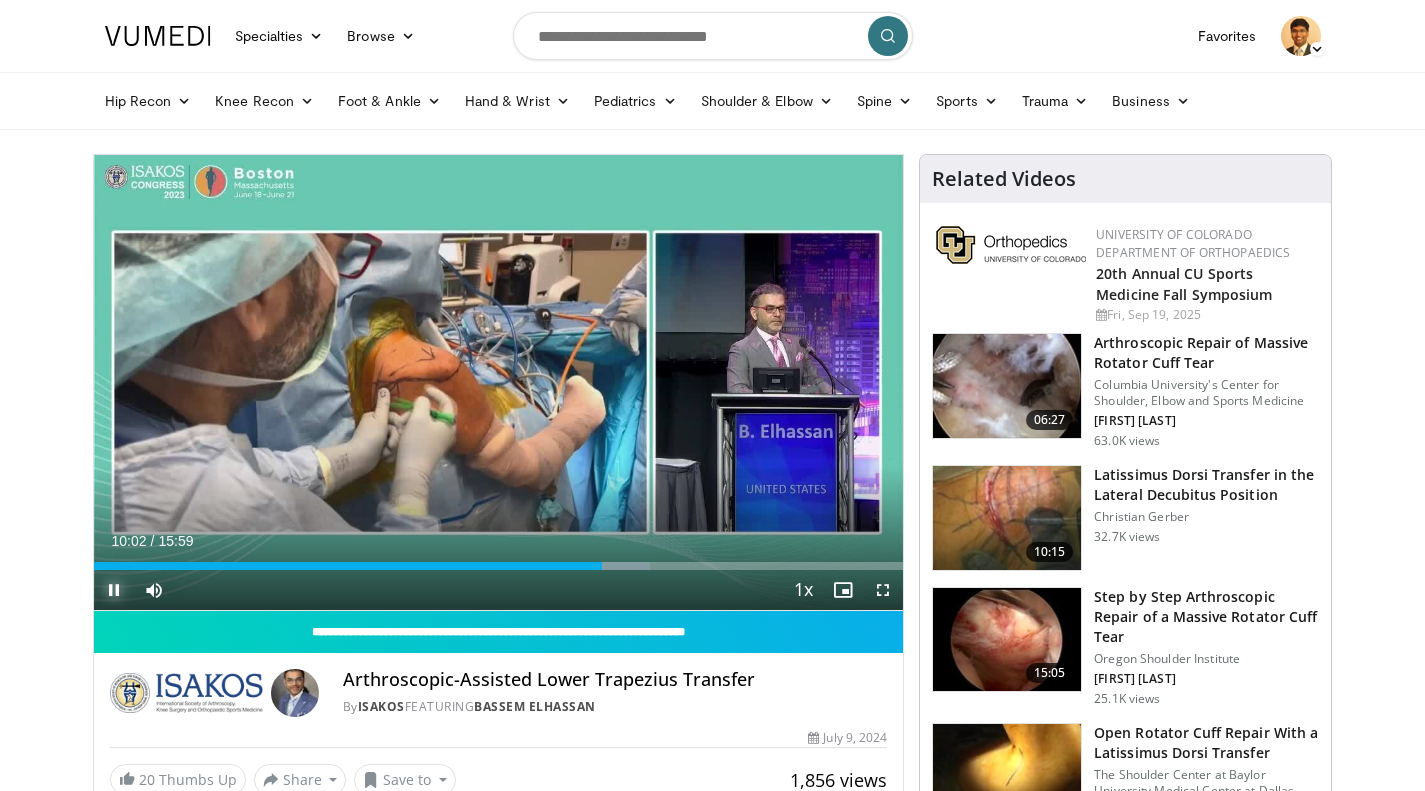 click on "10:02" at bounding box center (348, 566) 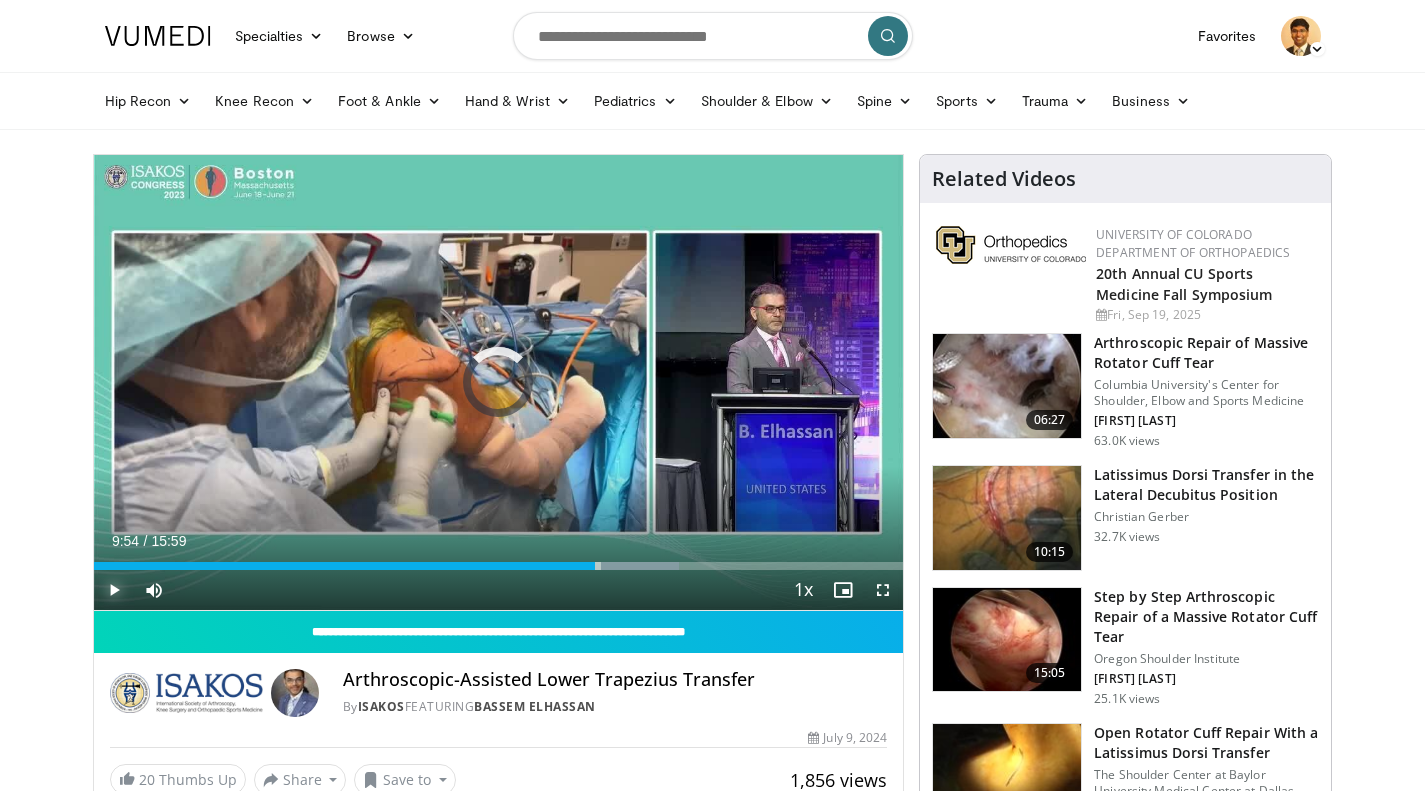click on "Loaded :  72.34% 09:54 09:57" at bounding box center [499, 566] 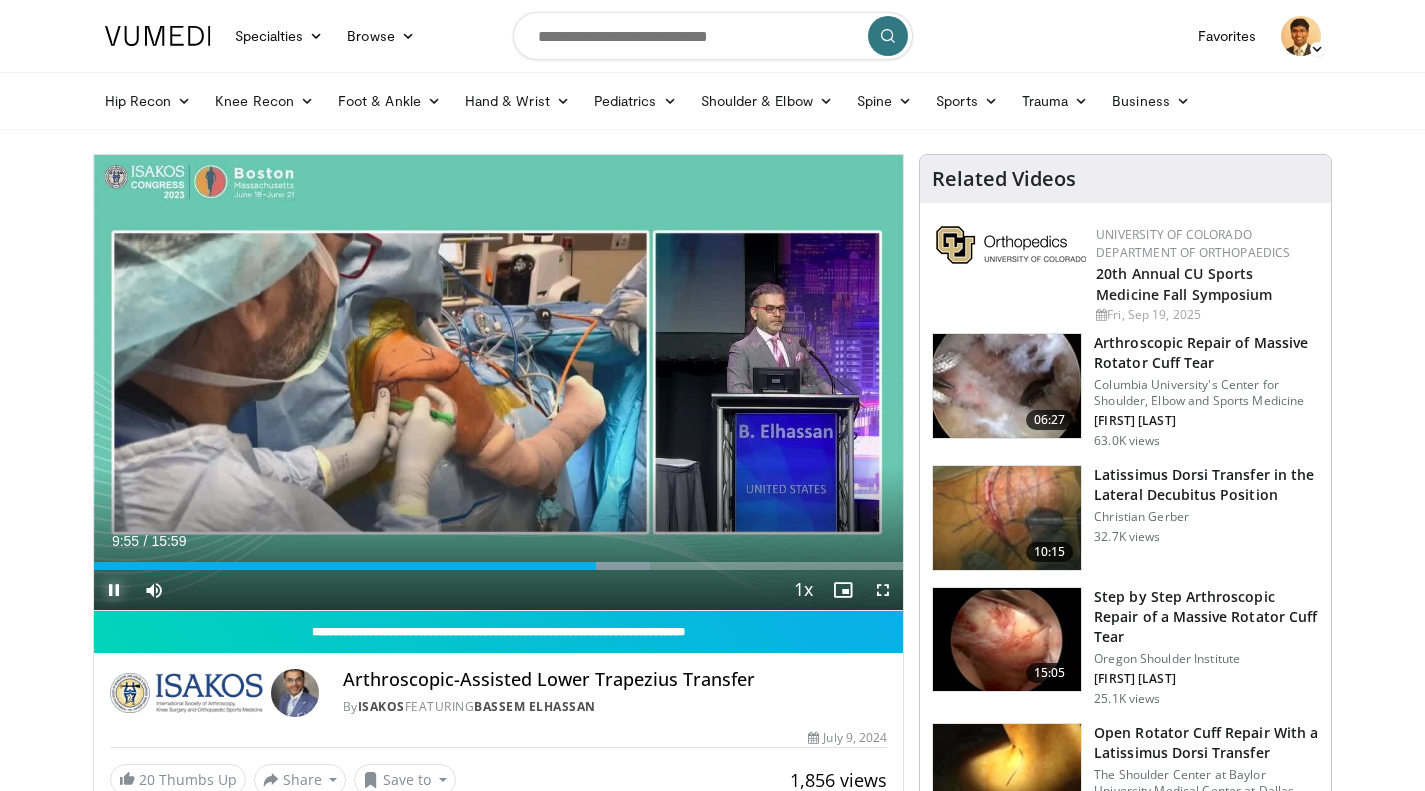click on "Loaded :  68.76% 09:55 09:46" at bounding box center (499, 566) 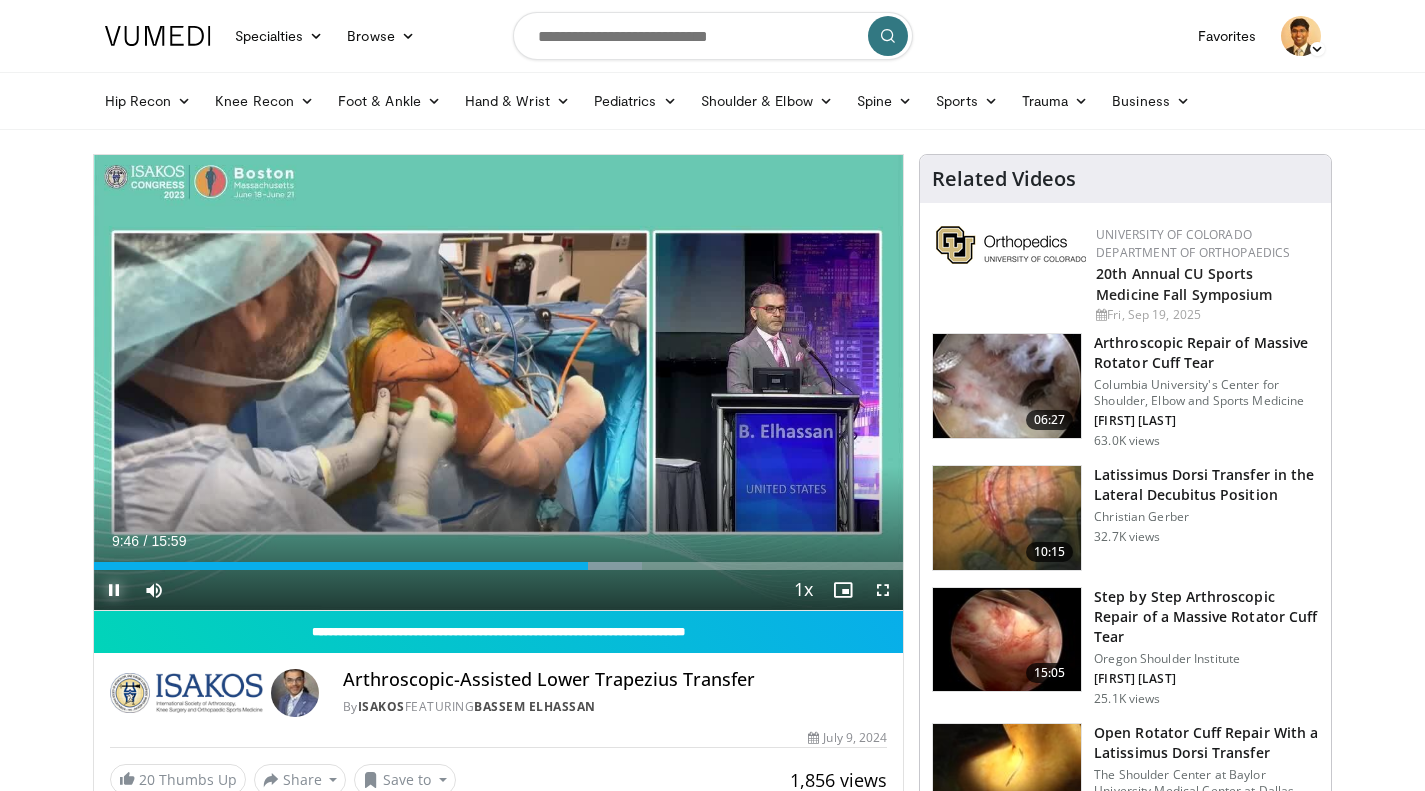 click at bounding box center [614, 566] 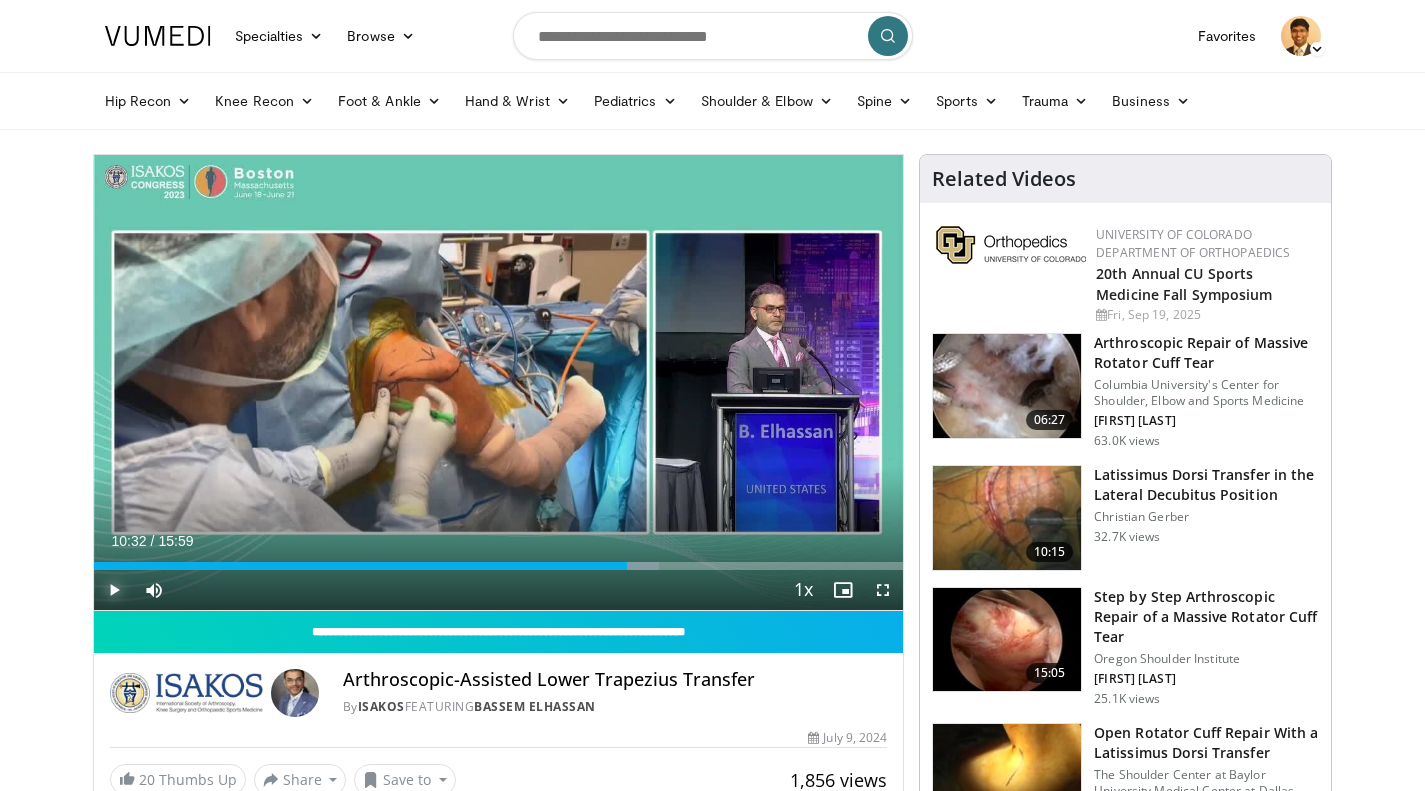 click on "Loaded :  69.80% 10:07 10:31" at bounding box center (499, 560) 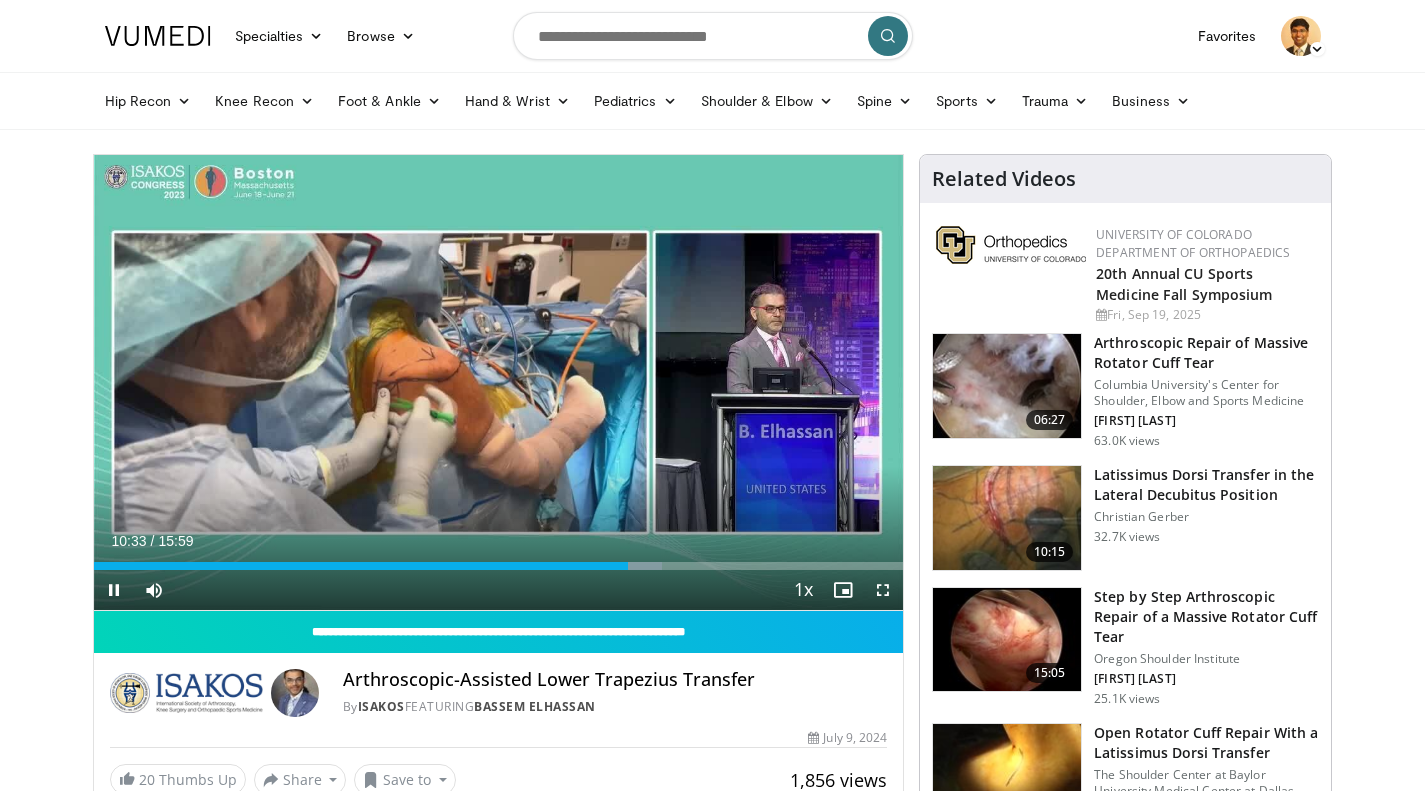 click on "10 seconds
Tap to unmute" at bounding box center (499, 382) 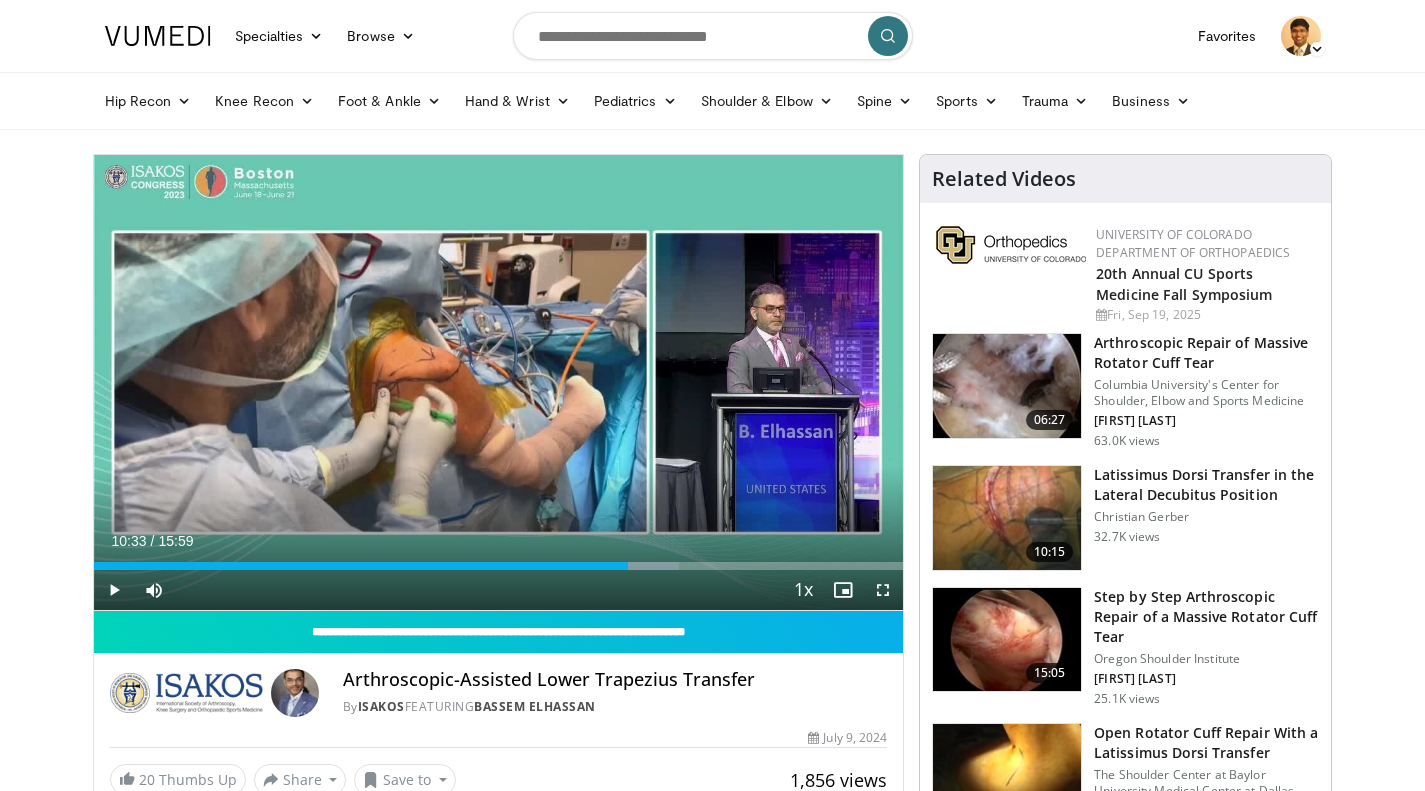 click on "10 seconds
Tap to unmute" at bounding box center [499, 382] 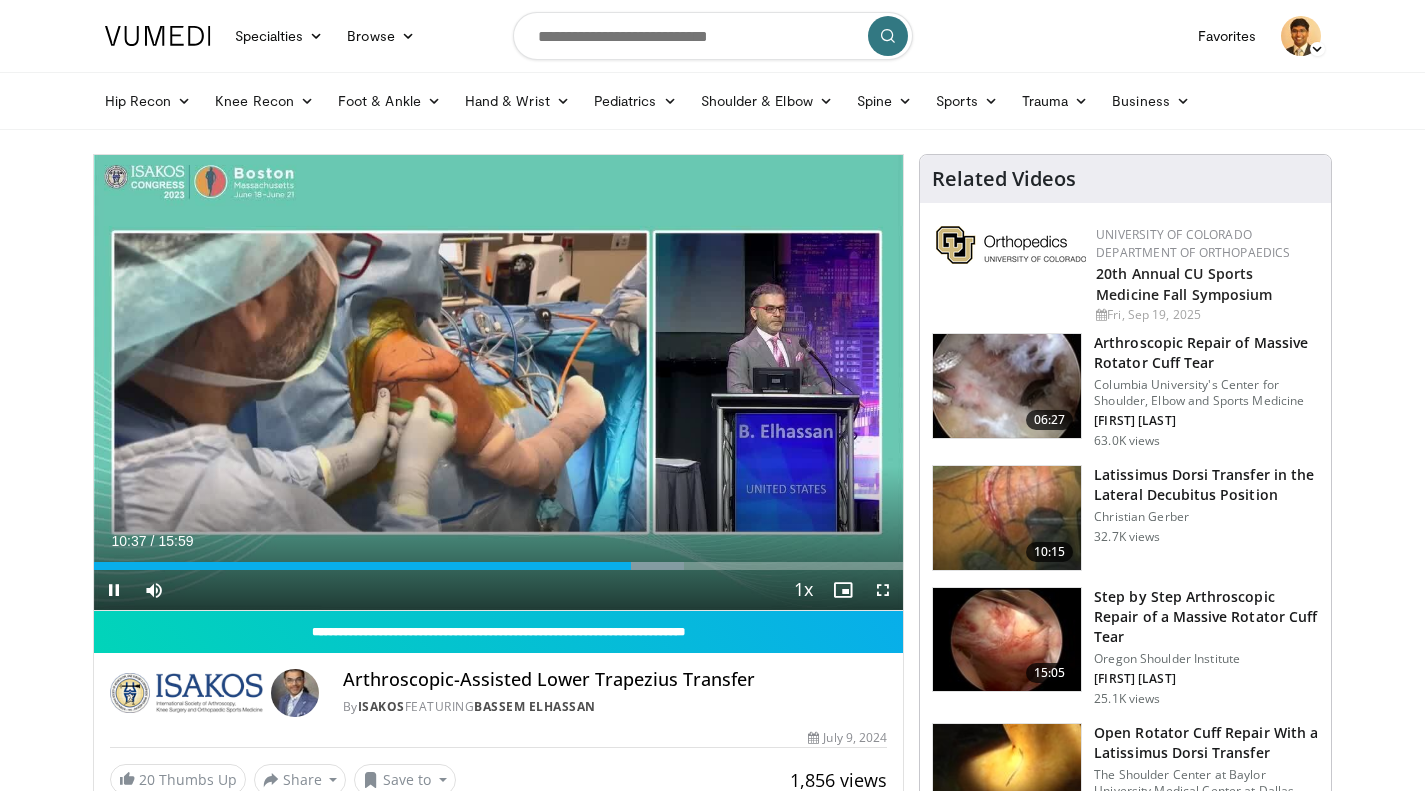 click at bounding box center [644, 566] 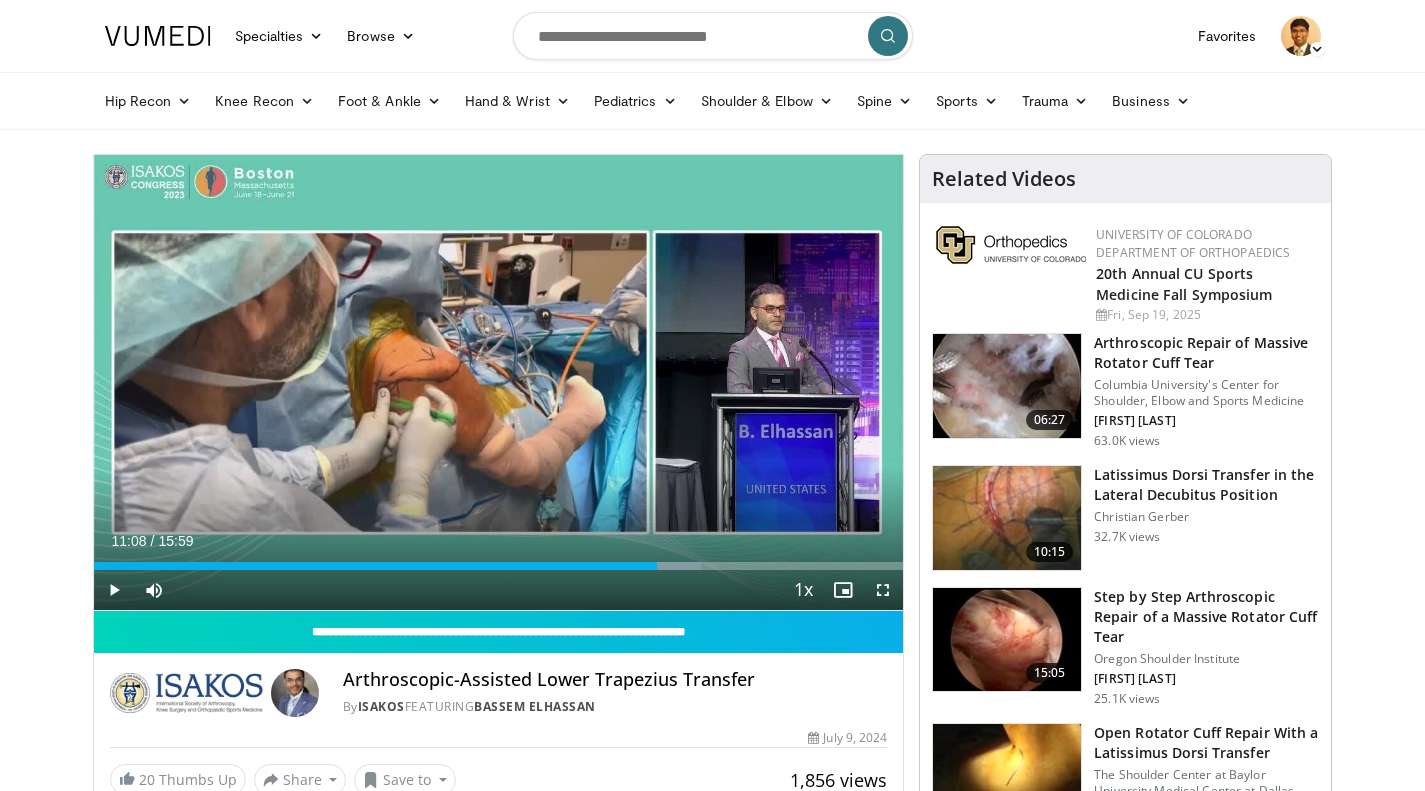 click at bounding box center (662, 566) 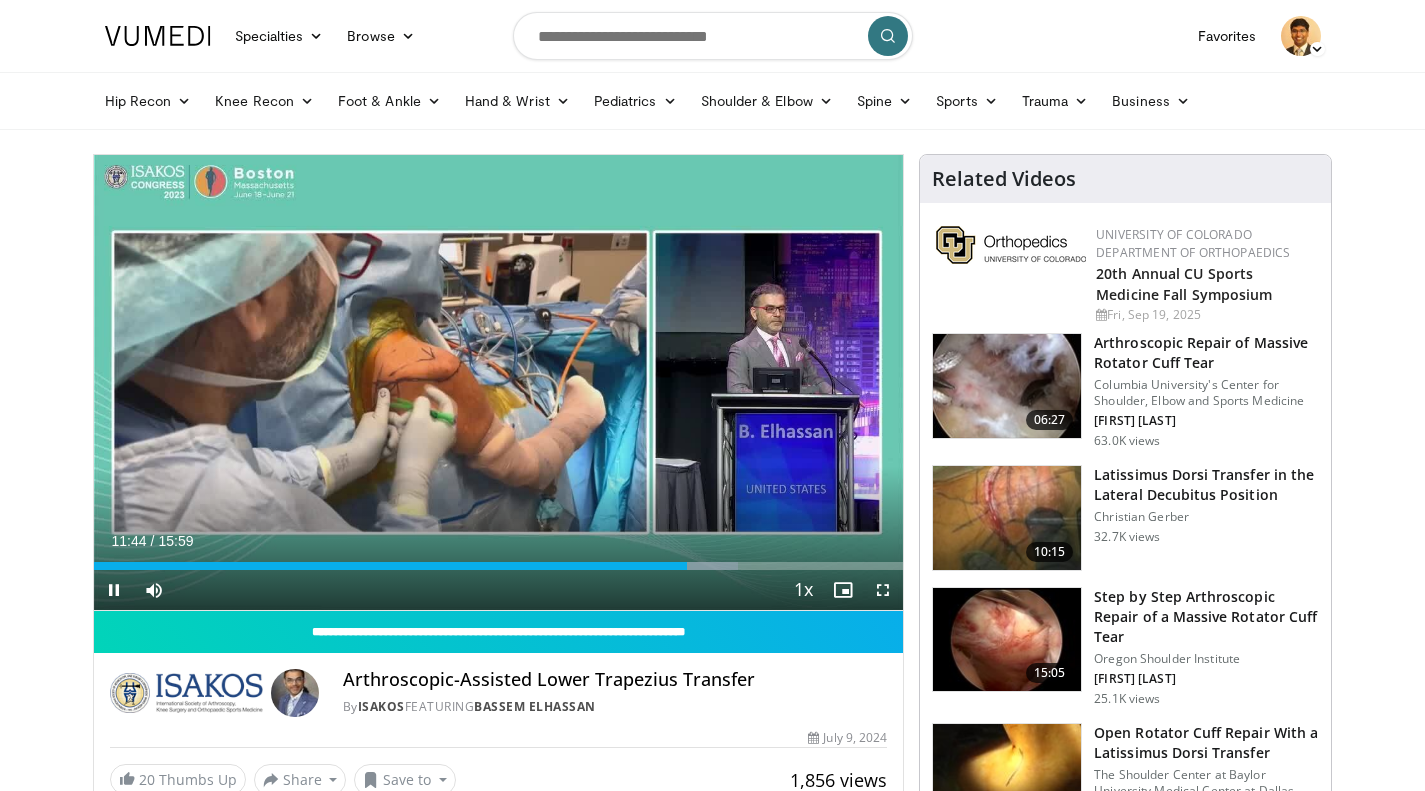 click at bounding box center (721, 382) 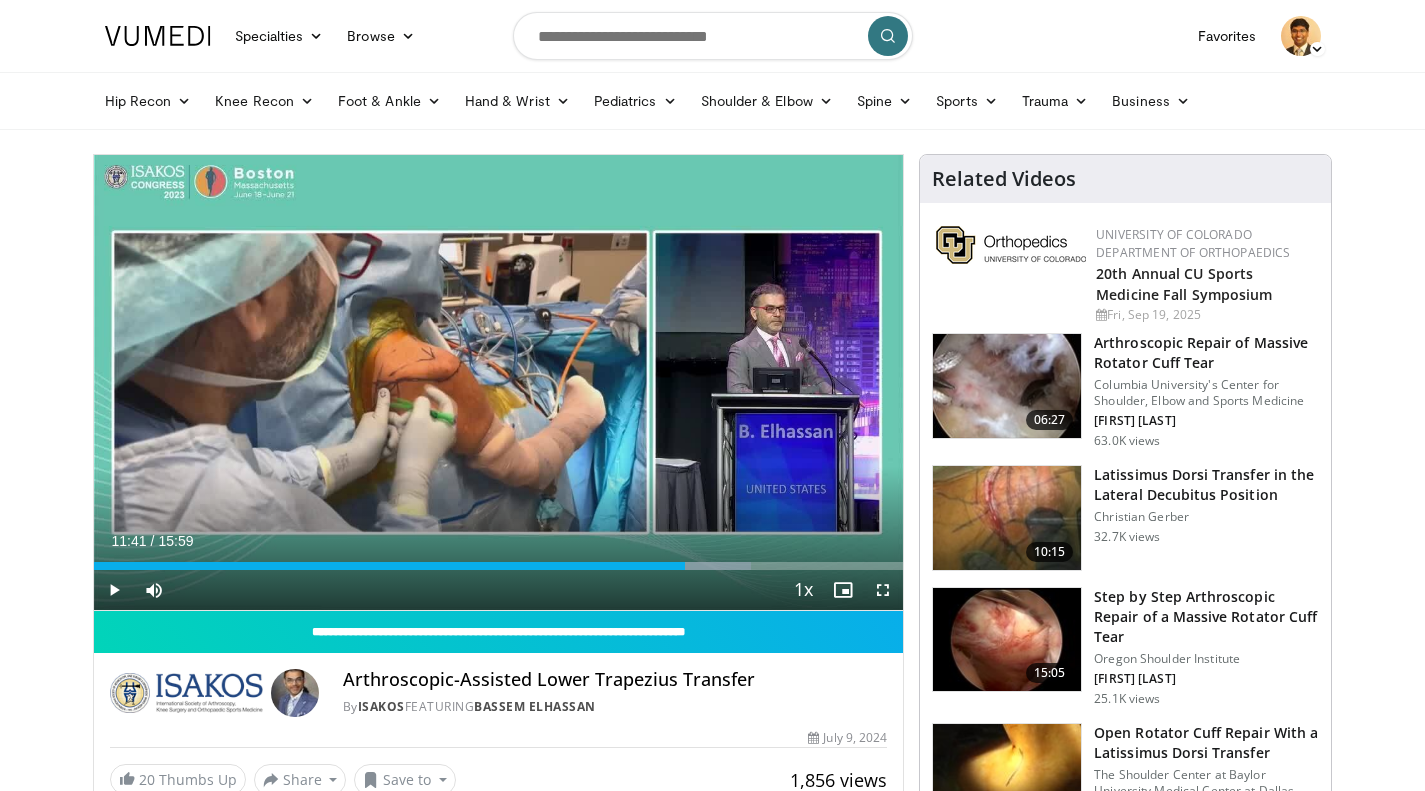 click on "11:41" at bounding box center [390, 566] 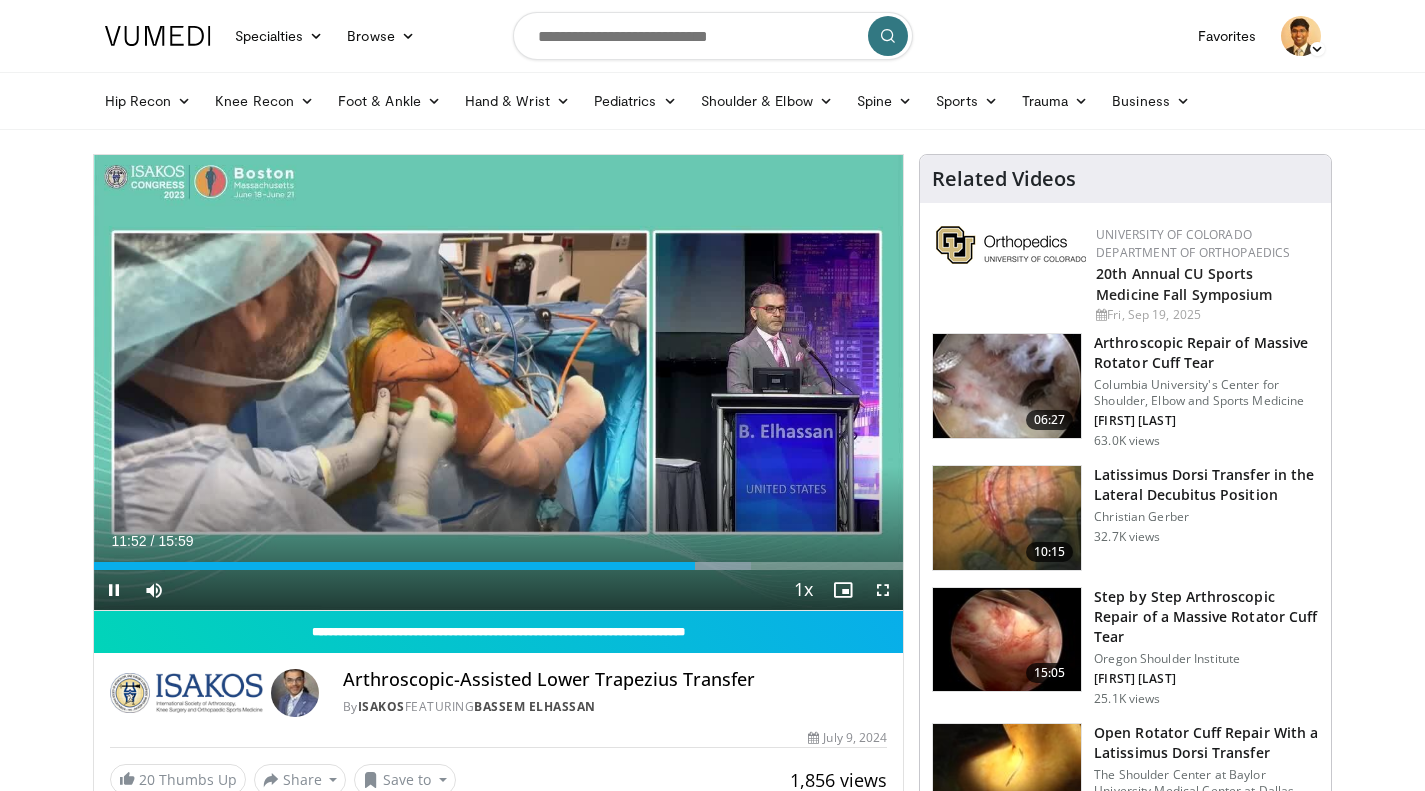 click at bounding box center [721, 382] 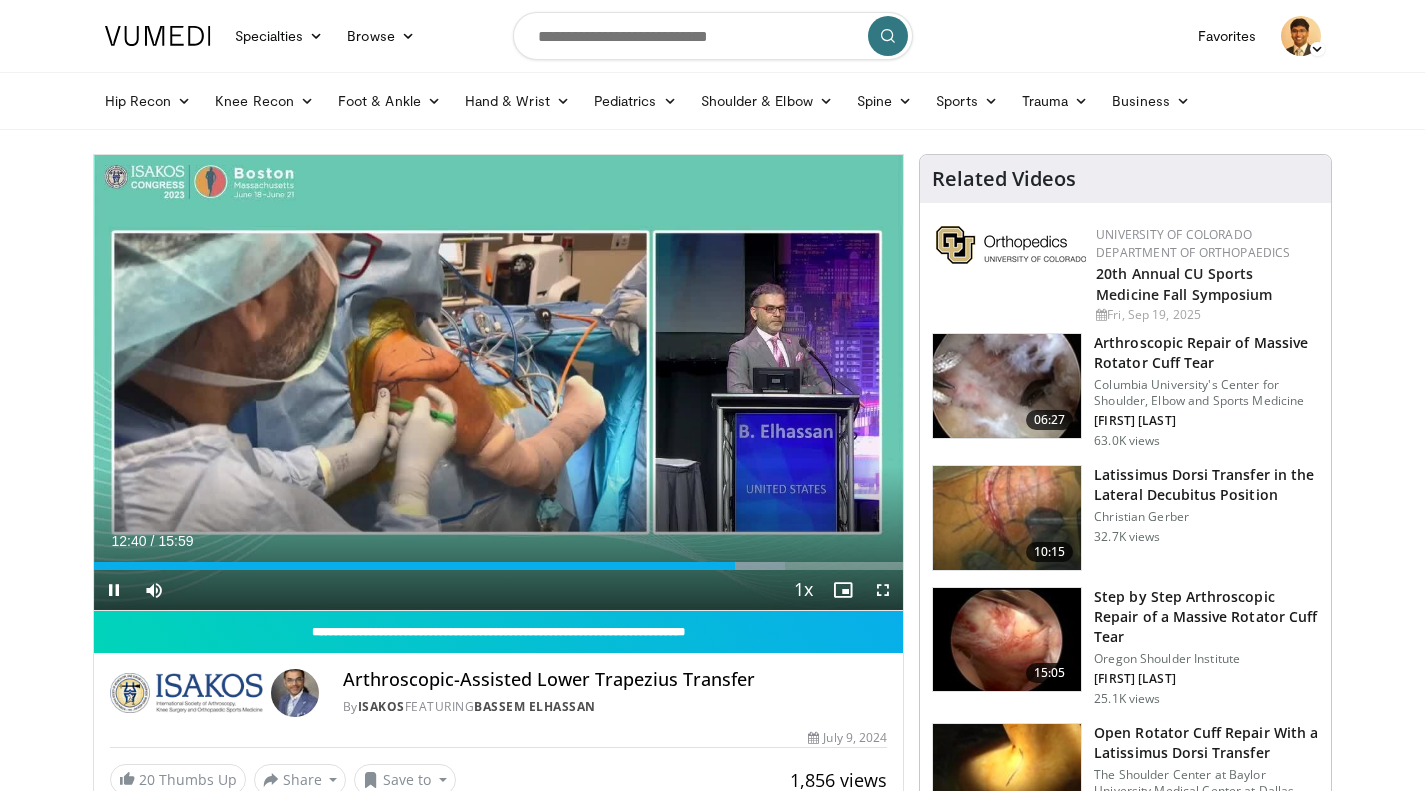 click at bounding box center [721, 382] 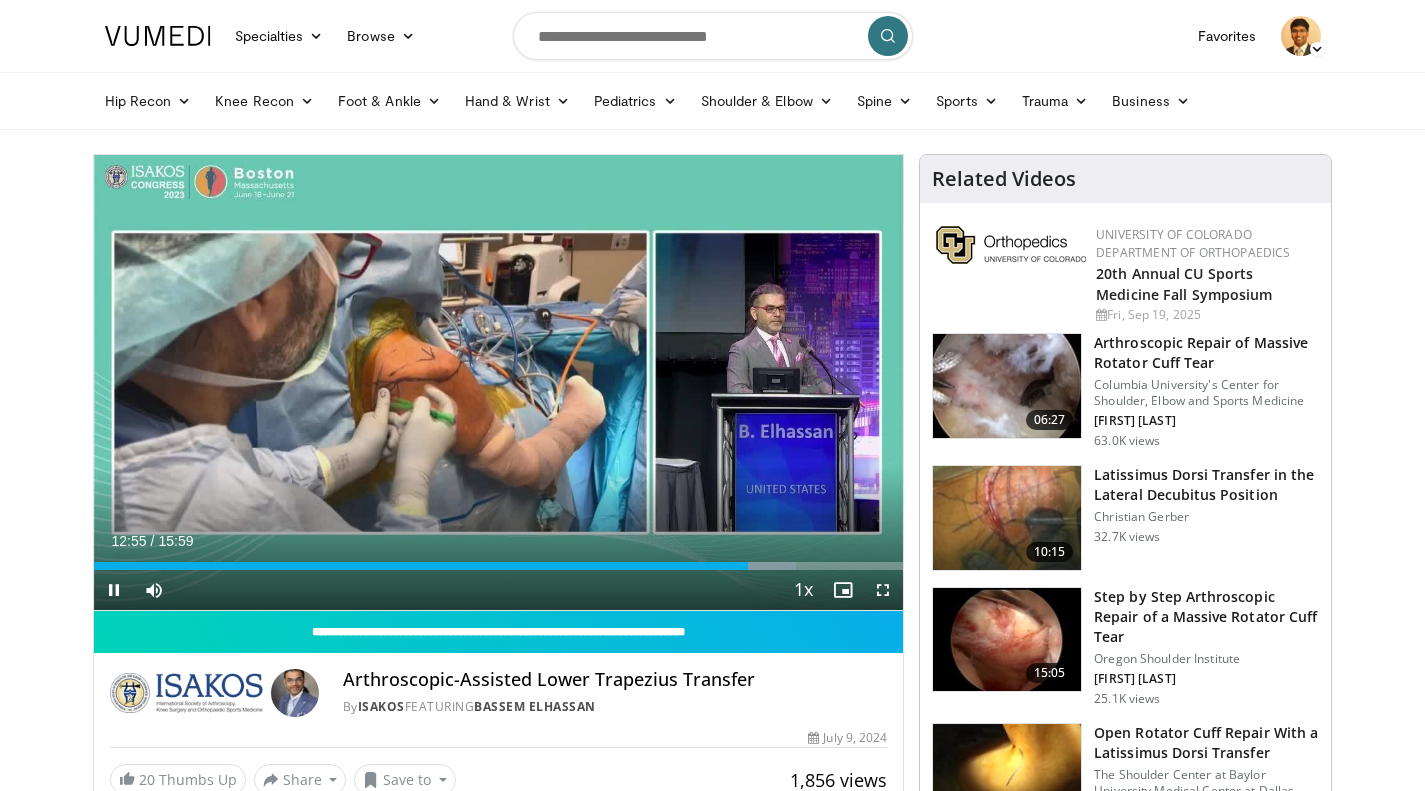 click at bounding box center (721, 382) 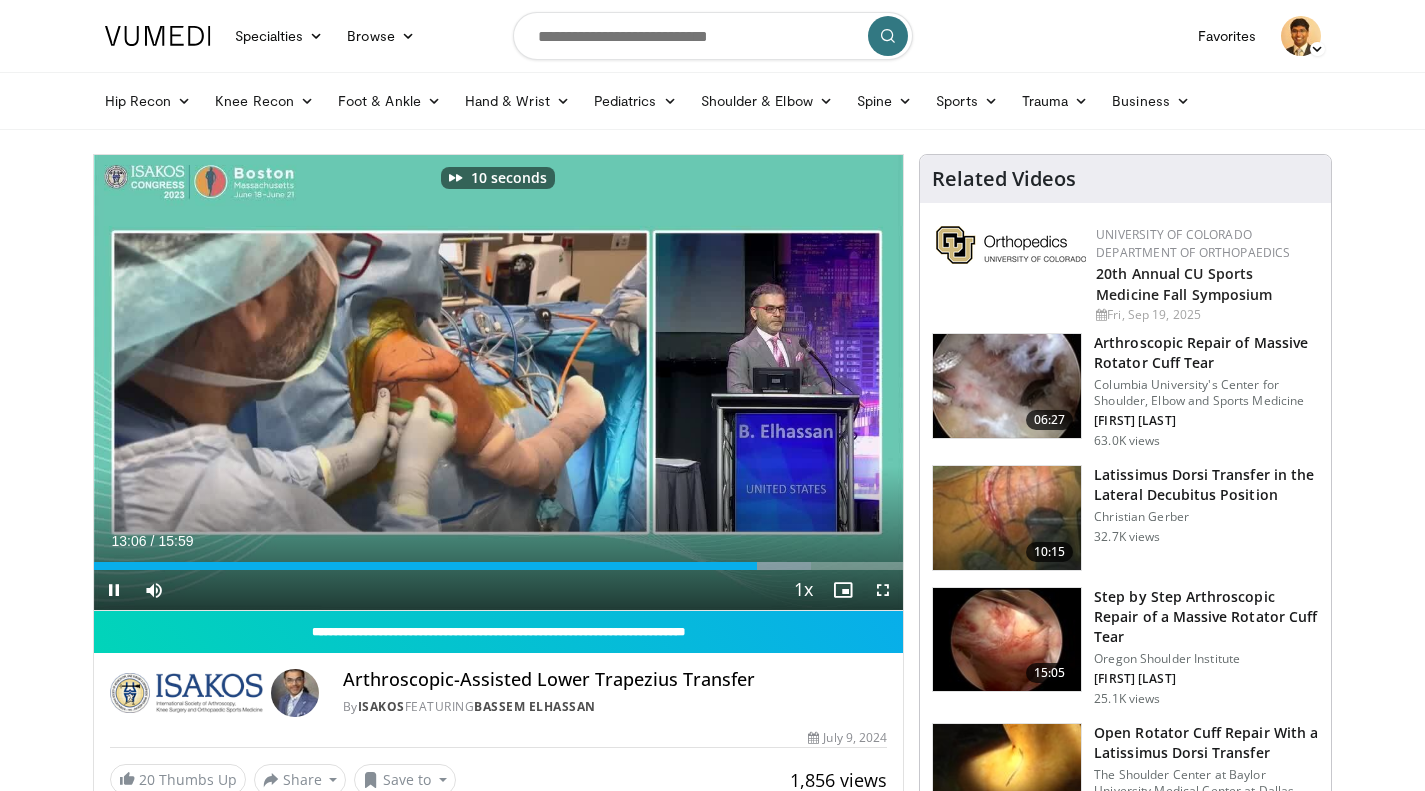 click at bounding box center [721, 382] 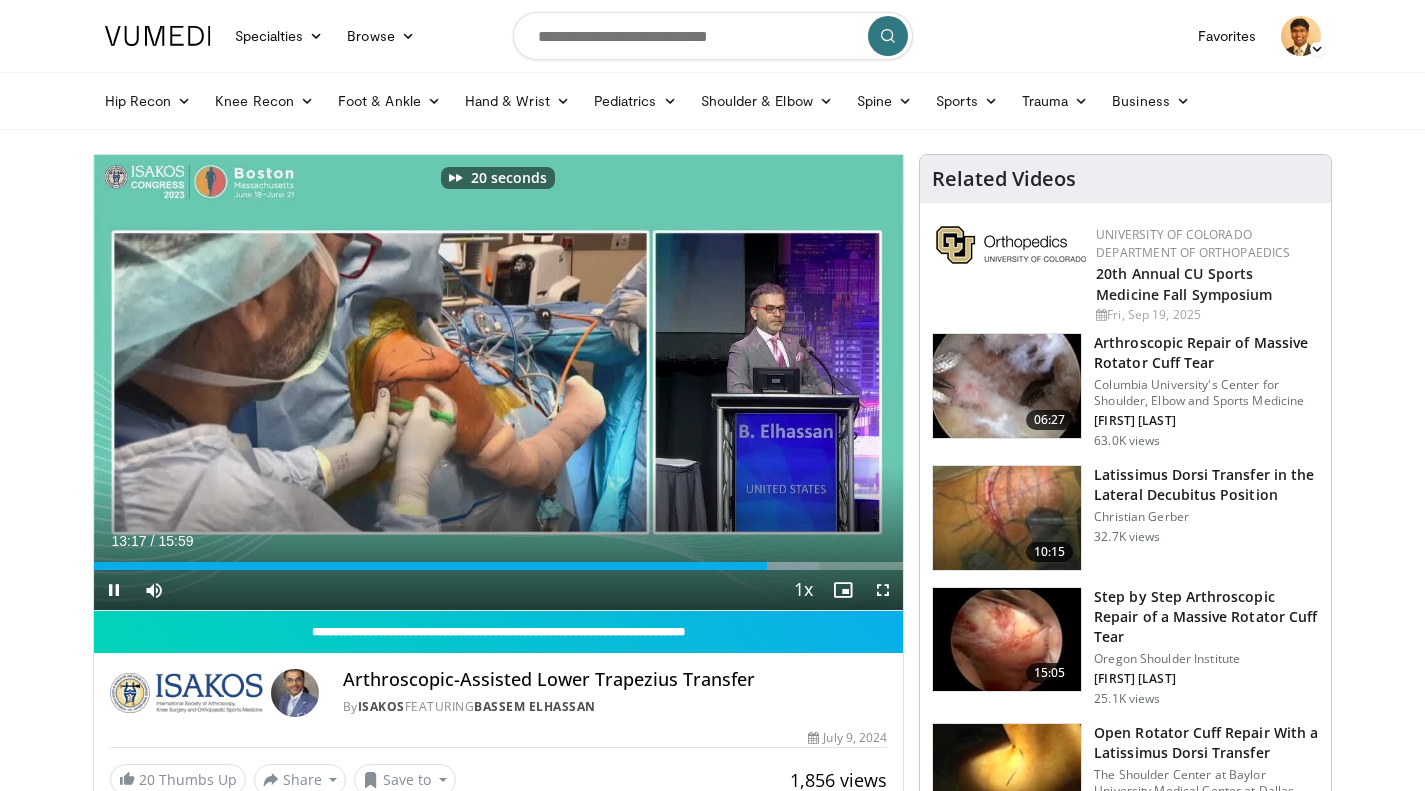 click at bounding box center [721, 382] 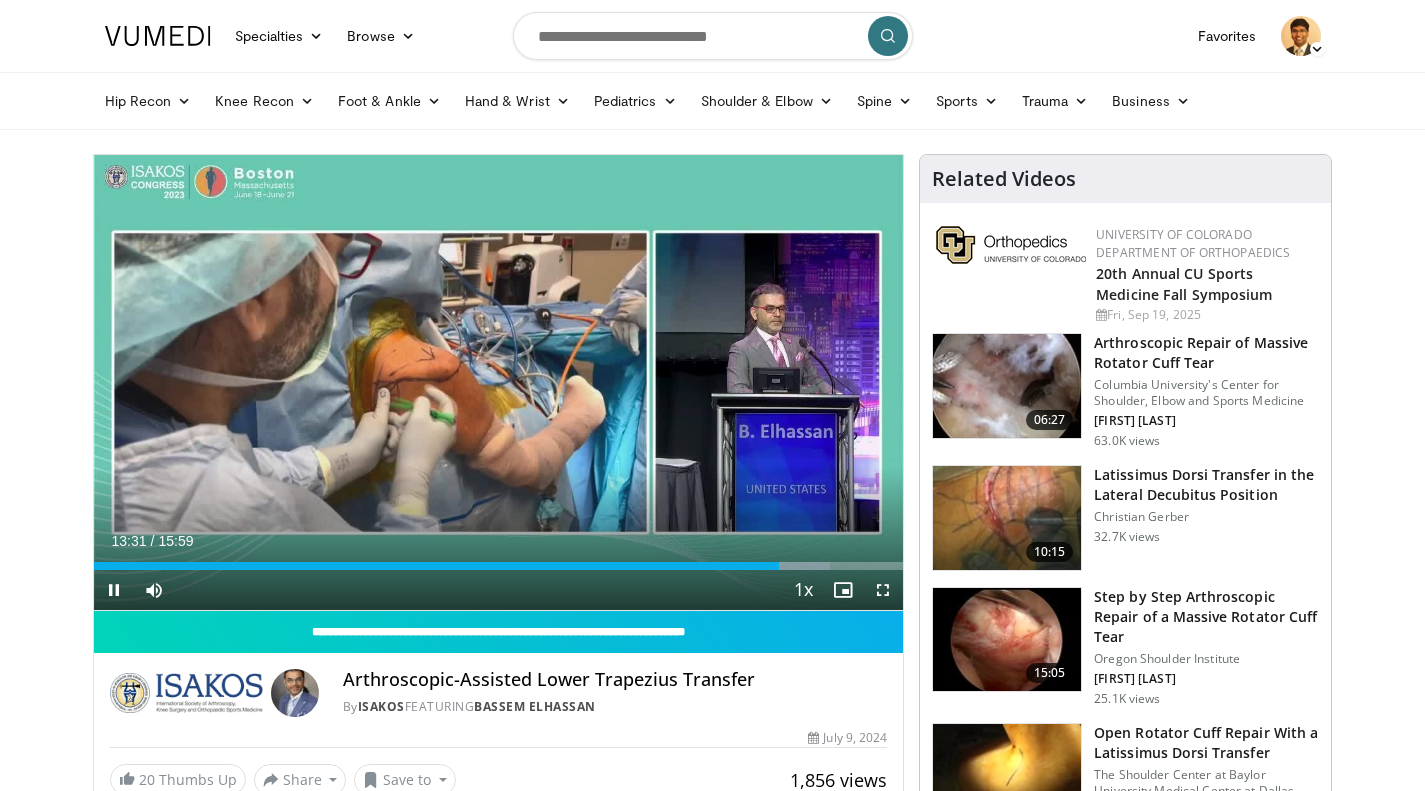 click at bounding box center (721, 382) 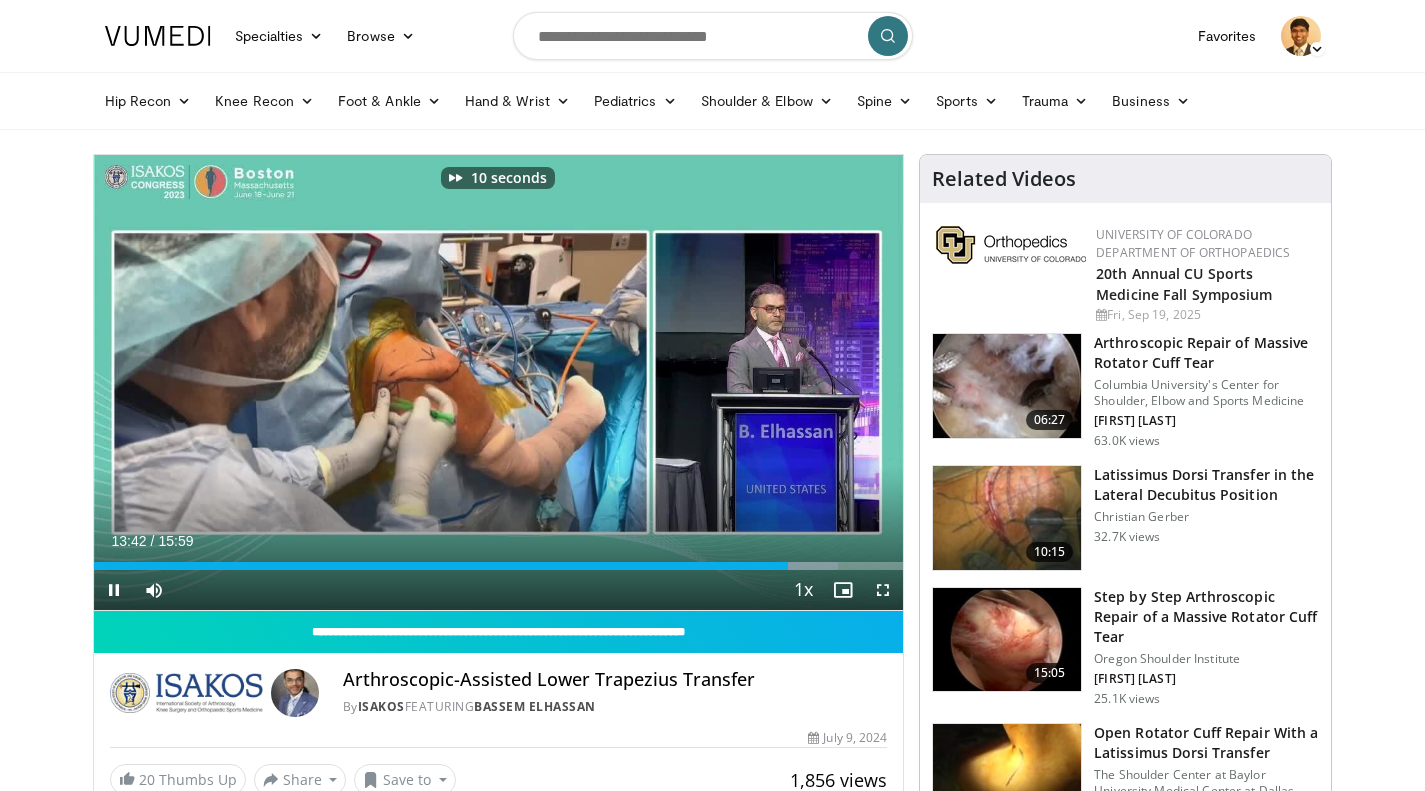click at bounding box center (721, 382) 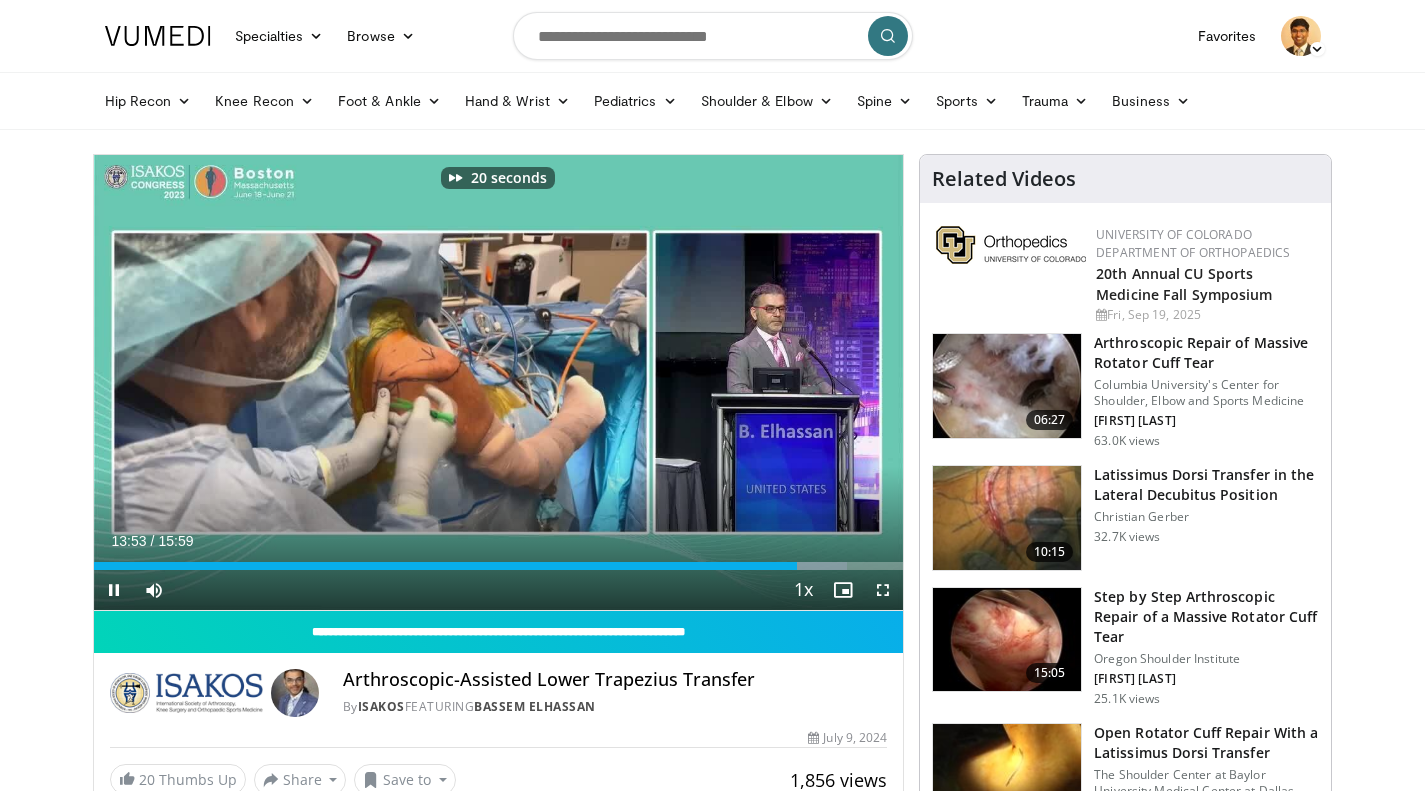 click at bounding box center (721, 382) 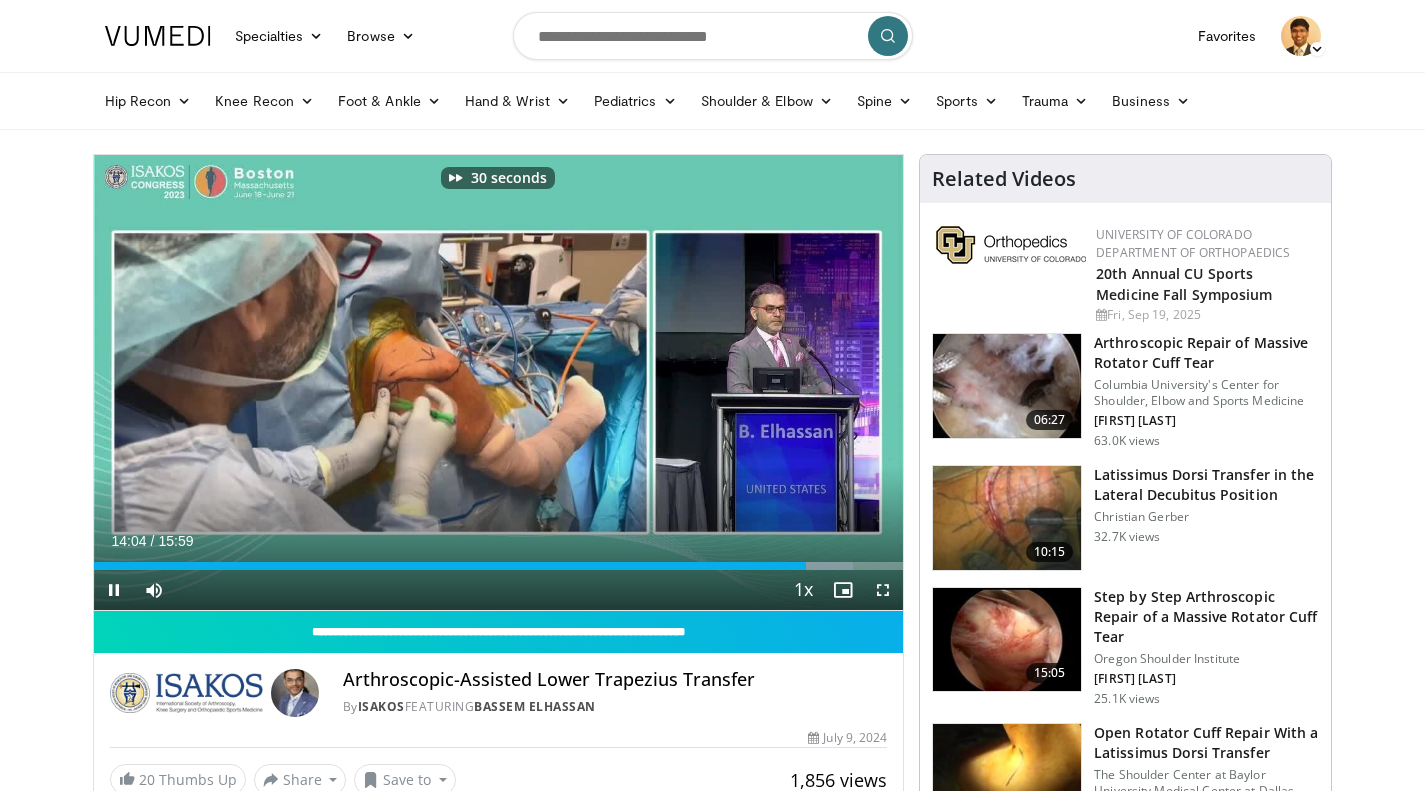 click at bounding box center (721, 382) 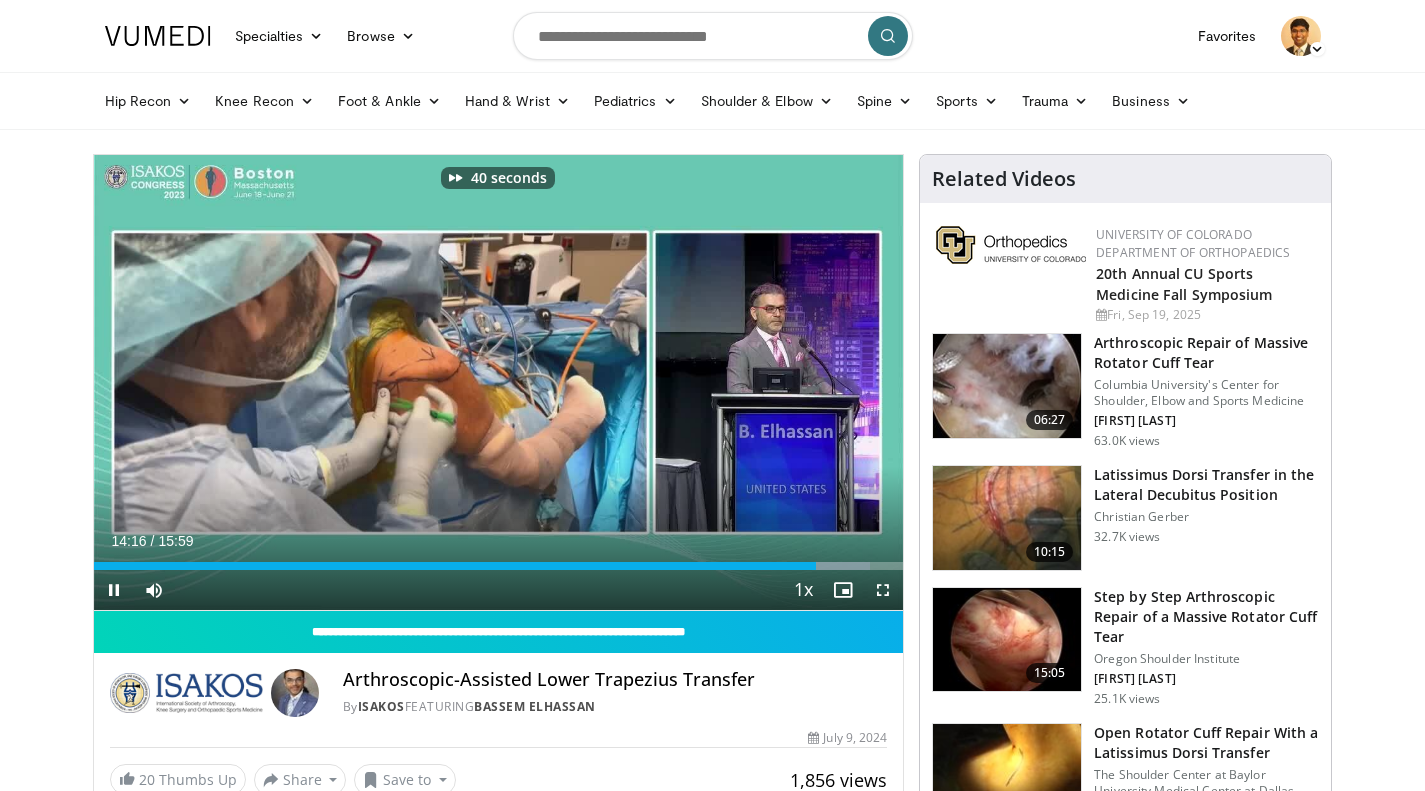 click at bounding box center [721, 382] 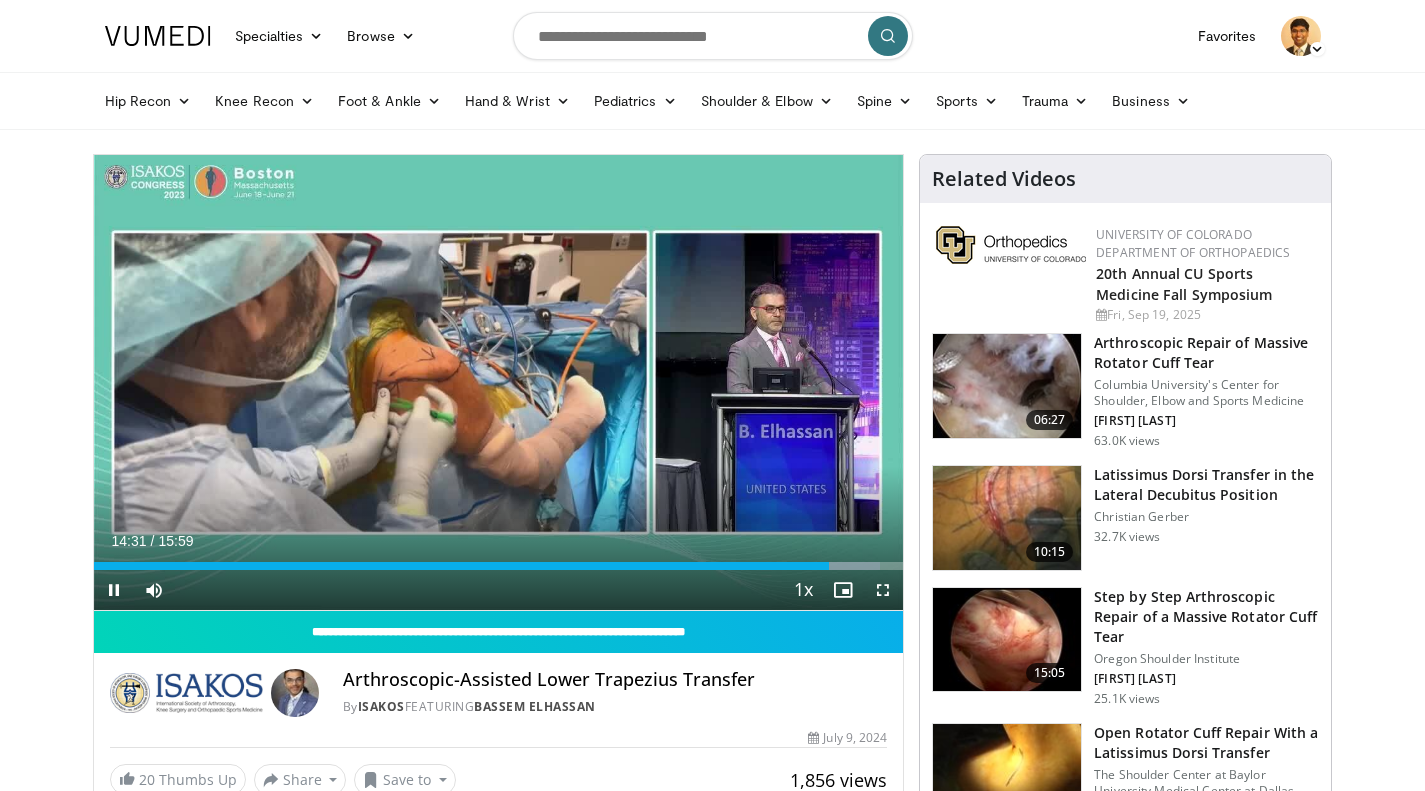 click on "50 seconds
Tap to unmute" at bounding box center (499, 382) 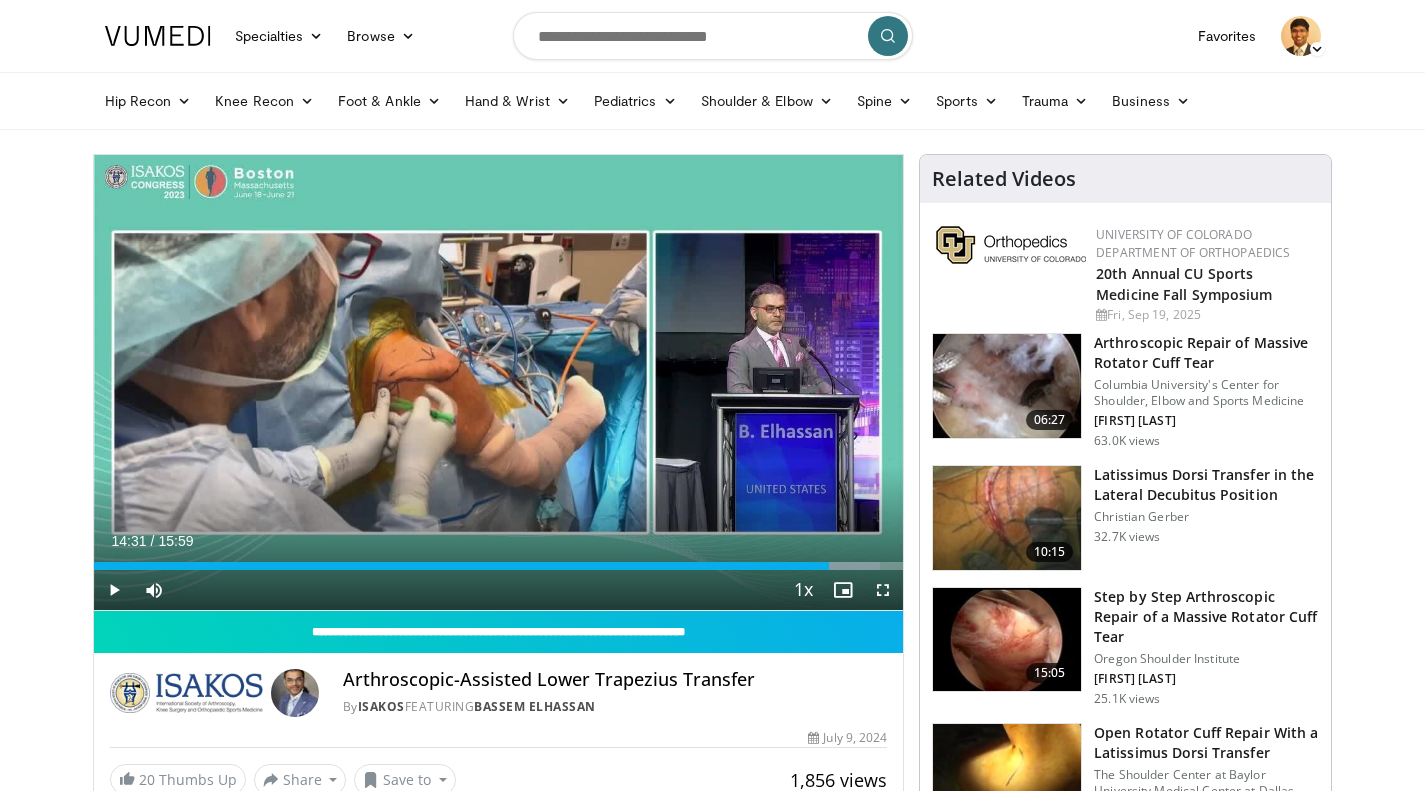 click at bounding box center [721, 382] 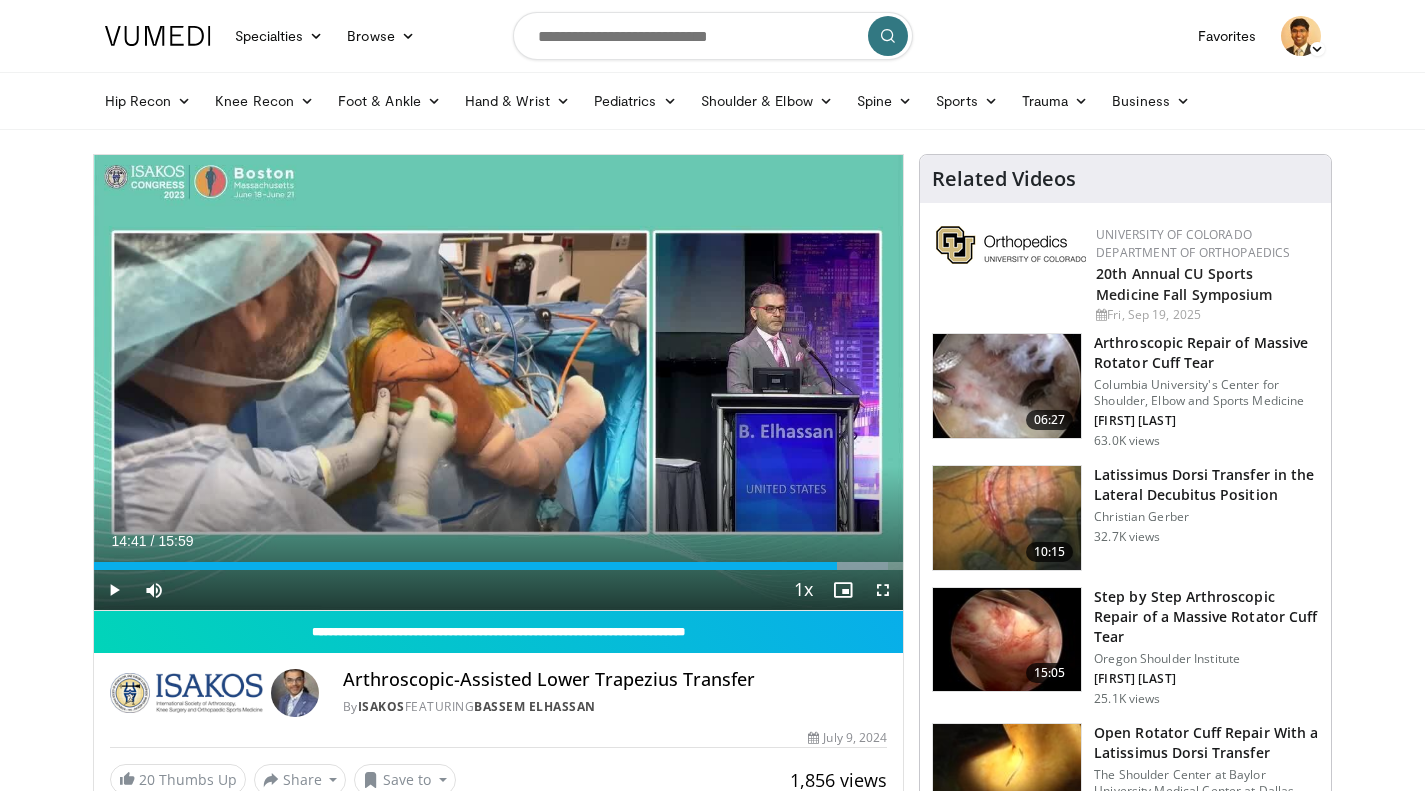click at bounding box center (498, 382) 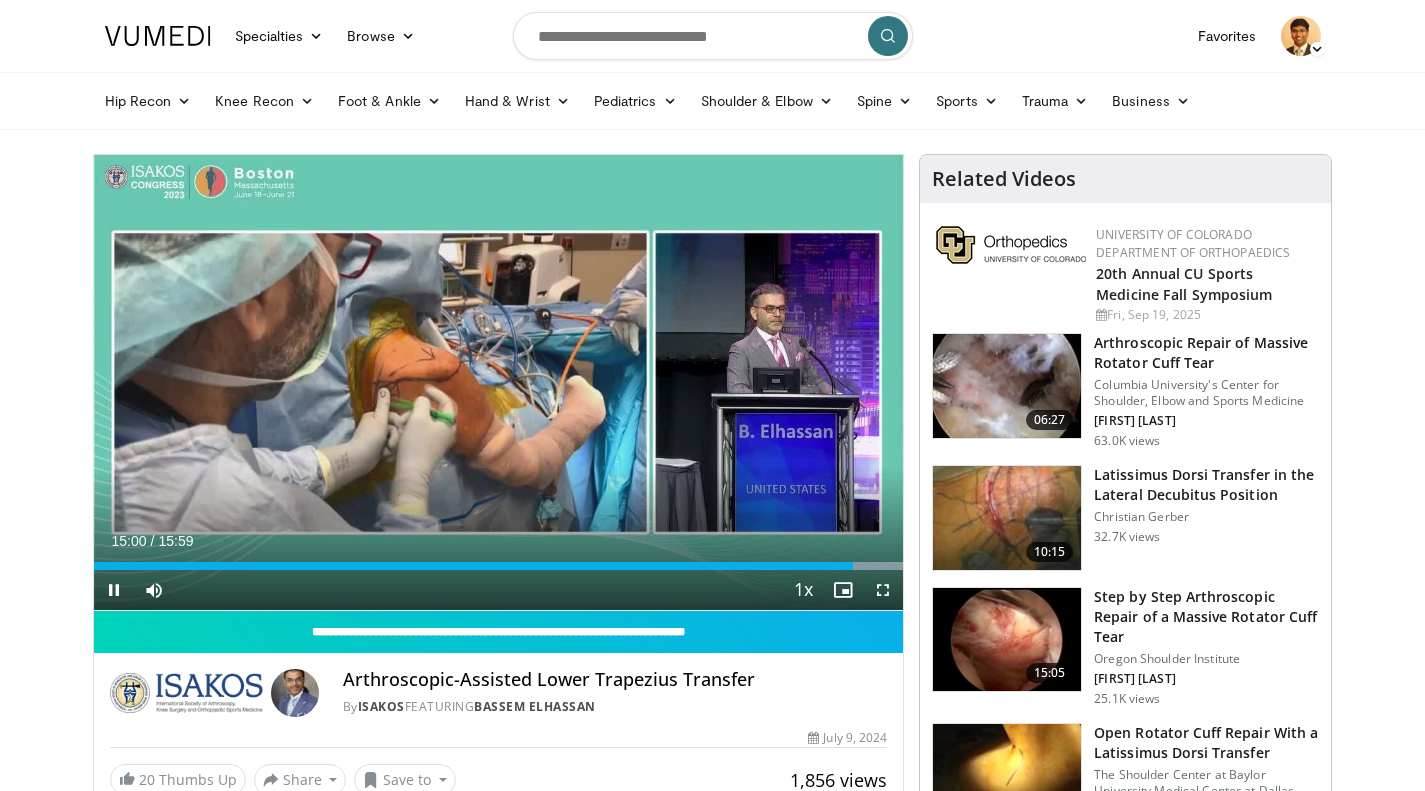 click at bounding box center (721, 382) 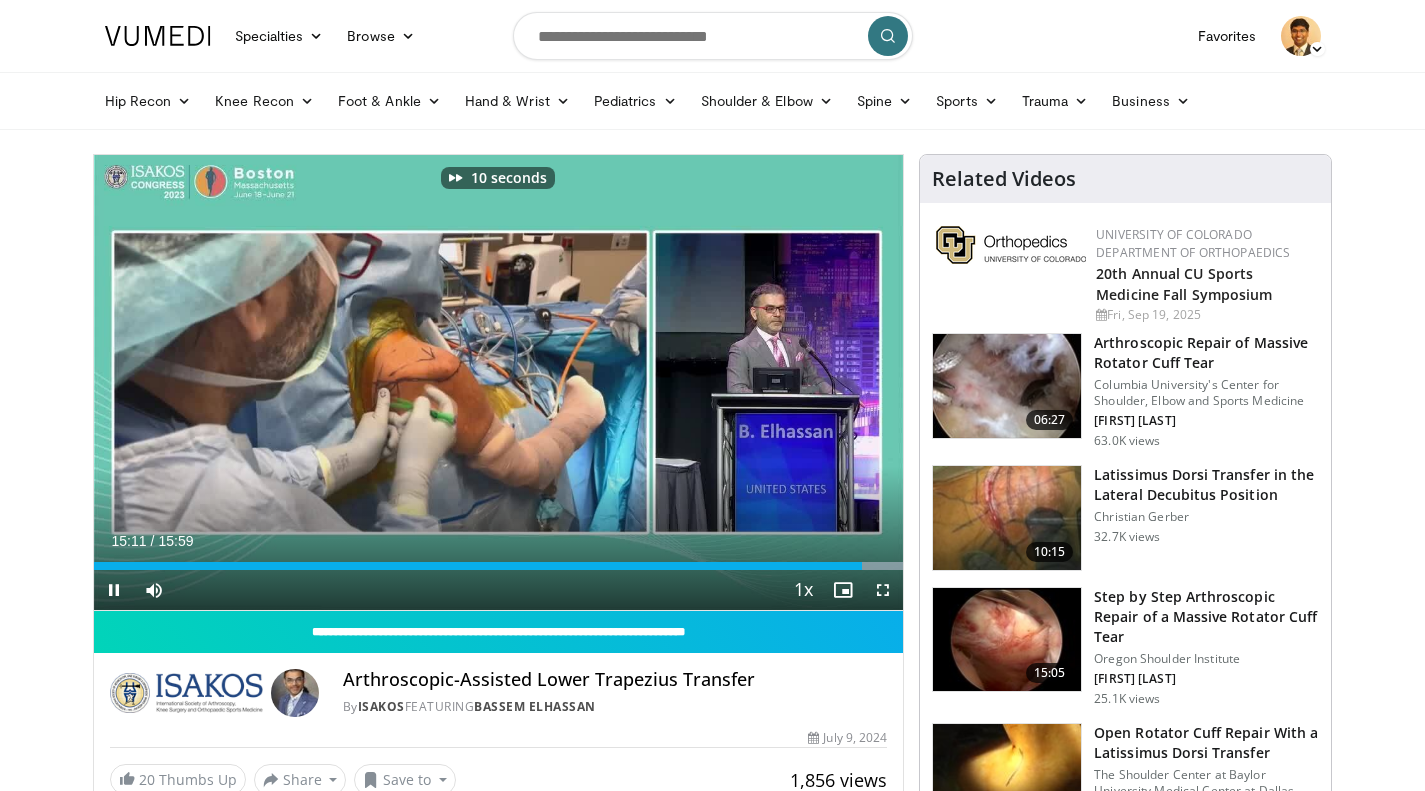 click at bounding box center (721, 382) 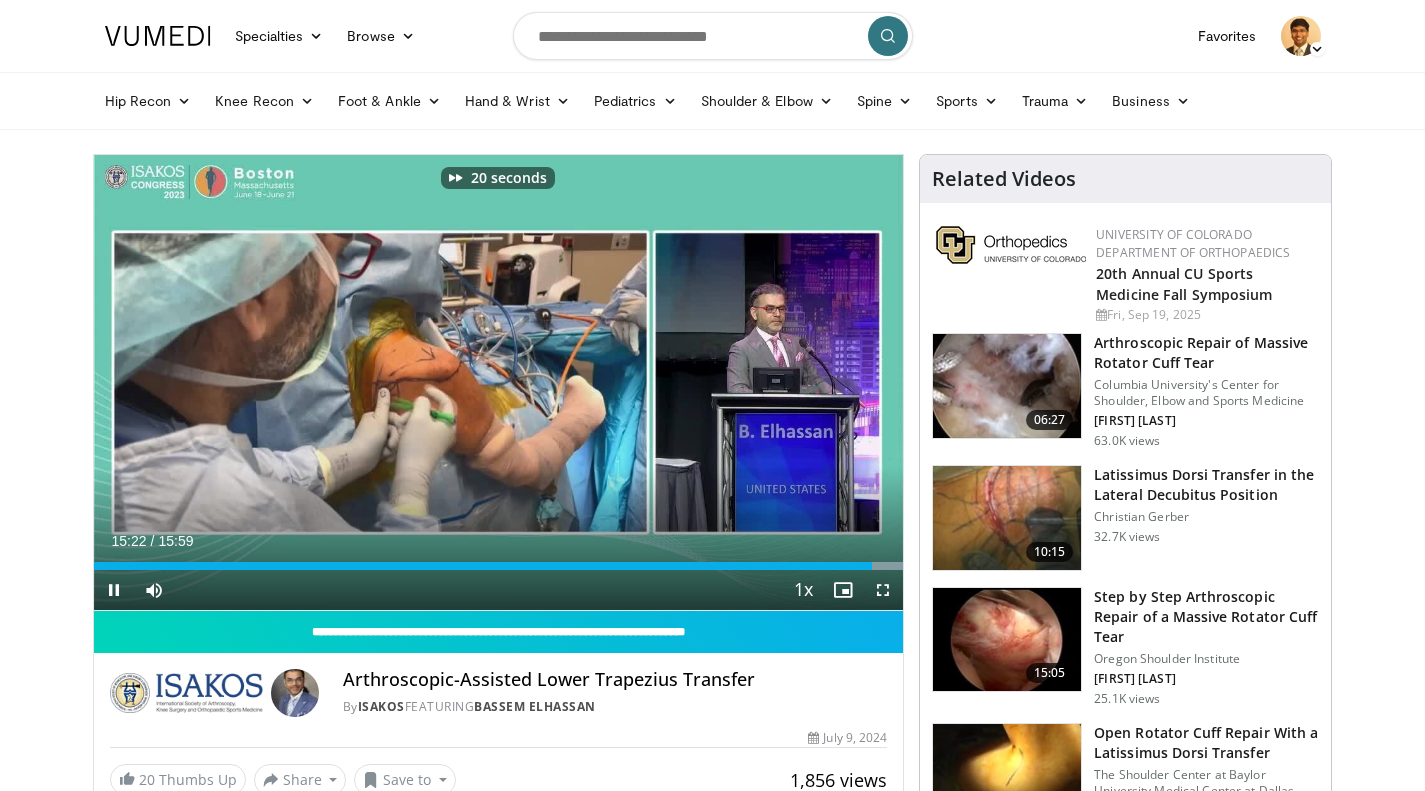 click at bounding box center (721, 382) 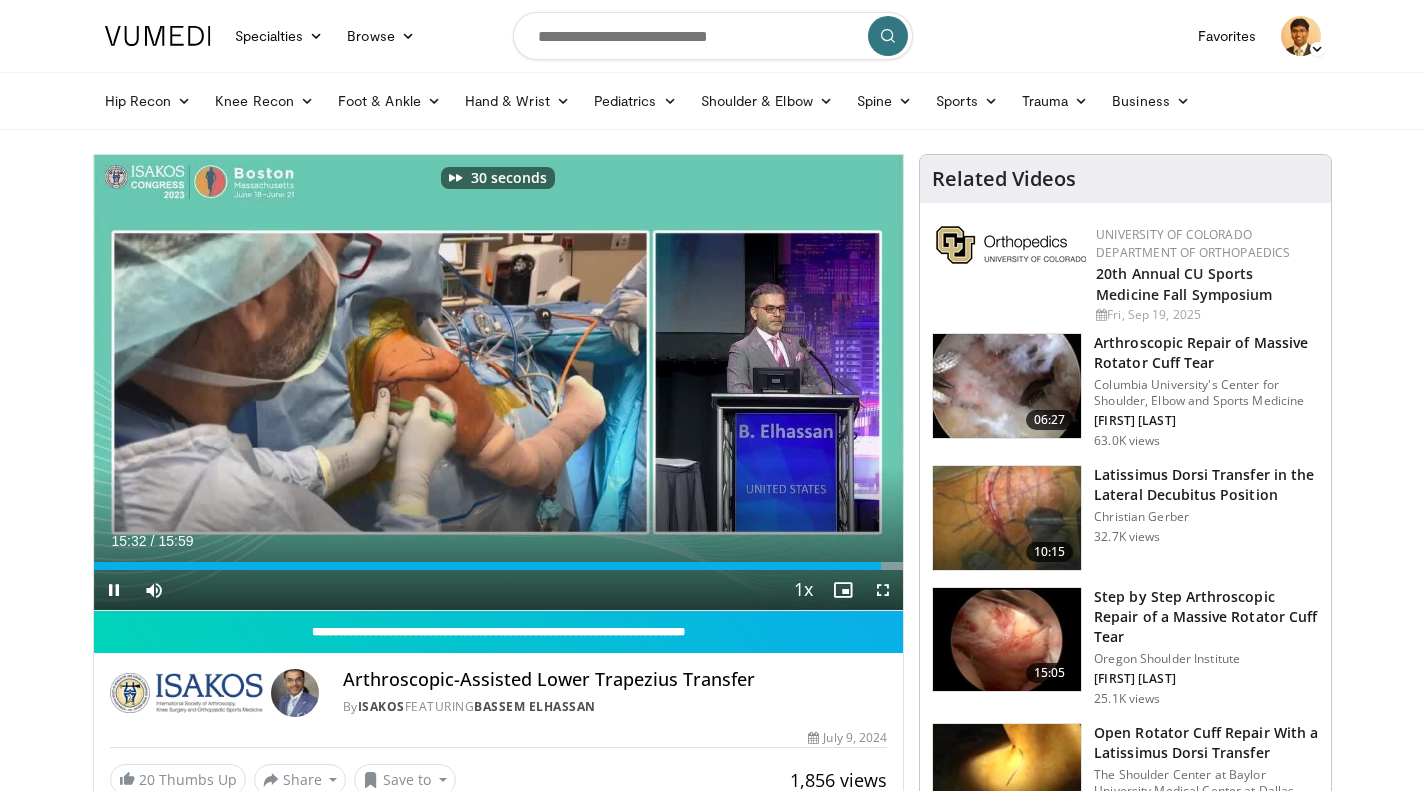 click at bounding box center (721, 382) 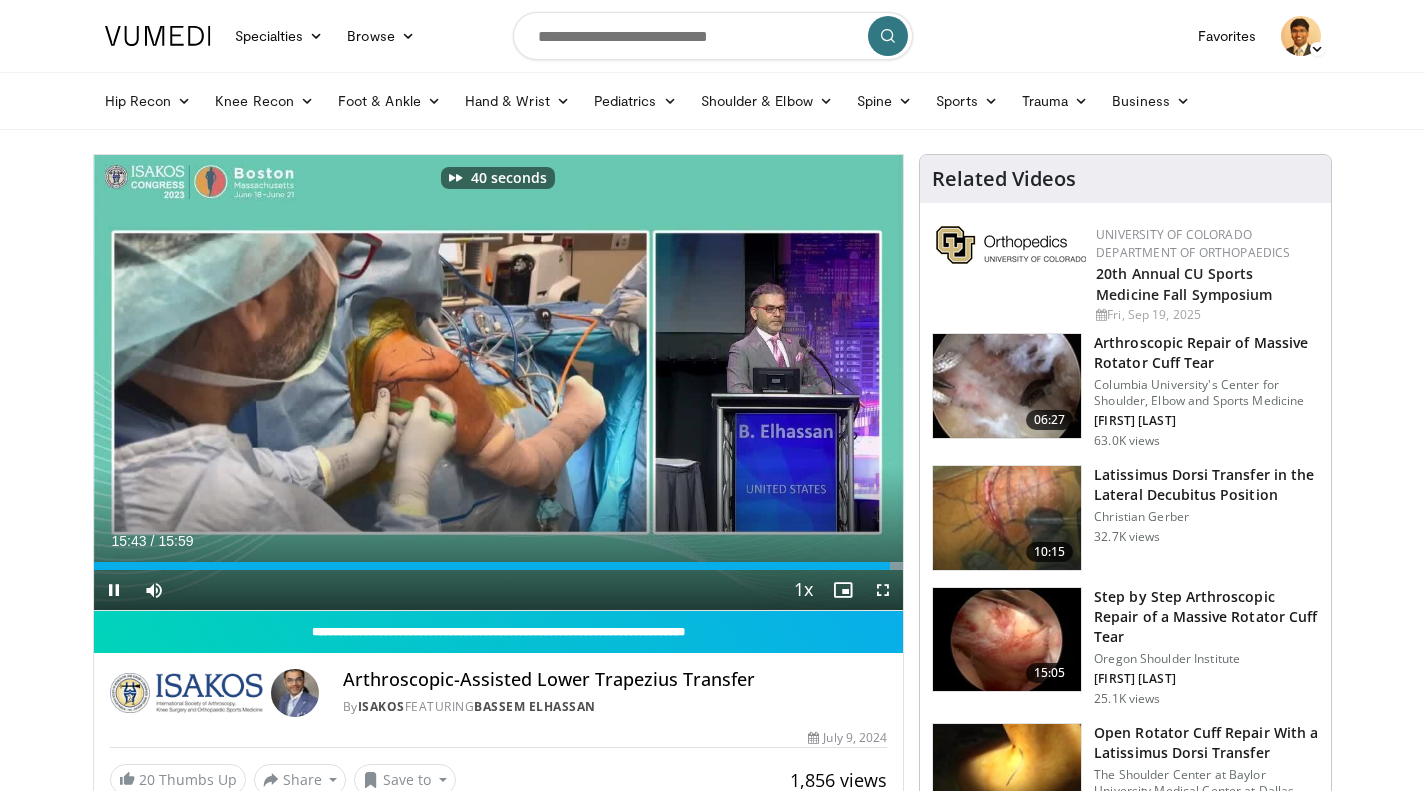 click at bounding box center (721, 382) 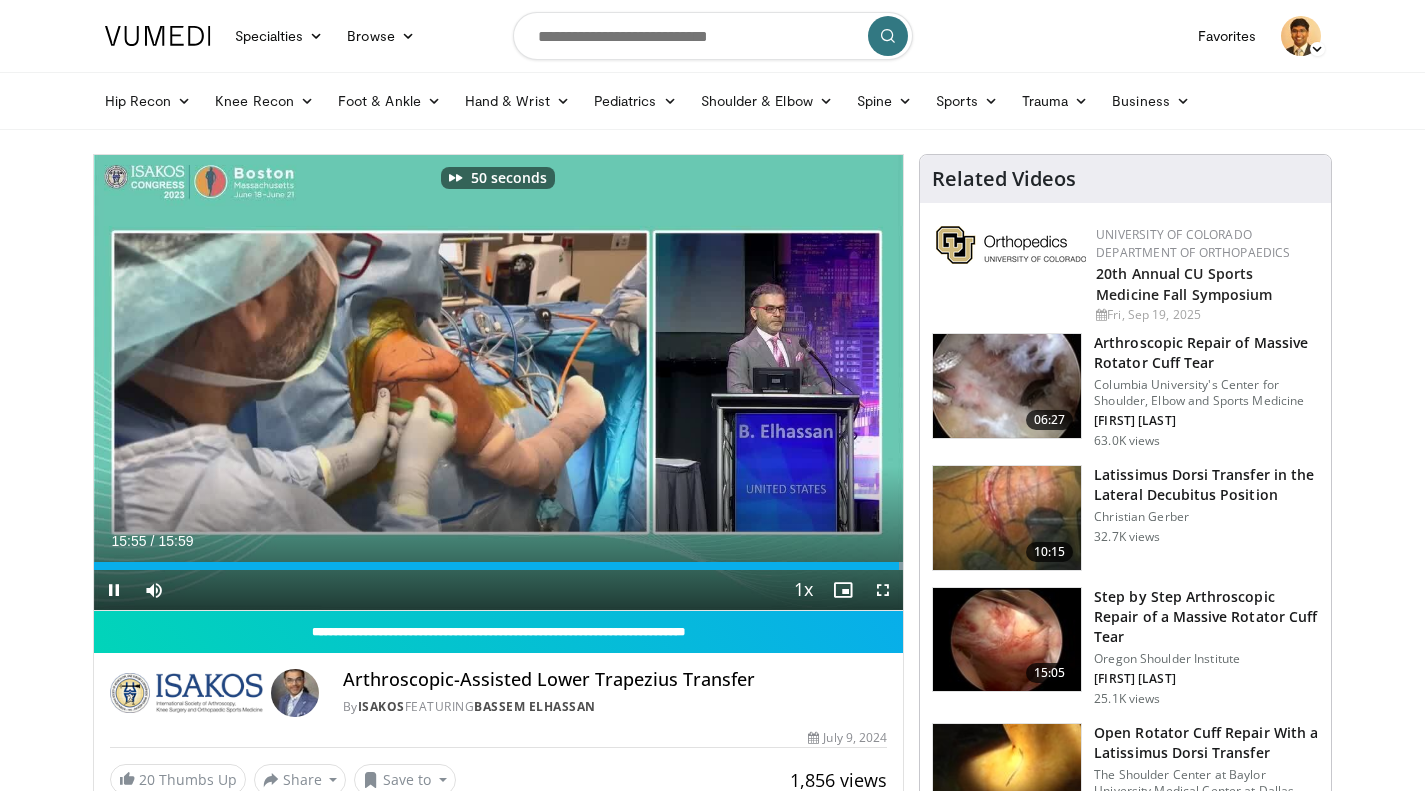 click at bounding box center [721, 382] 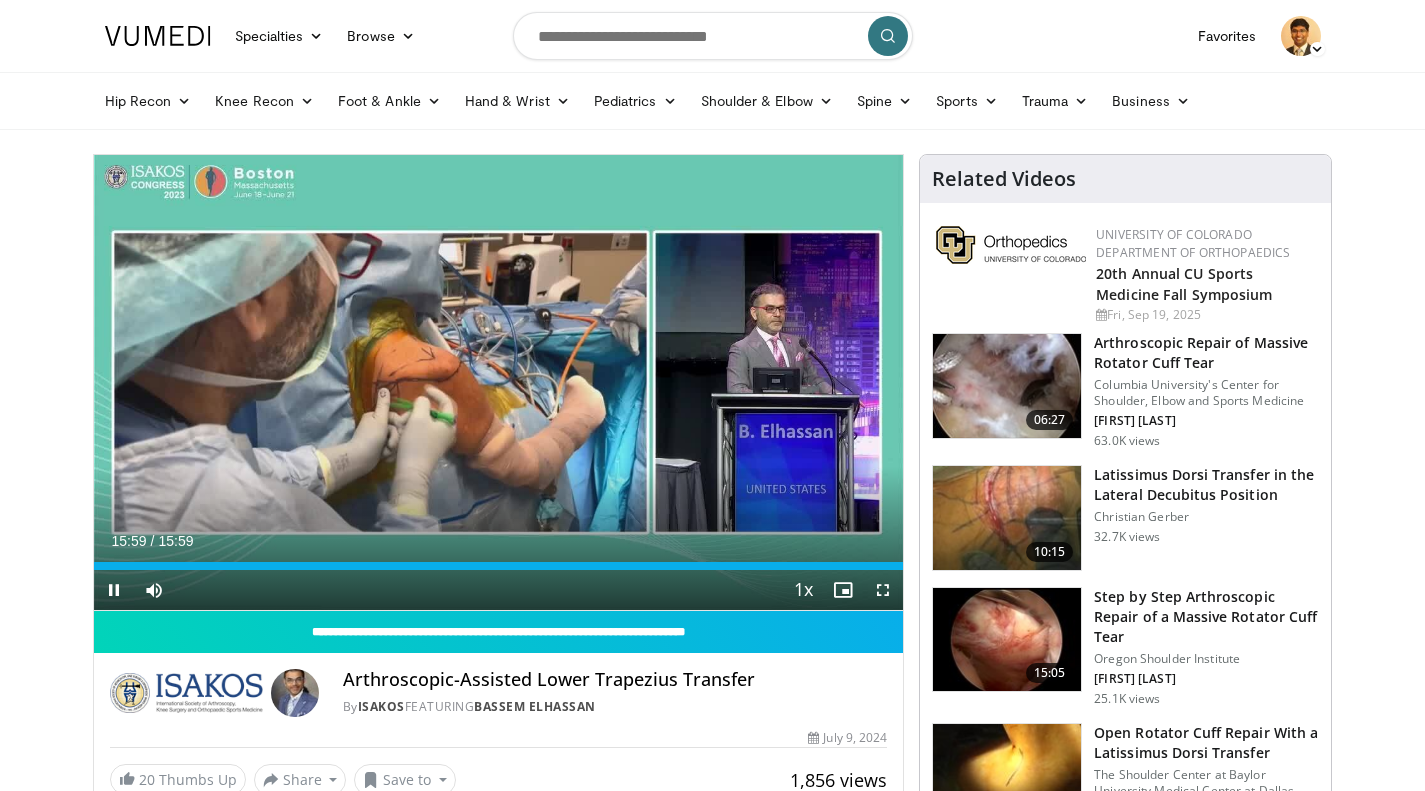 click at bounding box center [721, 382] 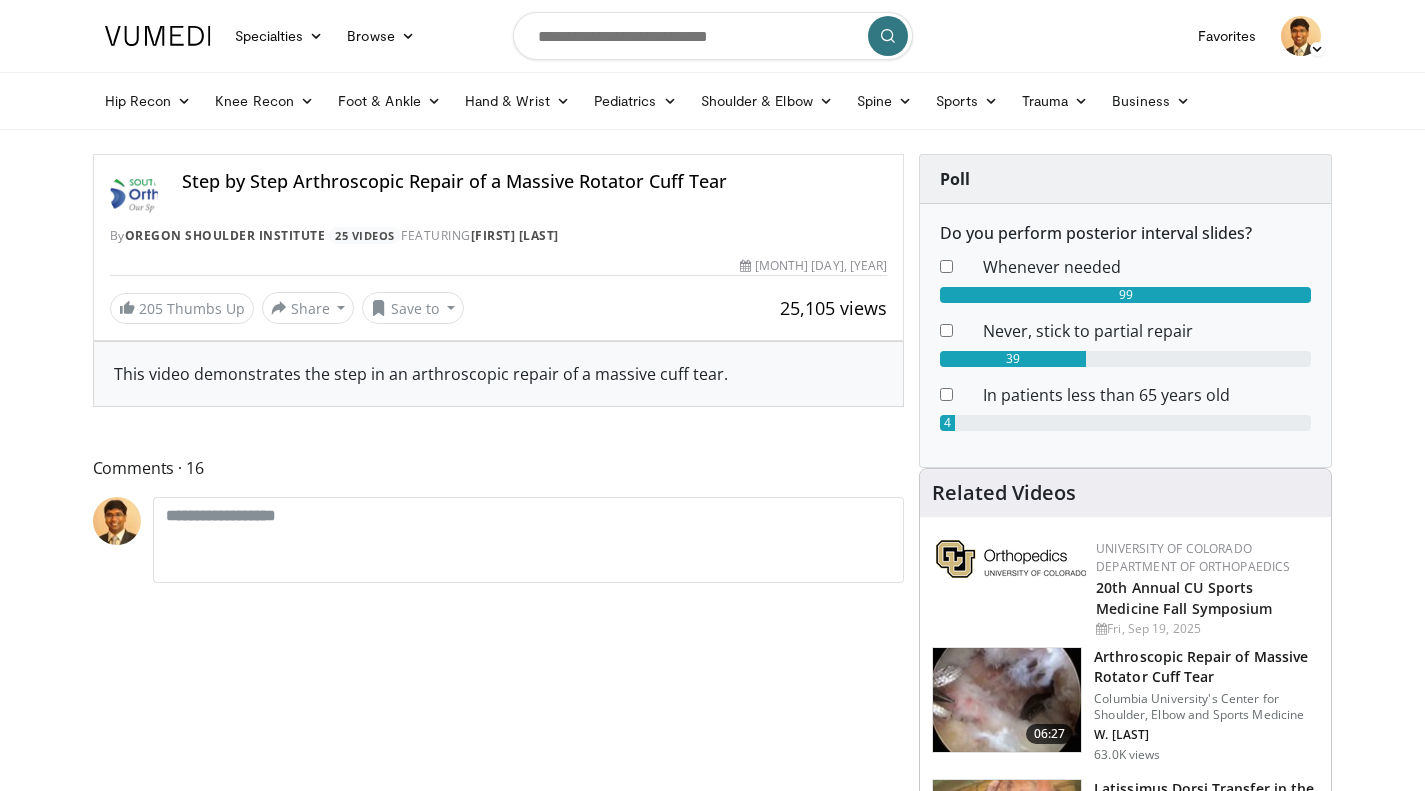 scroll, scrollTop: 0, scrollLeft: 0, axis: both 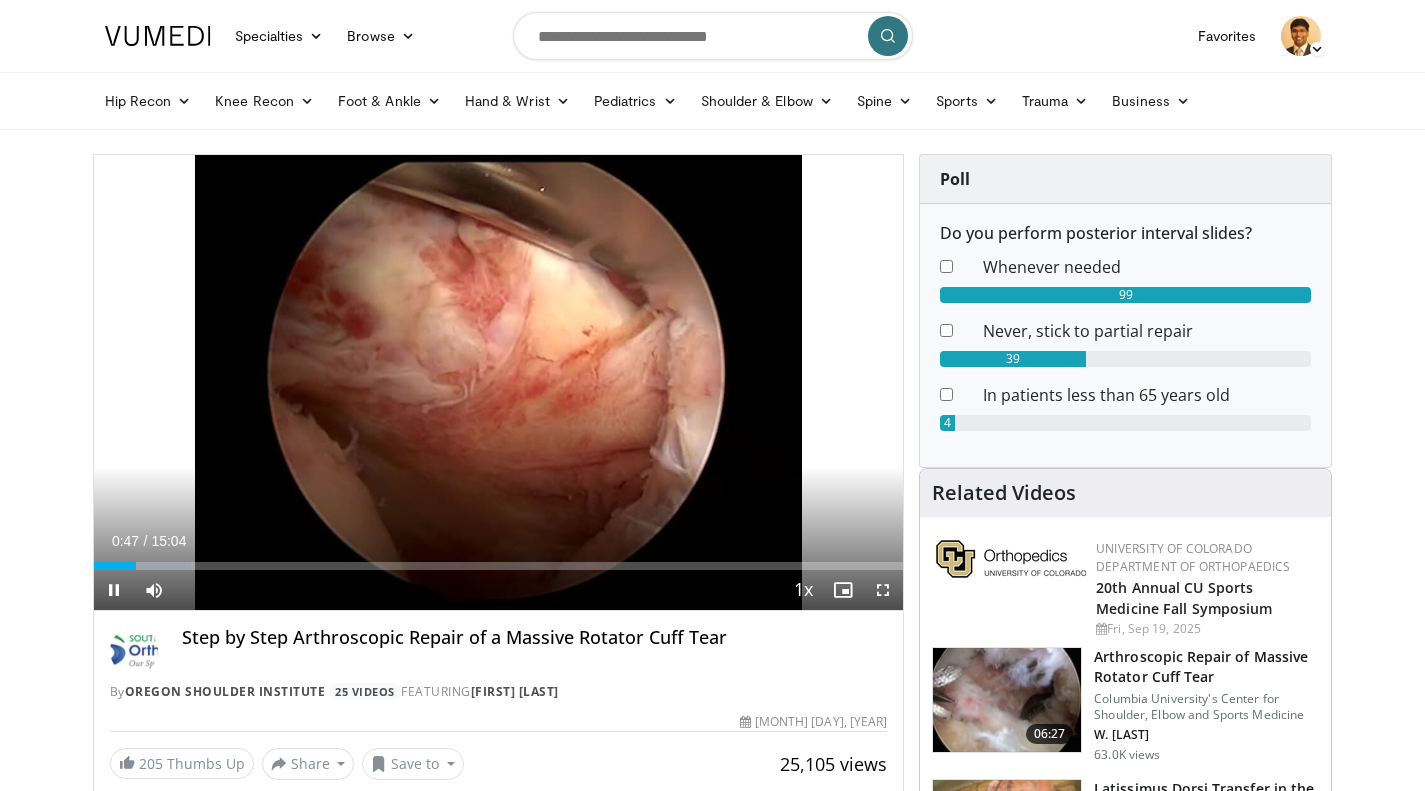click at bounding box center (721, 382) 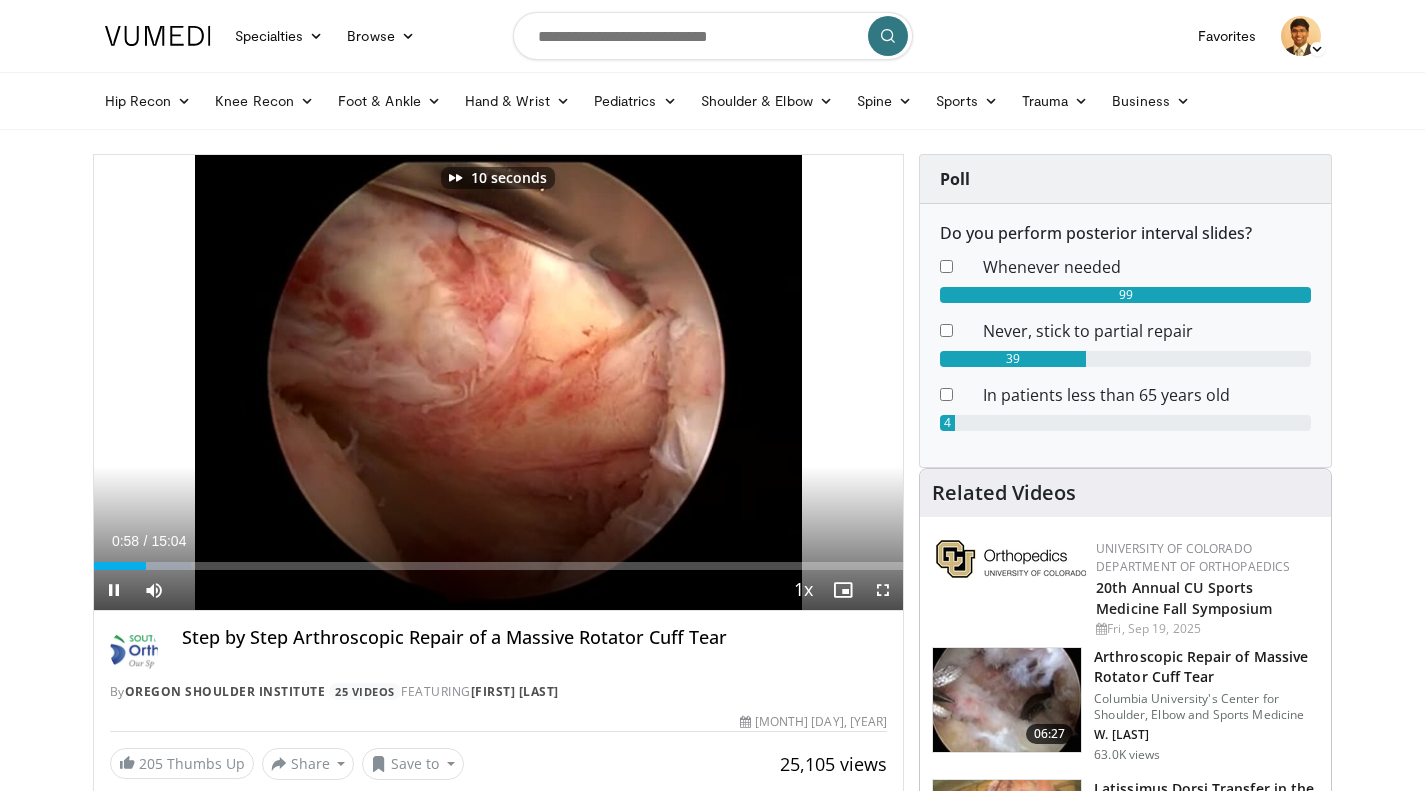 click at bounding box center (721, 382) 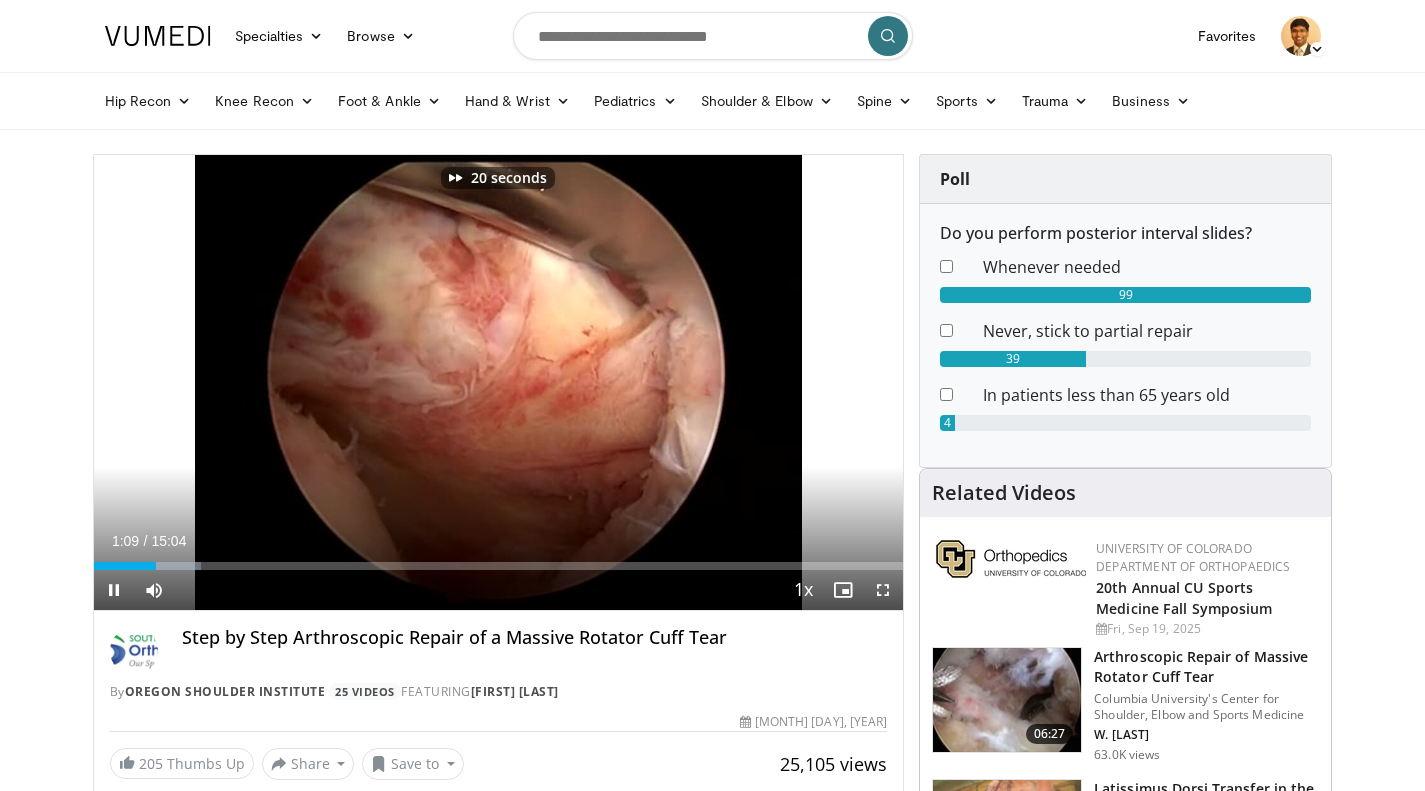 click at bounding box center (721, 382) 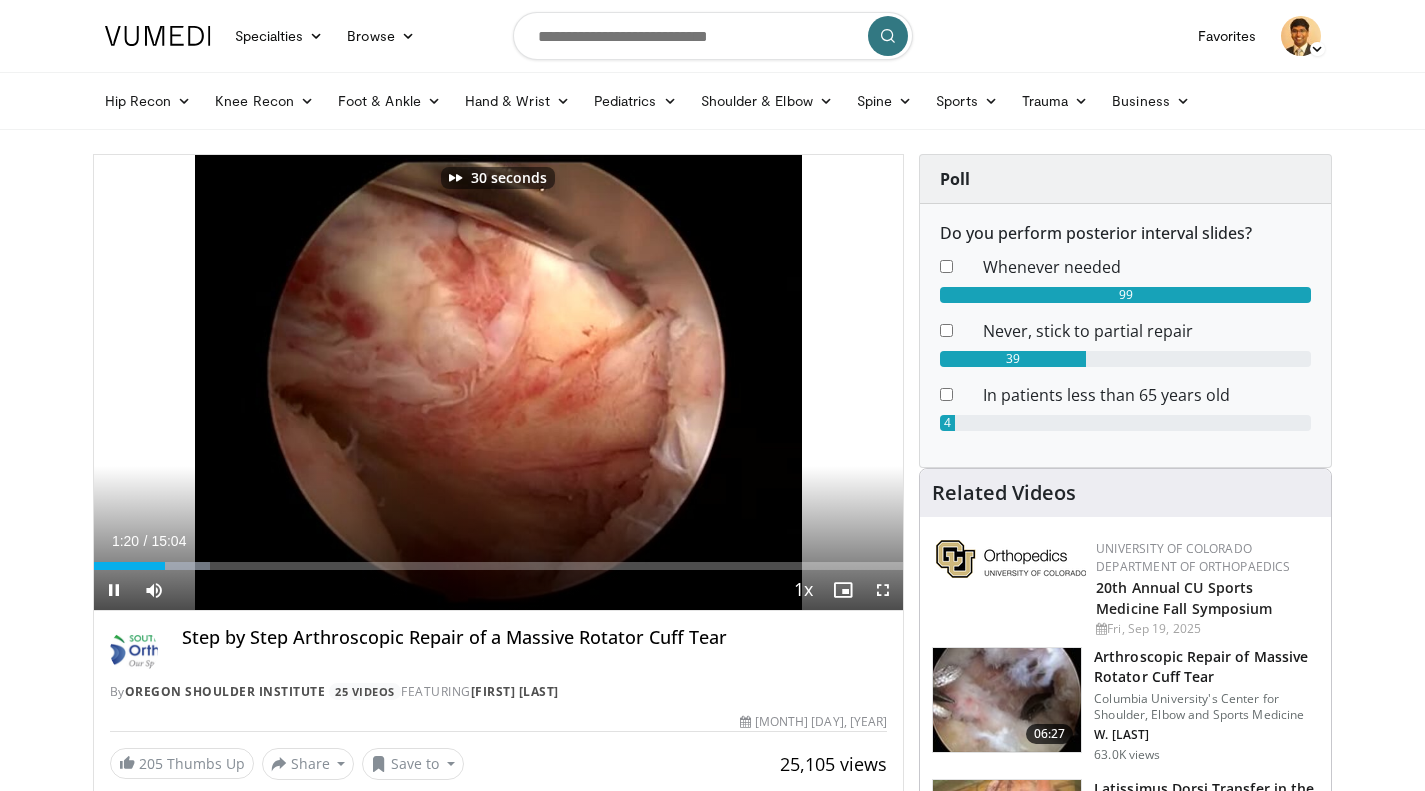 click at bounding box center [721, 382] 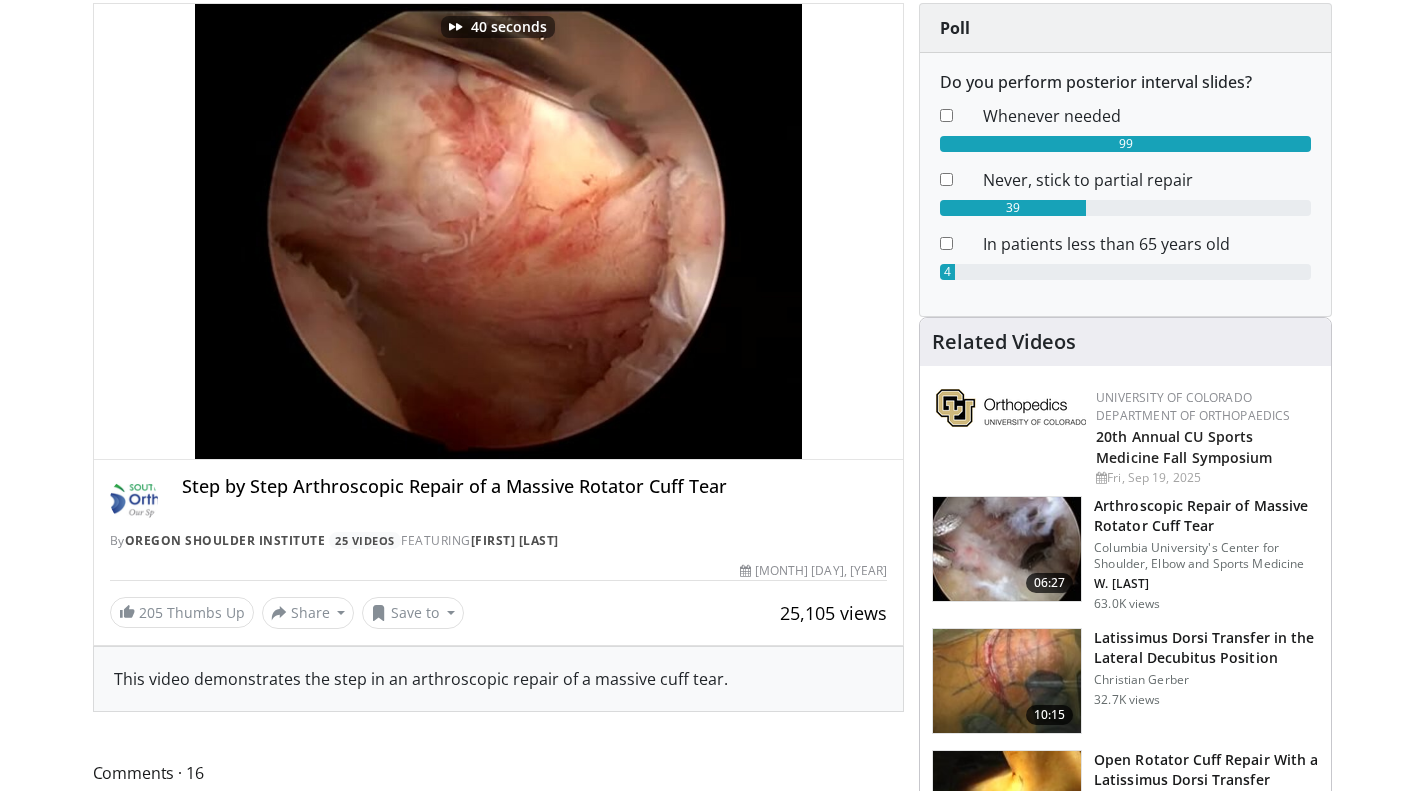 scroll, scrollTop: 158, scrollLeft: 0, axis: vertical 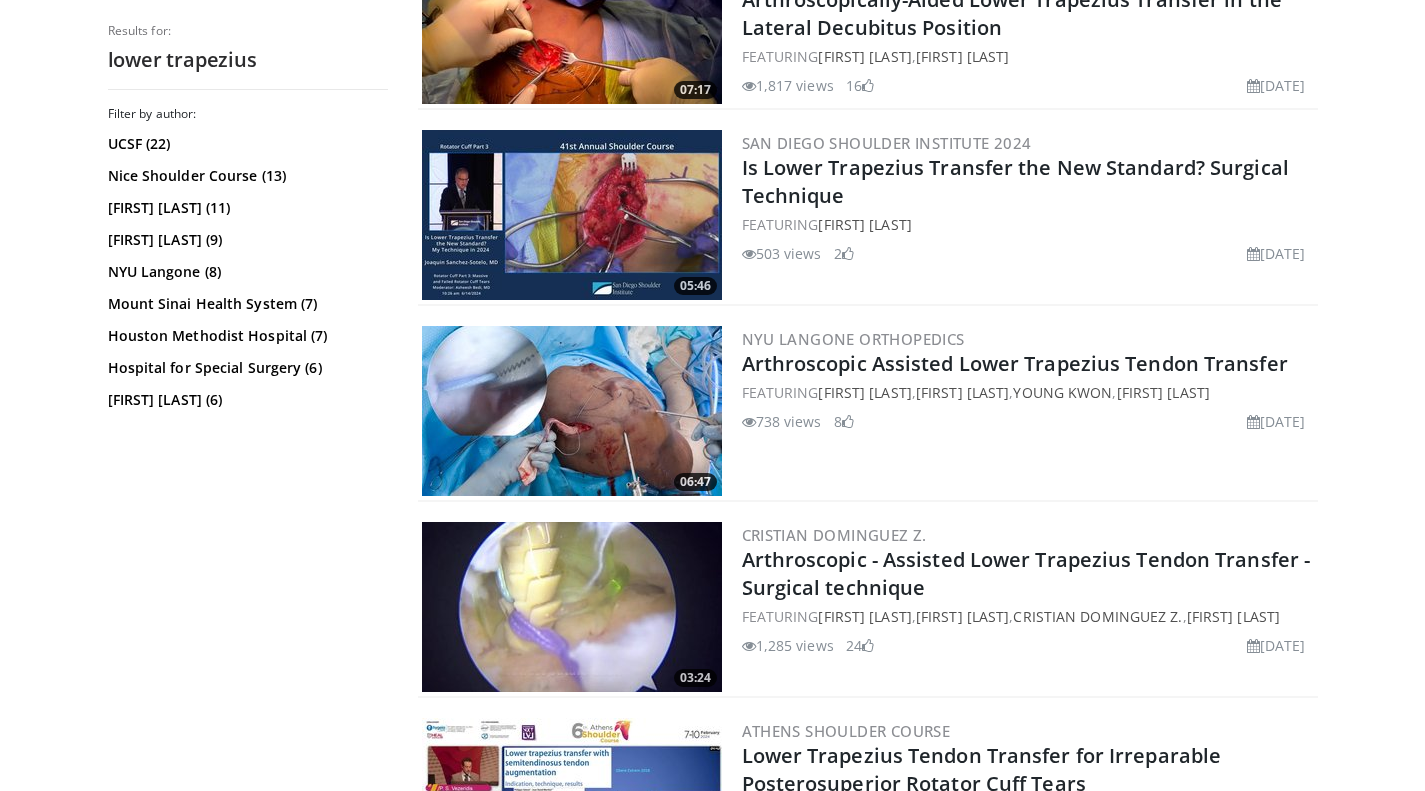 click on "Specialties
Adult & Family Medicine
Allergy, Asthma, Immunology
Anesthesiology
Cardiology
Dental
Dermatology
Endocrinology
Gastroenterology & Hepatology
General Surgery
Hematology & Oncology
Infectious Disease
Nephrology
Neurology
Neurosurgery
Obstetrics & Gynecology
Ophthalmology
Oral Maxillofacial
Orthopaedics
Otolaryngology
Pediatrics
Plastic Surgery
Podiatry
Psychiatry
Pulmonology
Radiation Oncology
Radiology
Rheumatology
Urology" at bounding box center [712, 239] 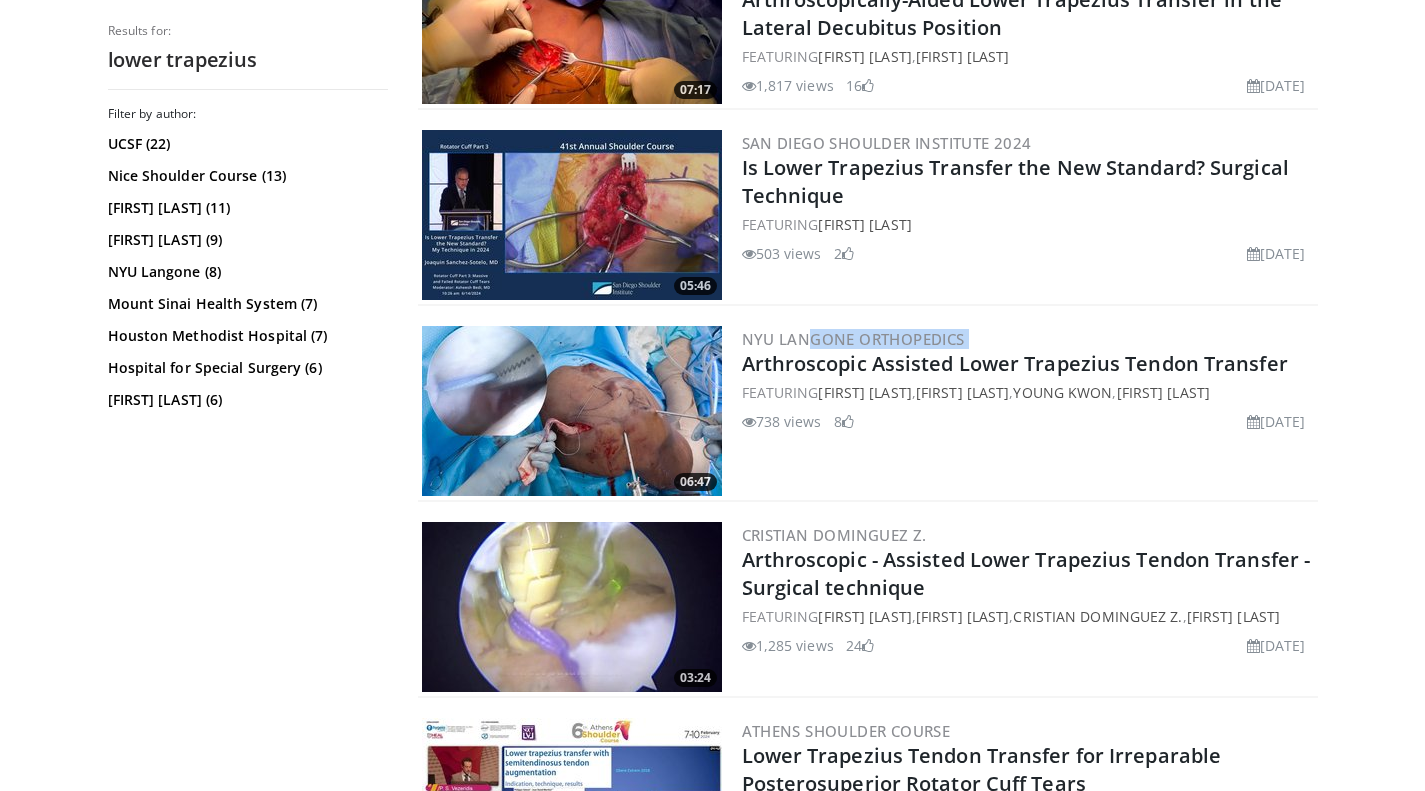 click on "Specialties
Adult & Family Medicine
Allergy, Asthma, Immunology
Anesthesiology
Cardiology
Dental
Dermatology
Endocrinology
Gastroenterology & Hepatology
General Surgery
Hematology & Oncology
Infectious Disease
Nephrology
Neurology
Neurosurgery
Obstetrics & Gynecology
Ophthalmology
Oral Maxillofacial
Orthopaedics
Otolaryngology
Pediatrics
Plastic Surgery
Podiatry
Psychiatry
Pulmonology
Radiation Oncology
Radiology
Rheumatology
Urology" at bounding box center [712, 239] 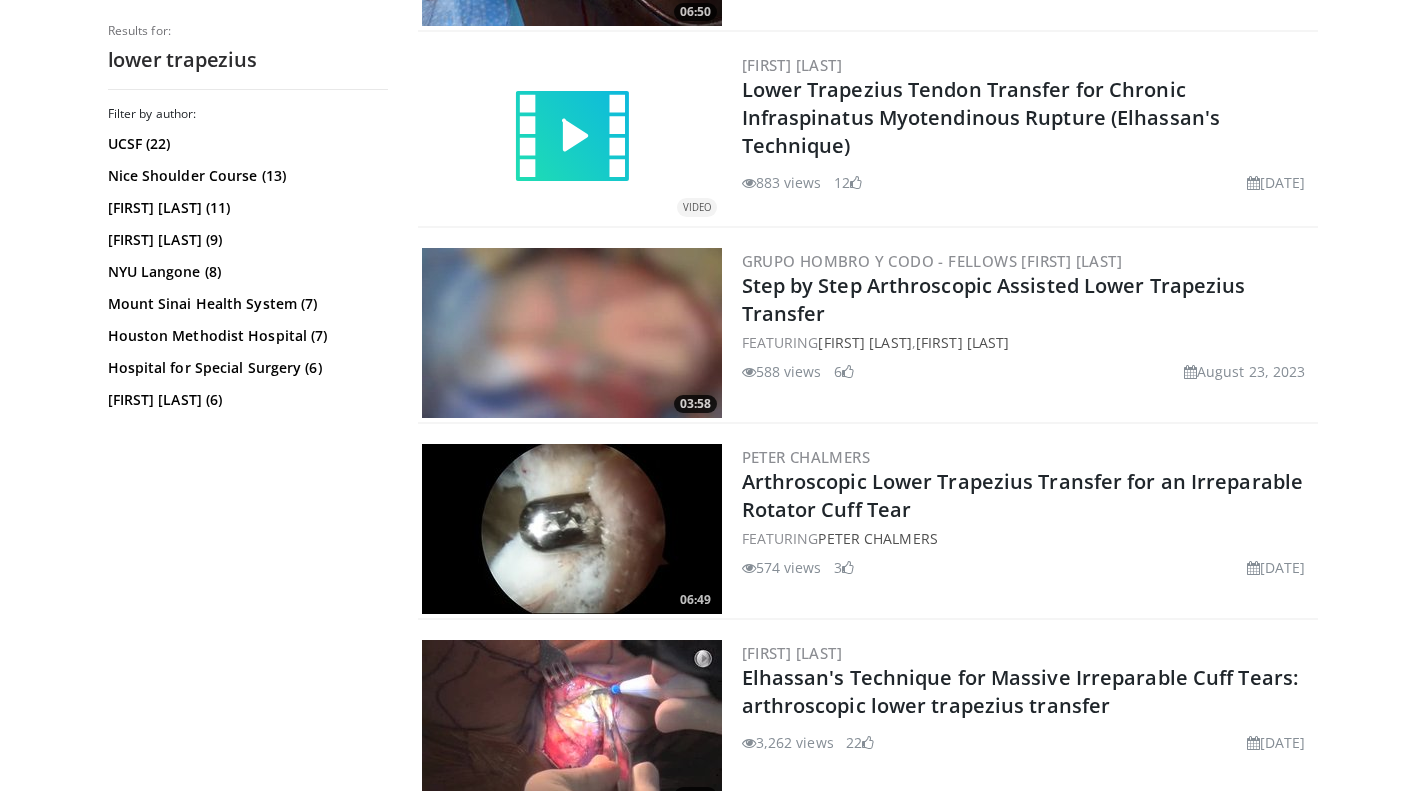 scroll, scrollTop: 3902, scrollLeft: 0, axis: vertical 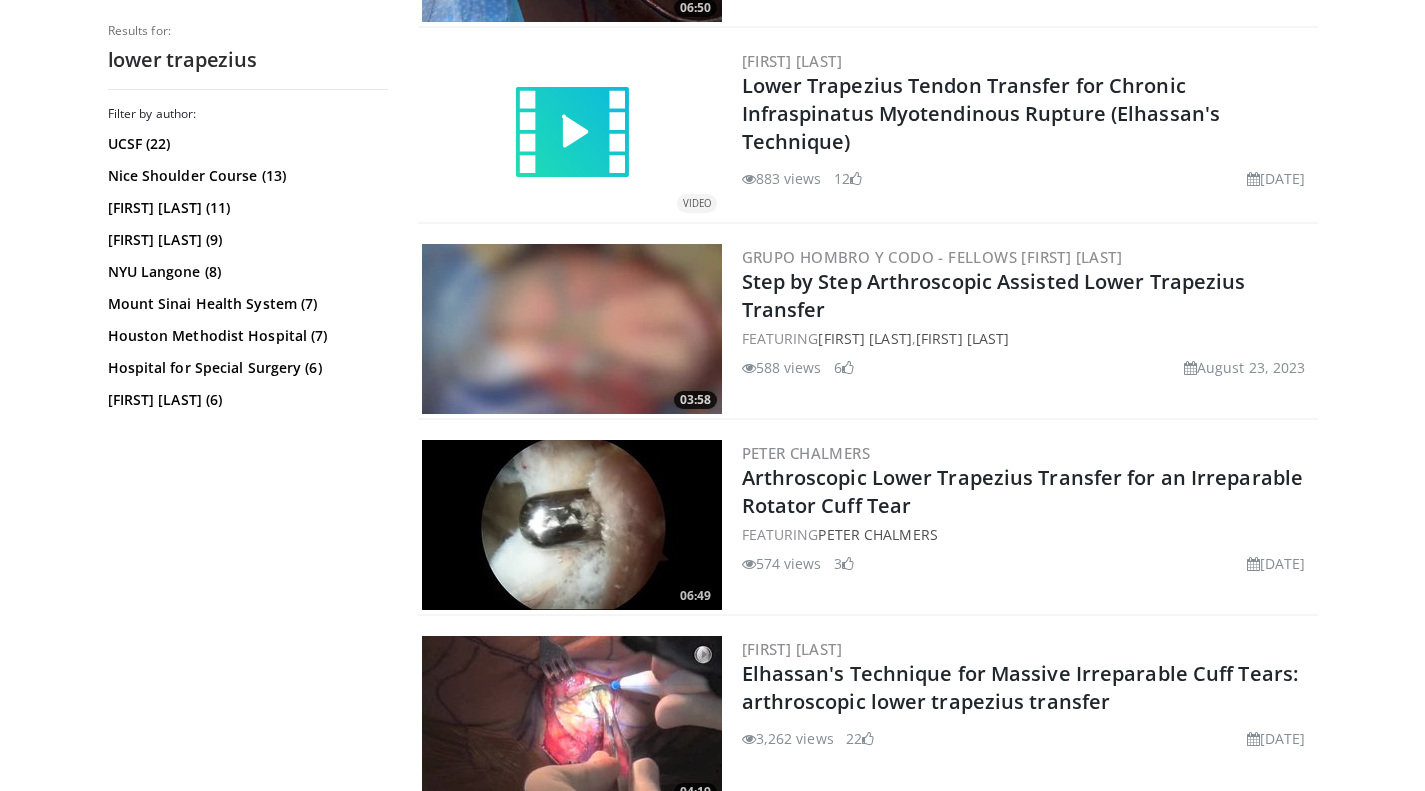 click on "FEATURING
Peter Chalmers" at bounding box center (1028, 534) 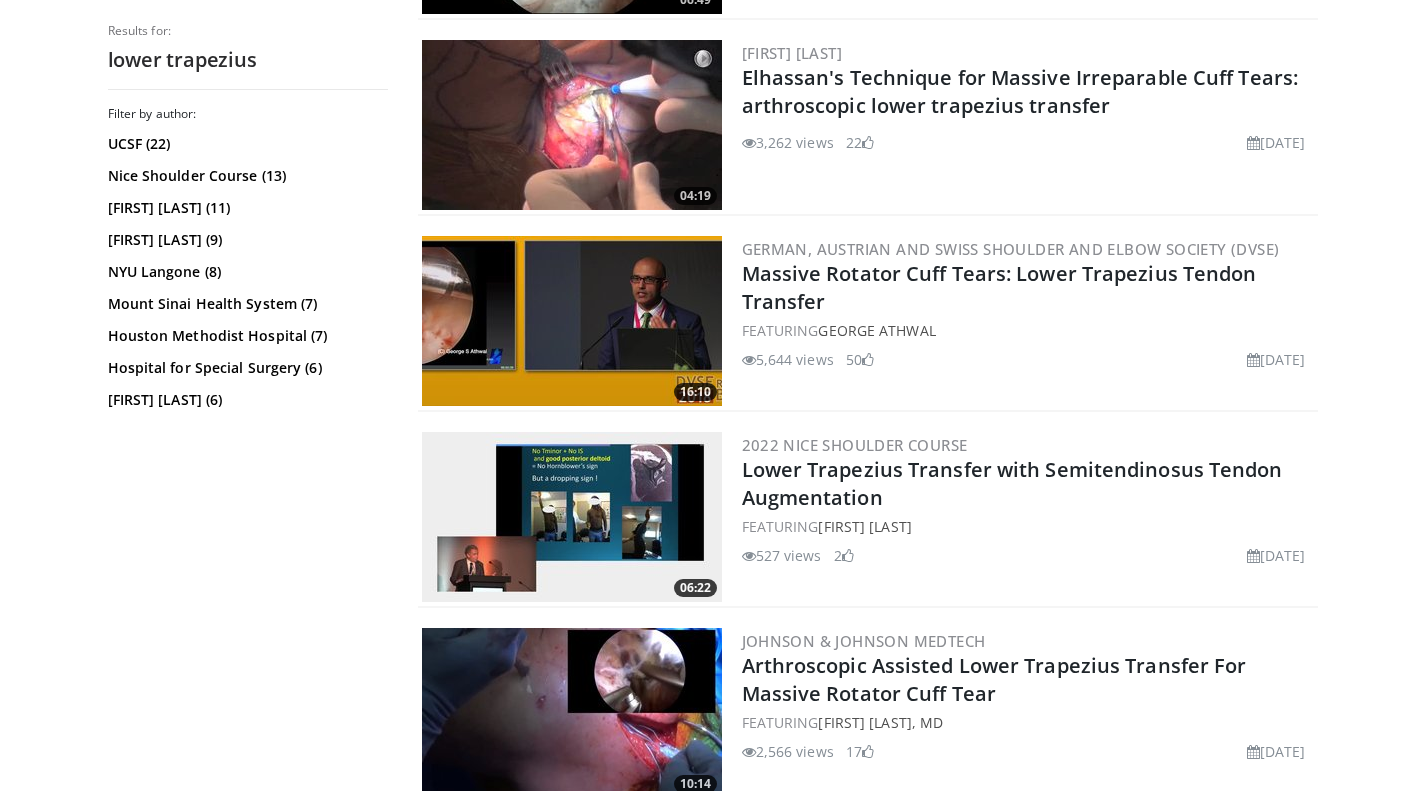 scroll, scrollTop: 4499, scrollLeft: 0, axis: vertical 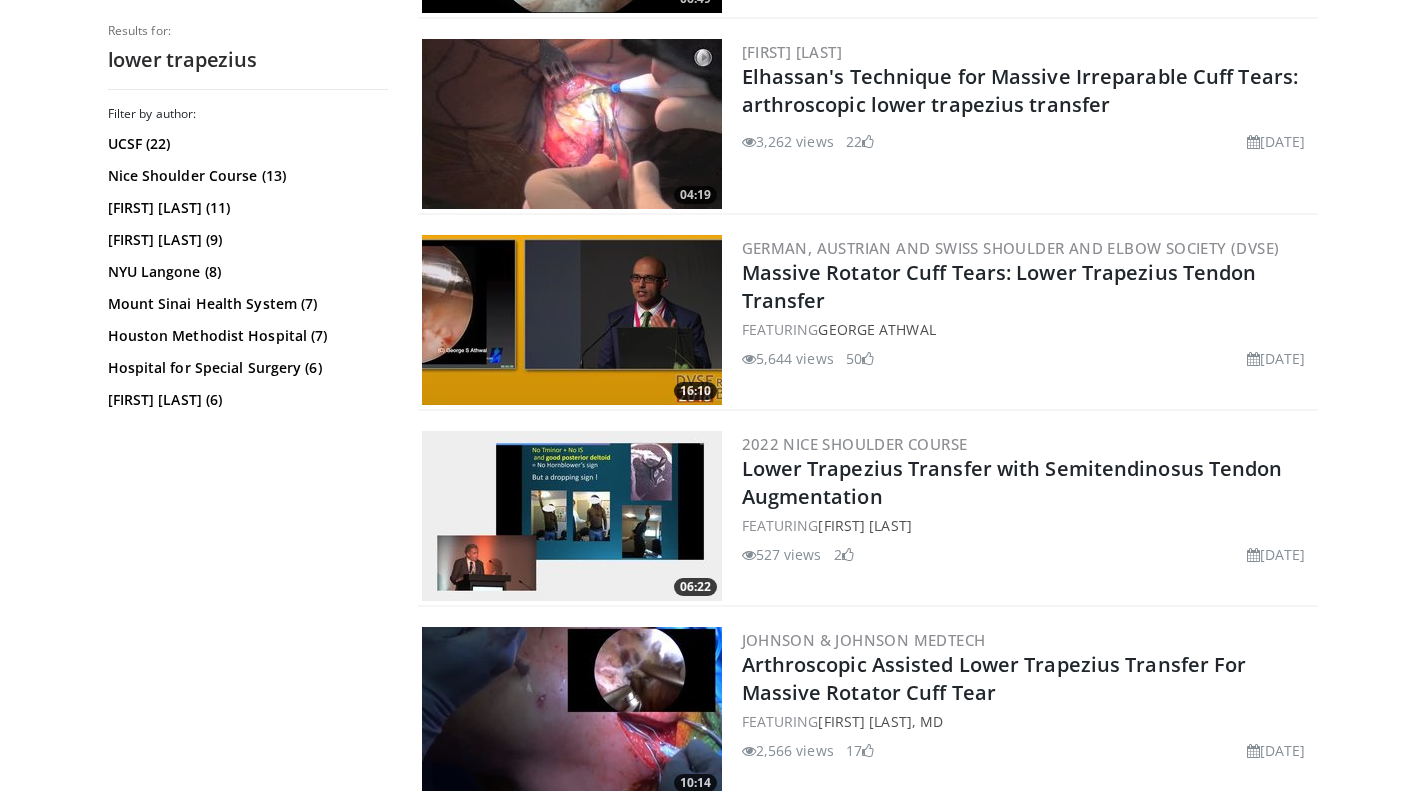 click on "Massive Rotator Cuff Tears: Lower Trapezius Tendon Transfer" at bounding box center (999, 286) 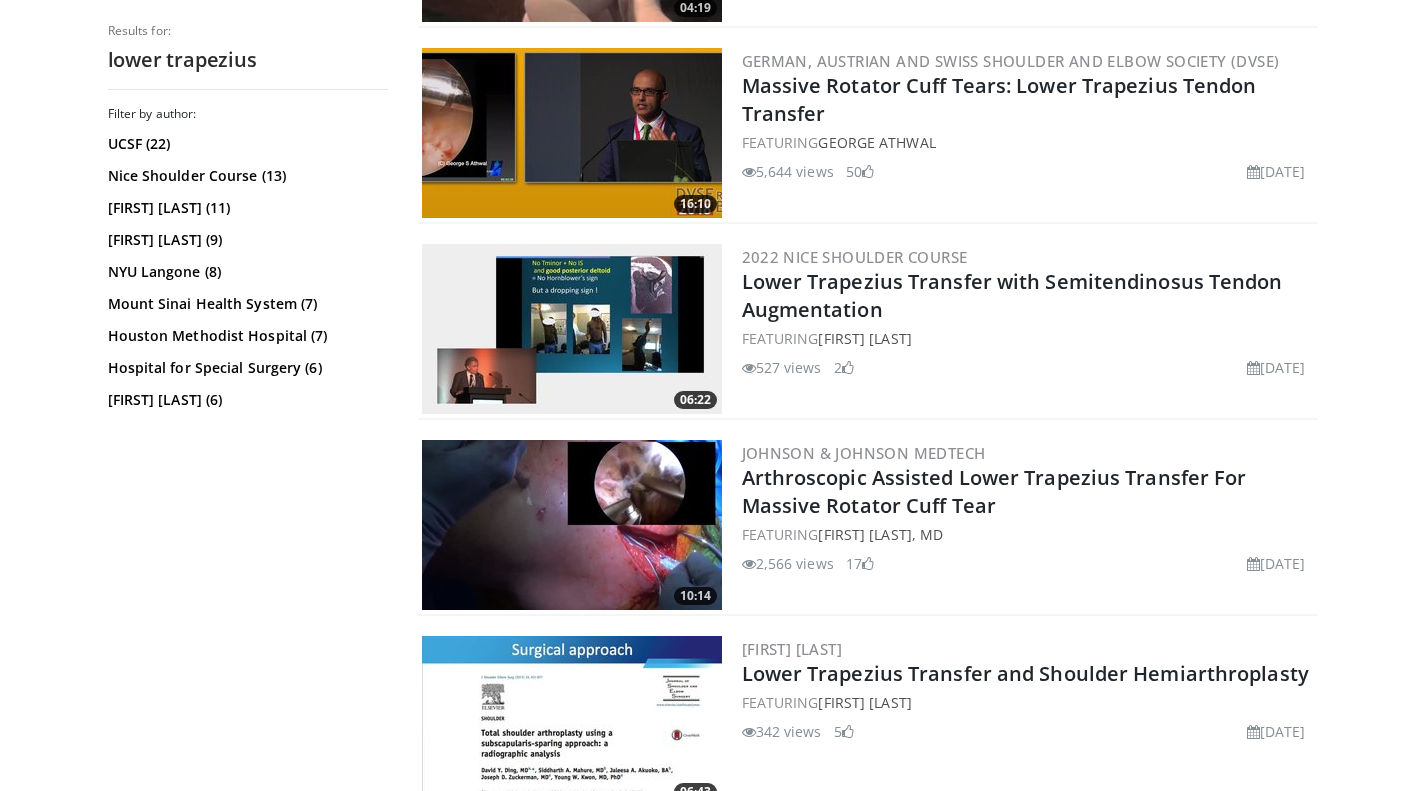 click on "Lower Trapezius Transfer with Semitendinosus Tendon Augmentation" at bounding box center [1012, 295] 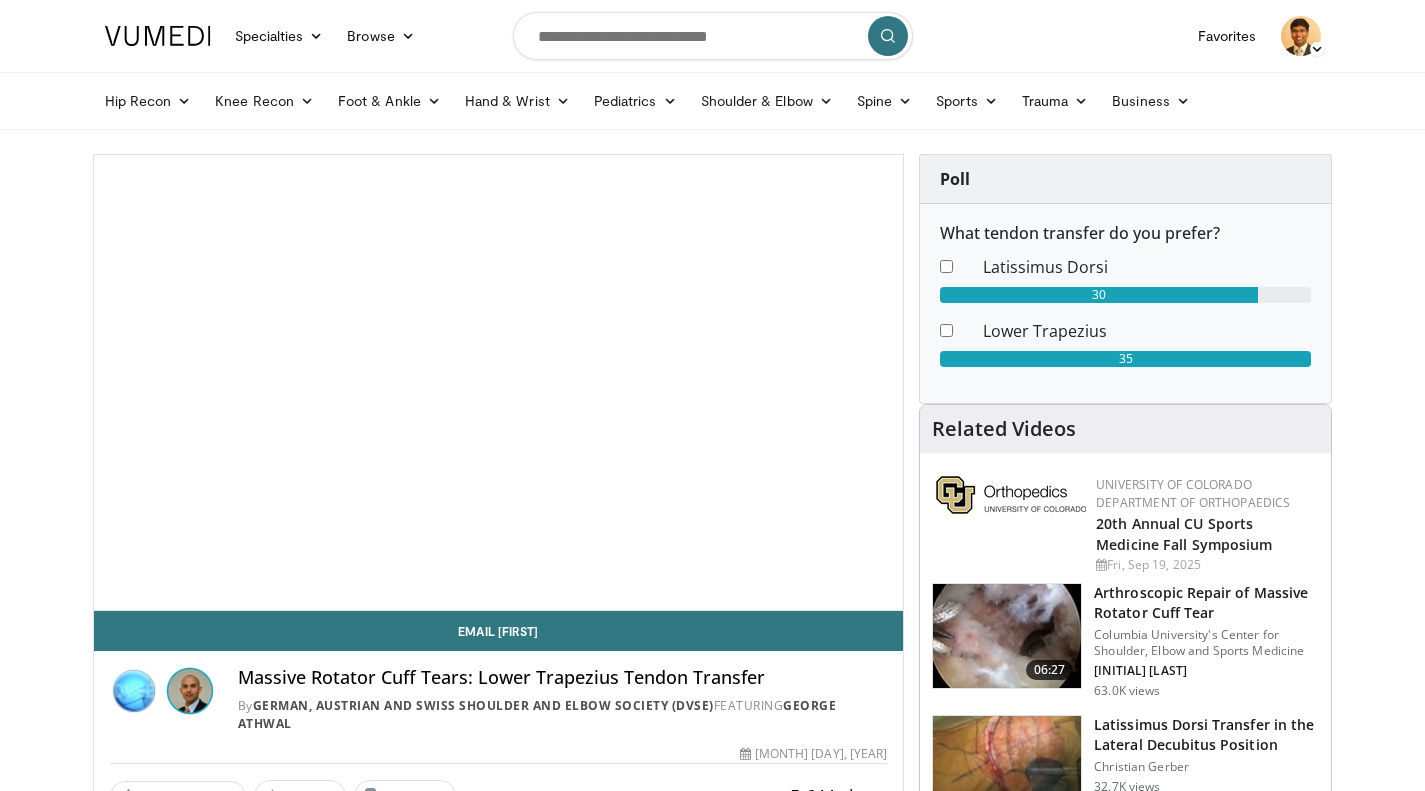 scroll, scrollTop: 0, scrollLeft: 0, axis: both 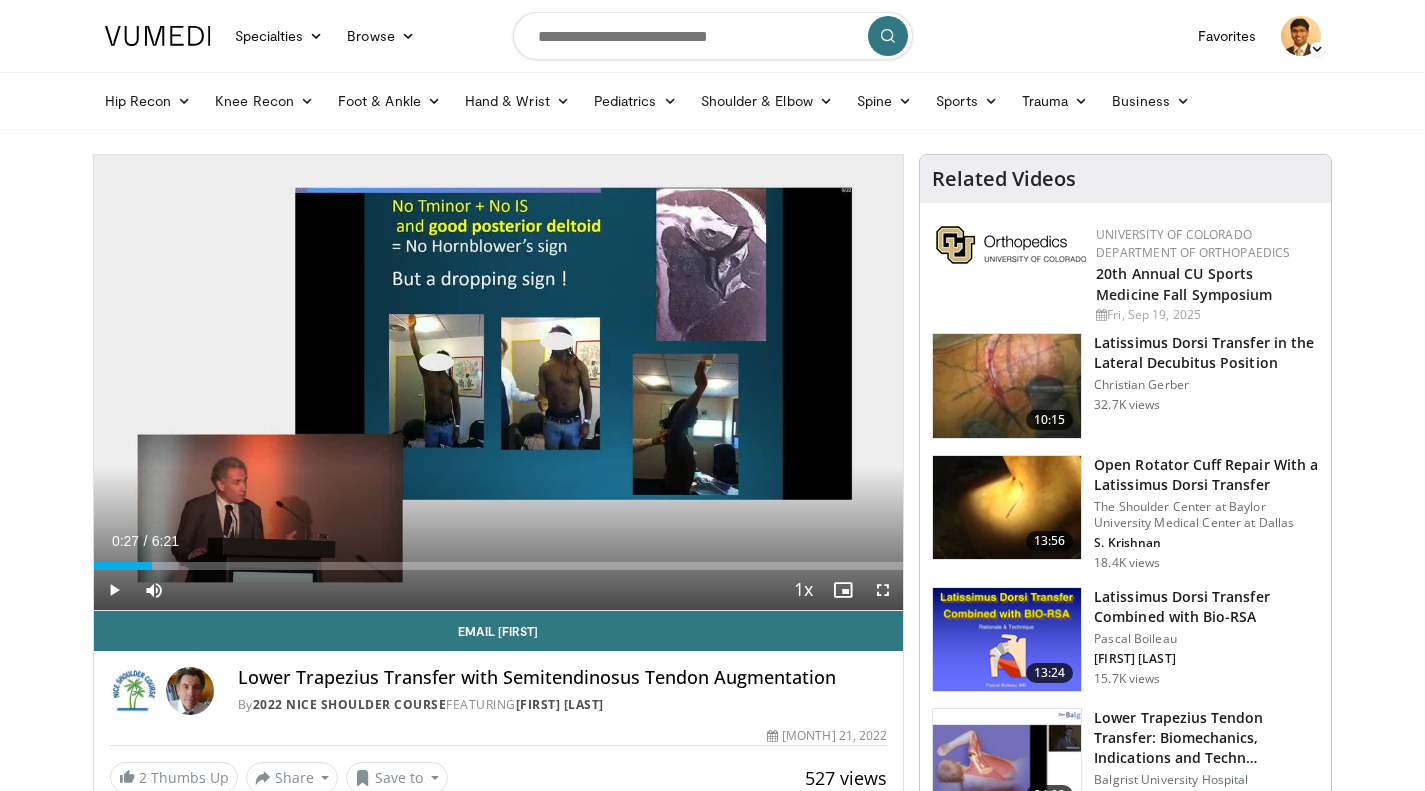 click at bounding box center [136, 566] 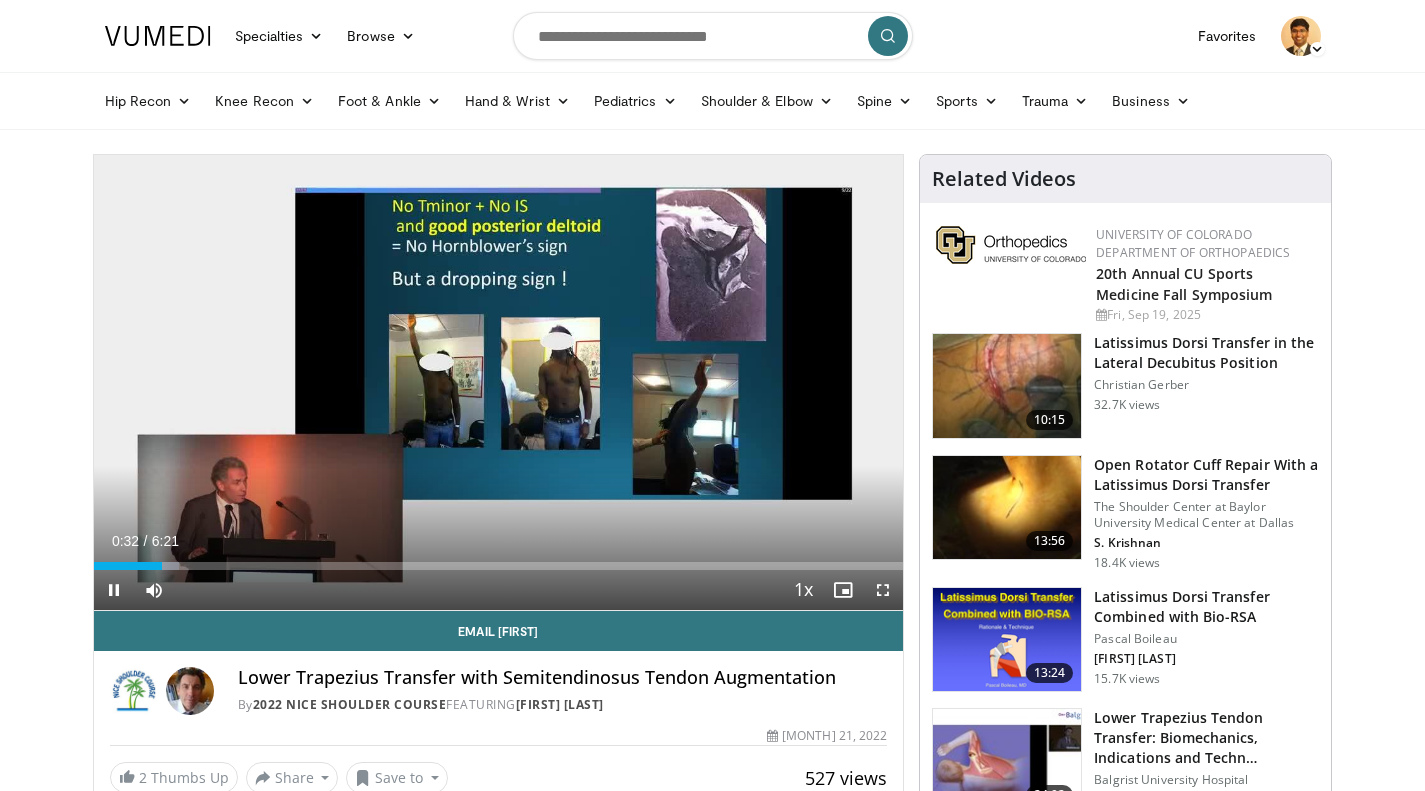 click on "0:32" at bounding box center [128, 566] 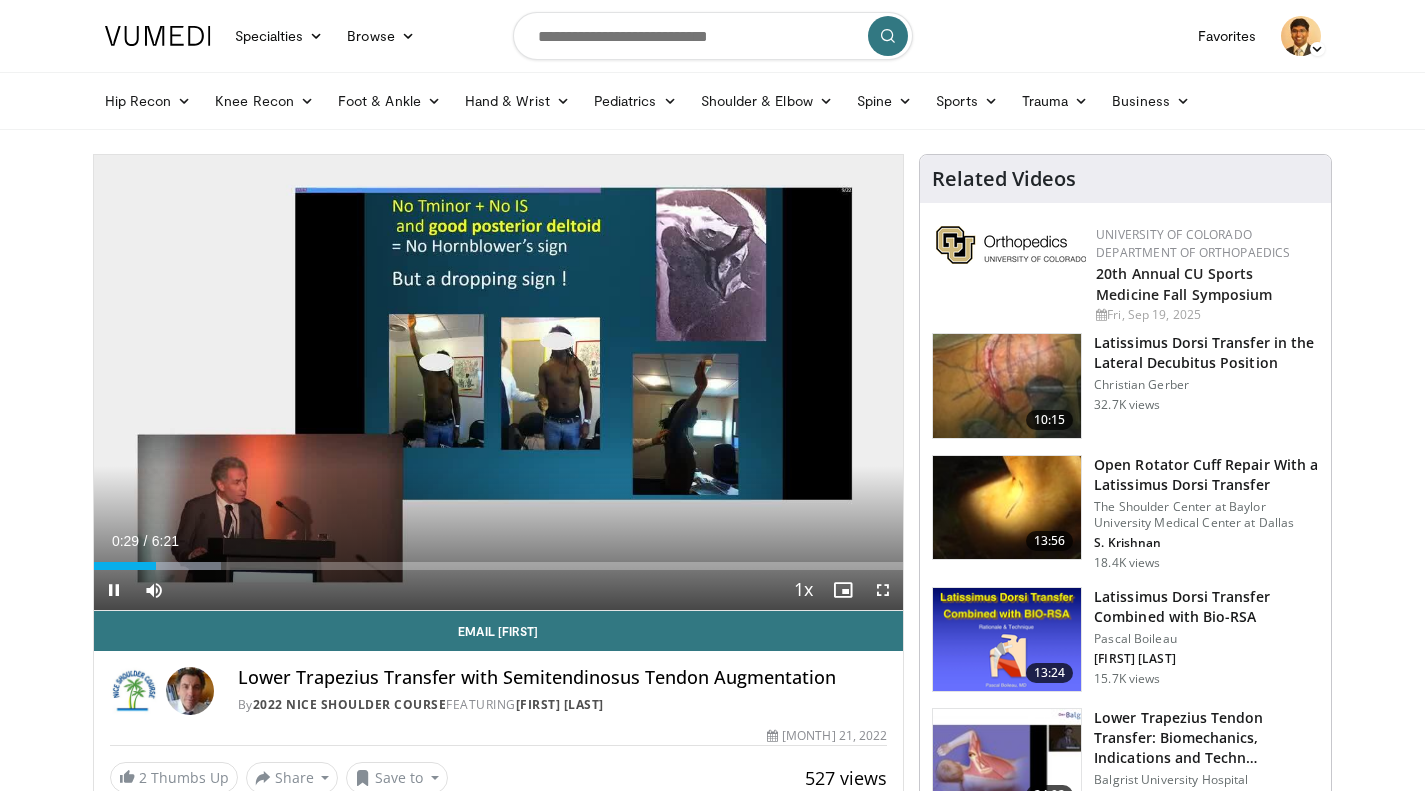 click on "0:29" at bounding box center [125, 566] 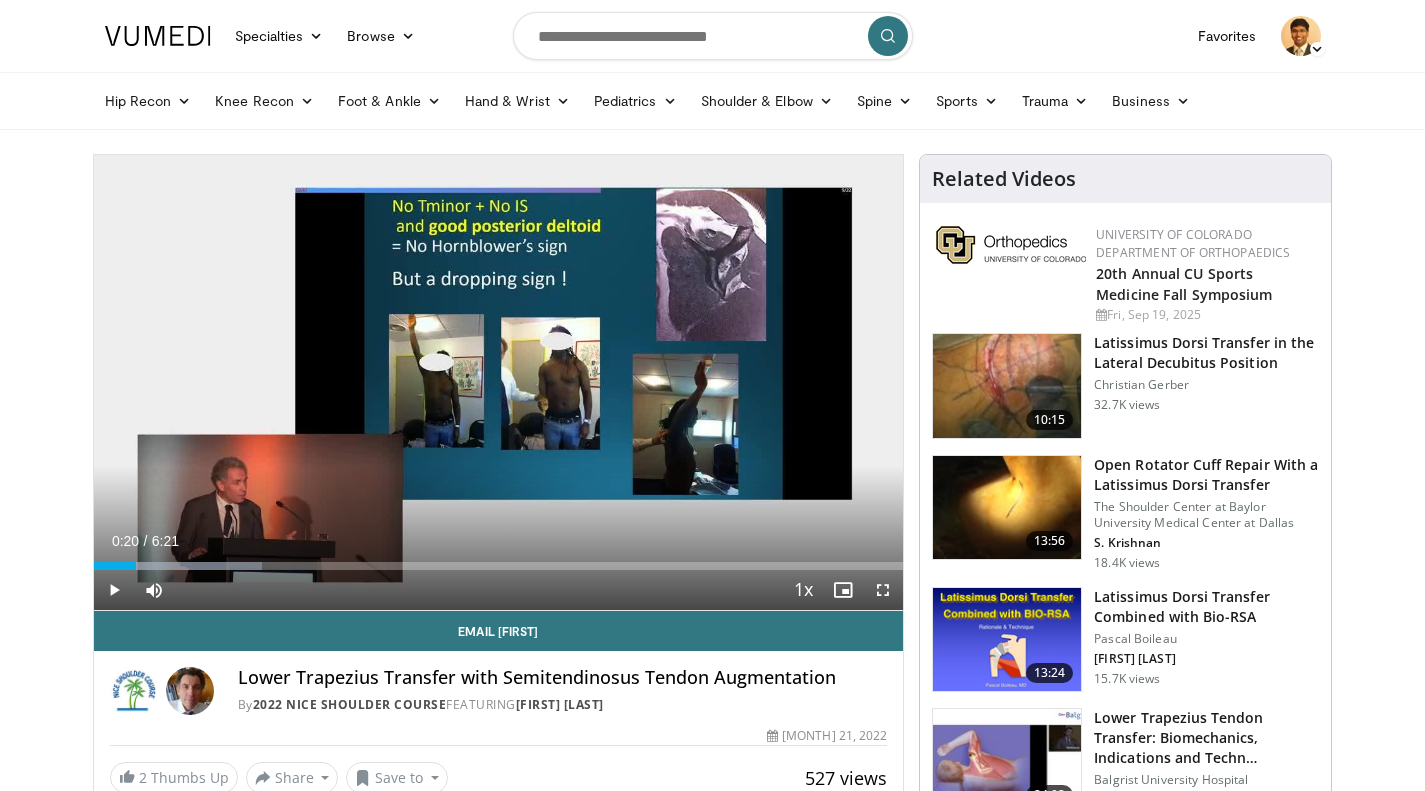 click on "0:22" at bounding box center [115, 566] 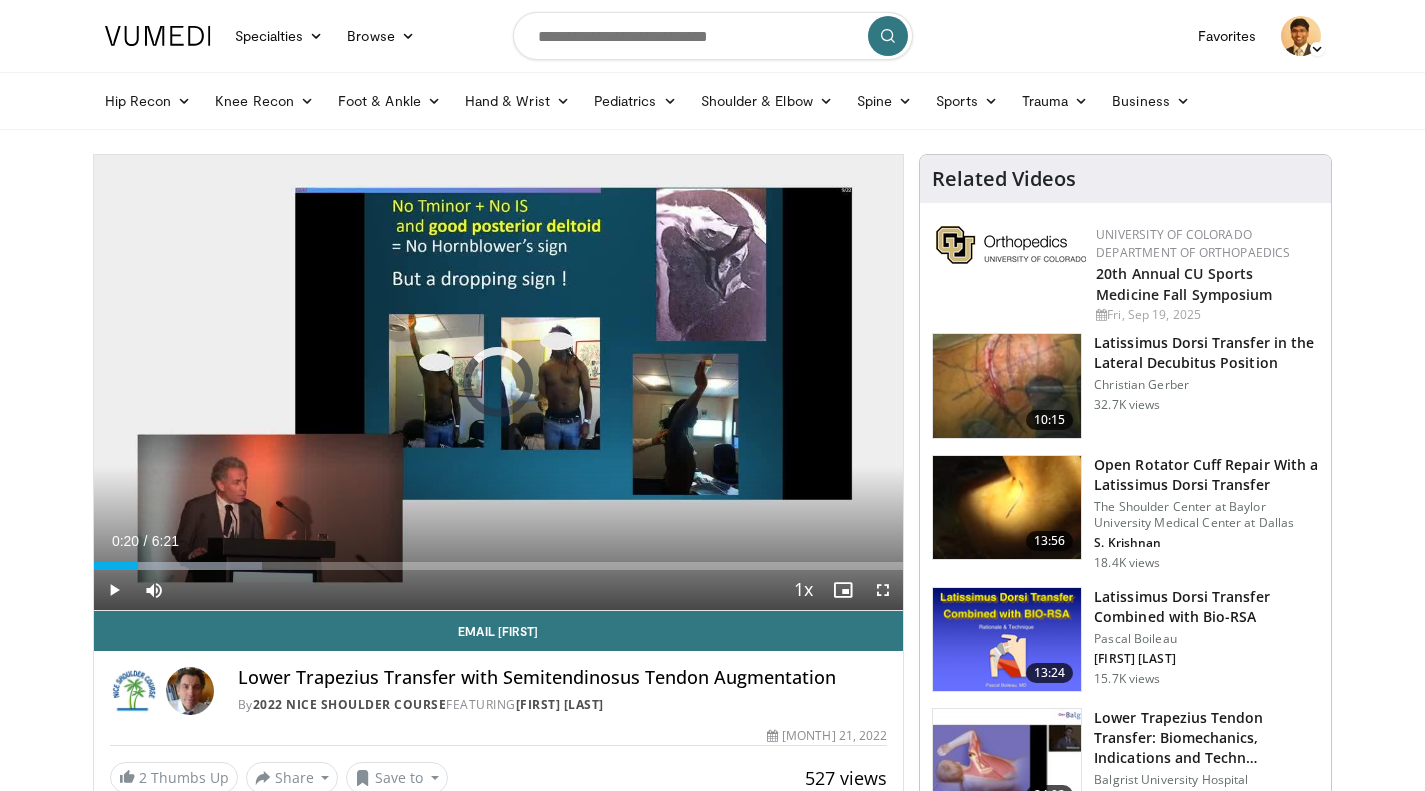 click on "Loaded :  20.82% 0:20 0:42" at bounding box center (499, 566) 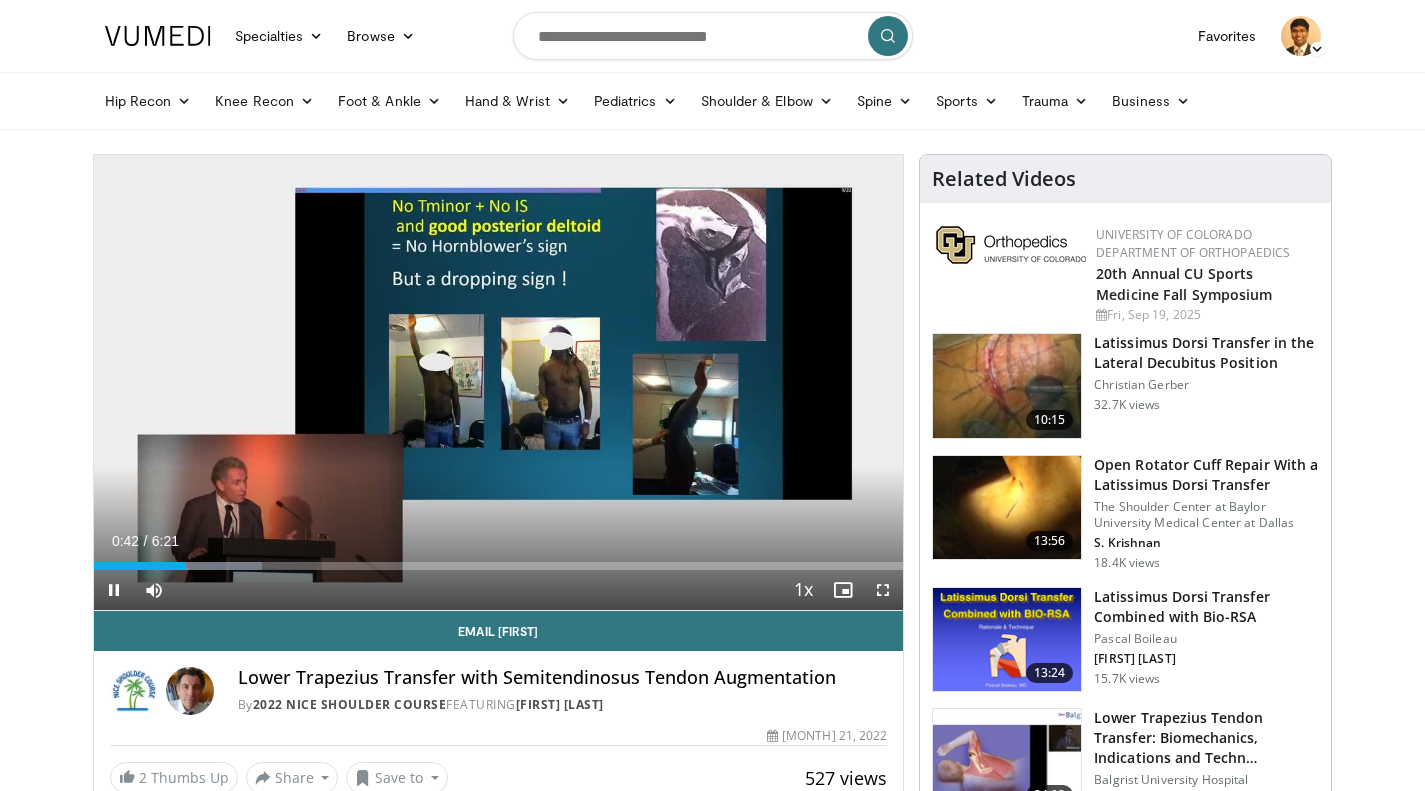 click on "Current Time  0:42 / Duration  6:21 Pause Skip Backward Skip Forward Mute Loaded :  20.82% 0:42 0:45 Stream Type  LIVE Seek to live, currently behind live LIVE   1x Playback Rate 0.5x 0.75x 1x , selected 1.25x 1.5x 1.75x 2x Chapters Chapters Descriptions descriptions off , selected Captions captions settings , opens captions settings dialog captions off , selected Audio Track en (Main) , selected Fullscreen Enable picture-in-picture mode" at bounding box center [499, 590] 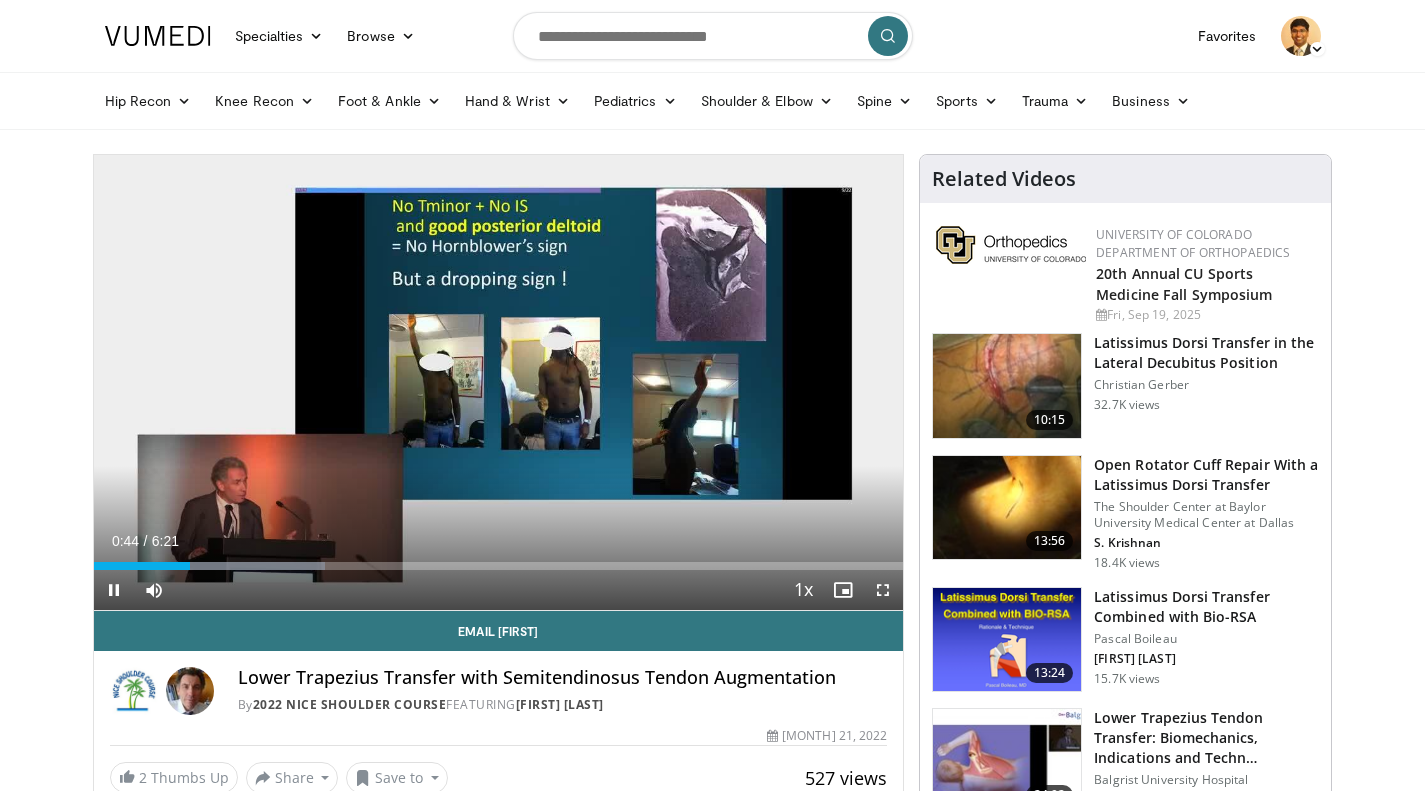 click on "Current Time  0:44 / Duration  6:21 Pause Skip Backward Skip Forward Mute Loaded :  28.63% 0:45 0:45 Stream Type  LIVE Seek to live, currently behind live LIVE   1x Playback Rate 0.5x 0.75x 1x , selected 1.25x 1.5x 1.75x 2x Chapters Chapters Descriptions descriptions off , selected Captions captions settings , opens captions settings dialog captions off , selected Audio Track en (Main) , selected Fullscreen Enable picture-in-picture mode" at bounding box center [499, 590] 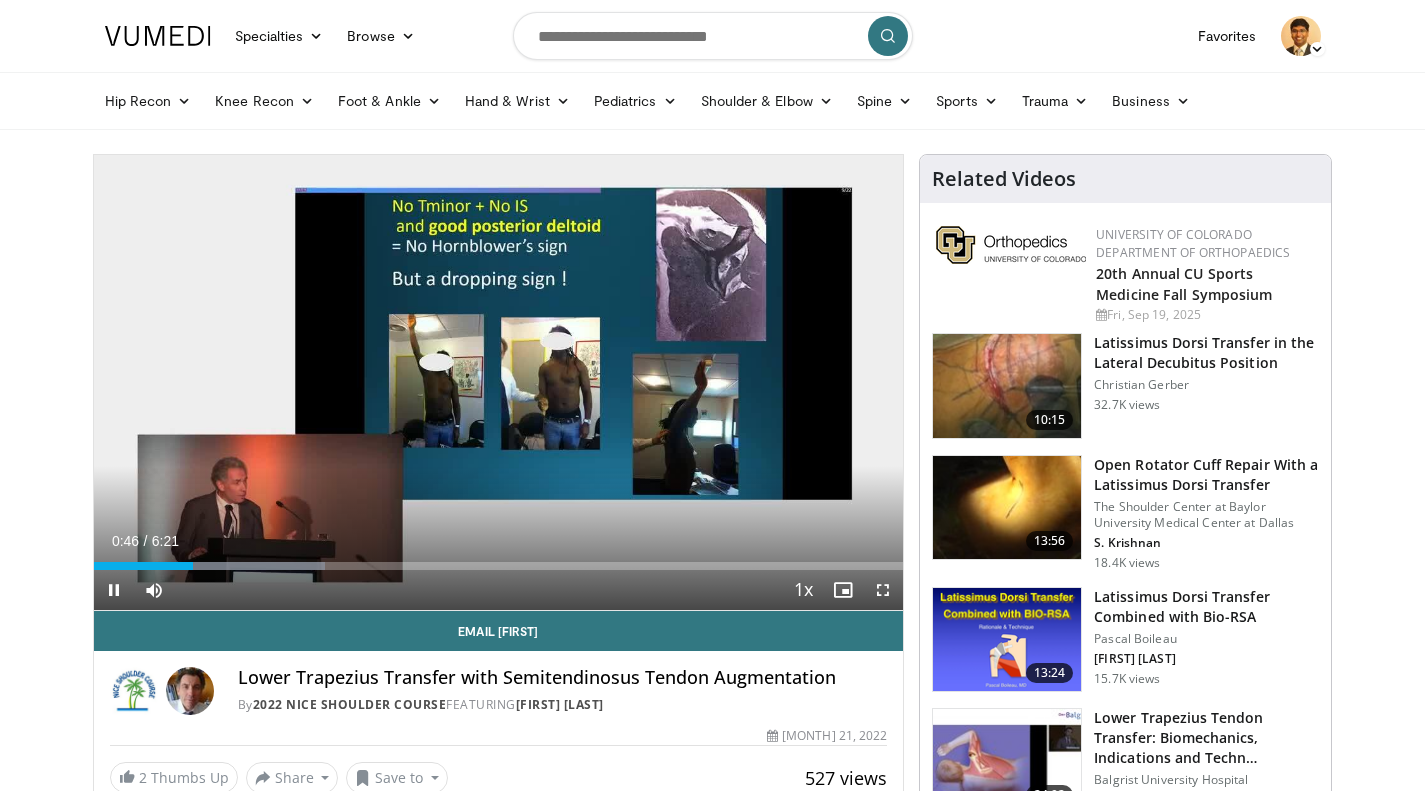 click at bounding box center [262, 566] 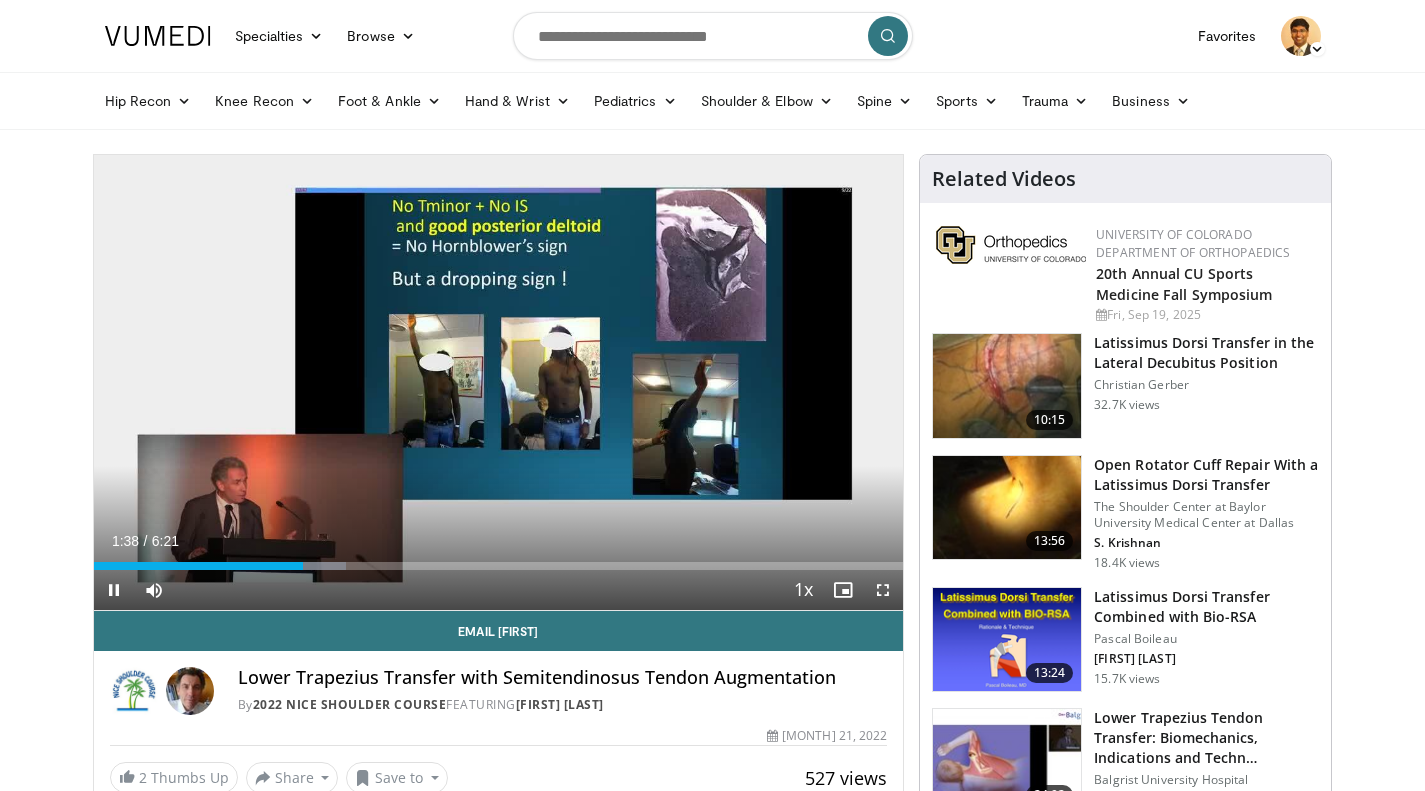 click on "Loaded :  31.24% 1:38 2:08" at bounding box center (499, 566) 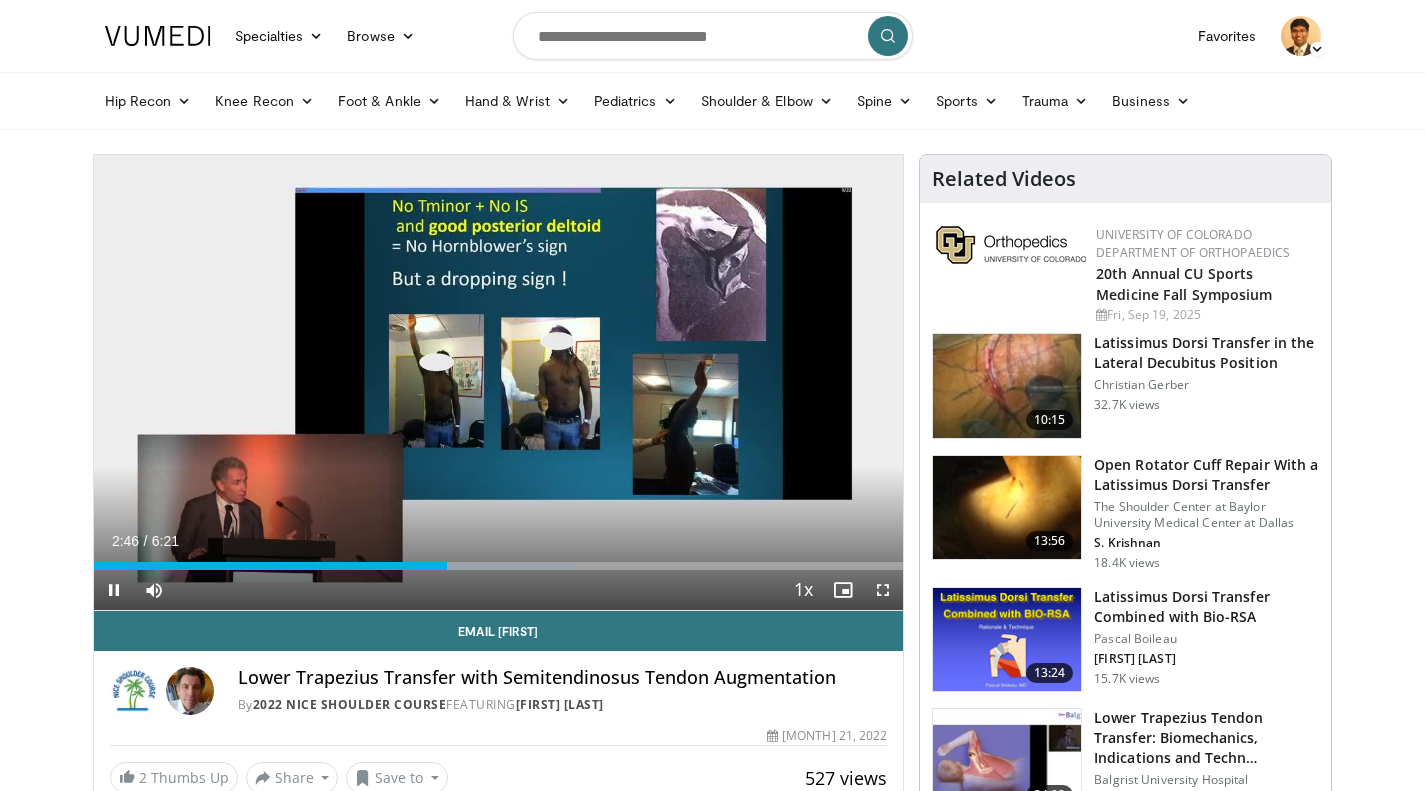 click at bounding box center (721, 382) 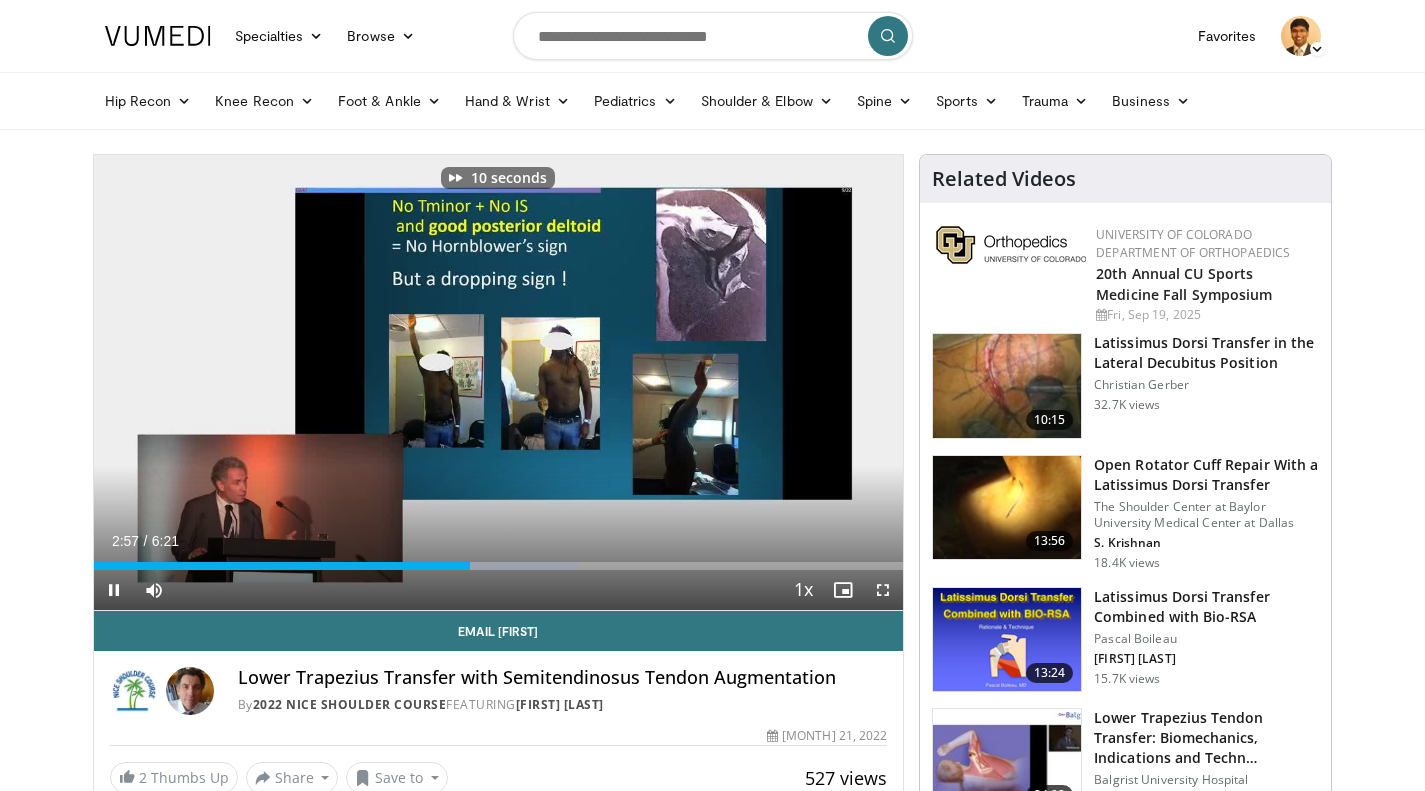 click at bounding box center (721, 382) 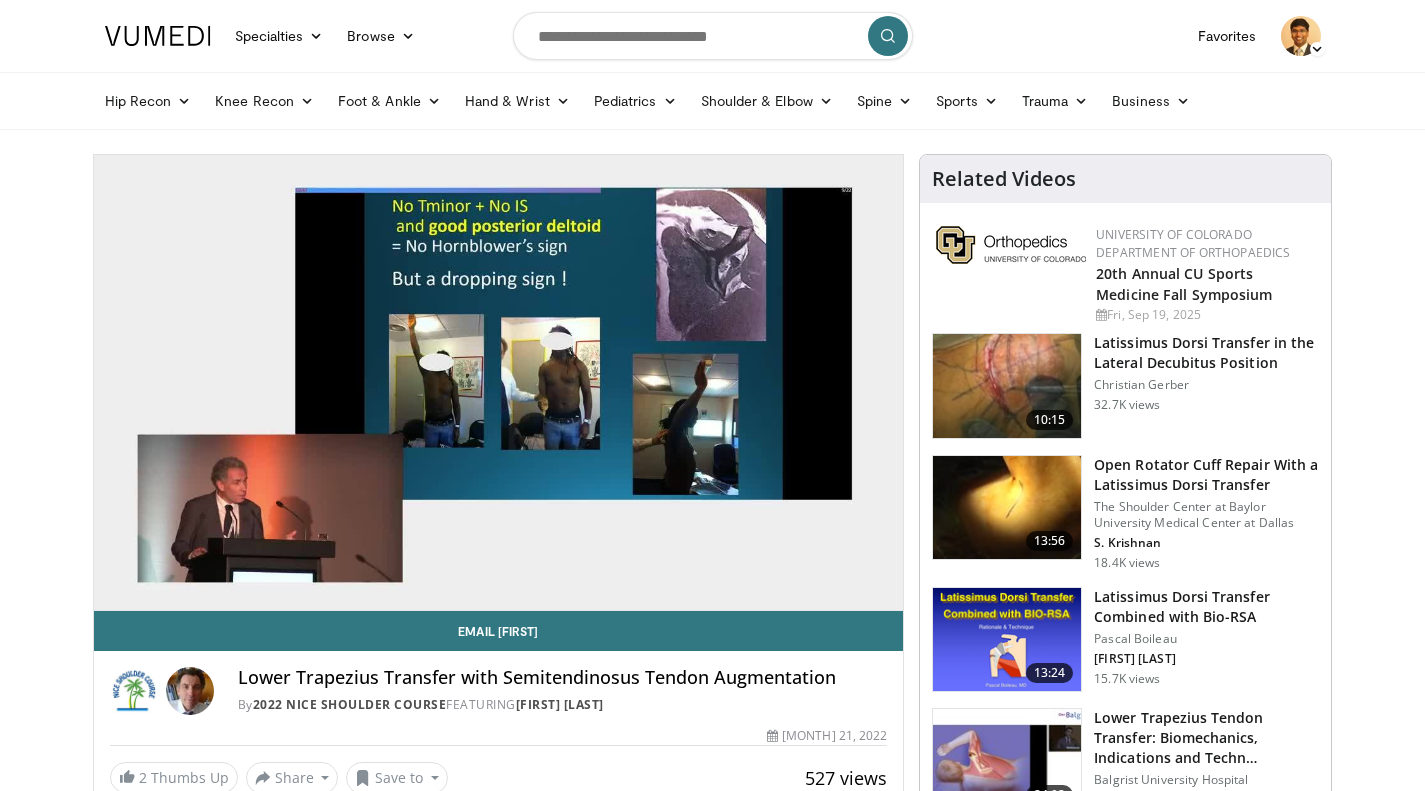click on "20 seconds
Tap to unmute" at bounding box center (499, 382) 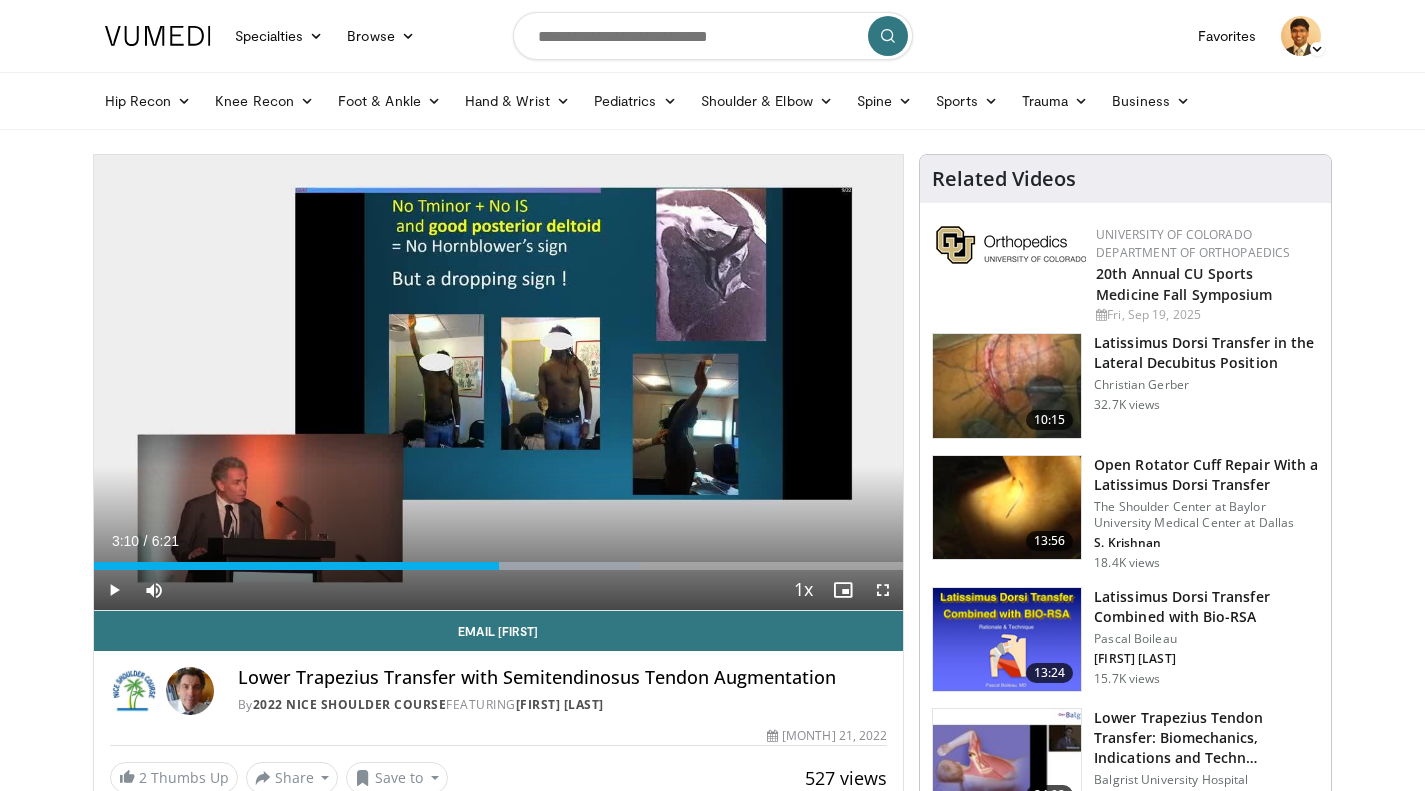 click at bounding box center [721, 382] 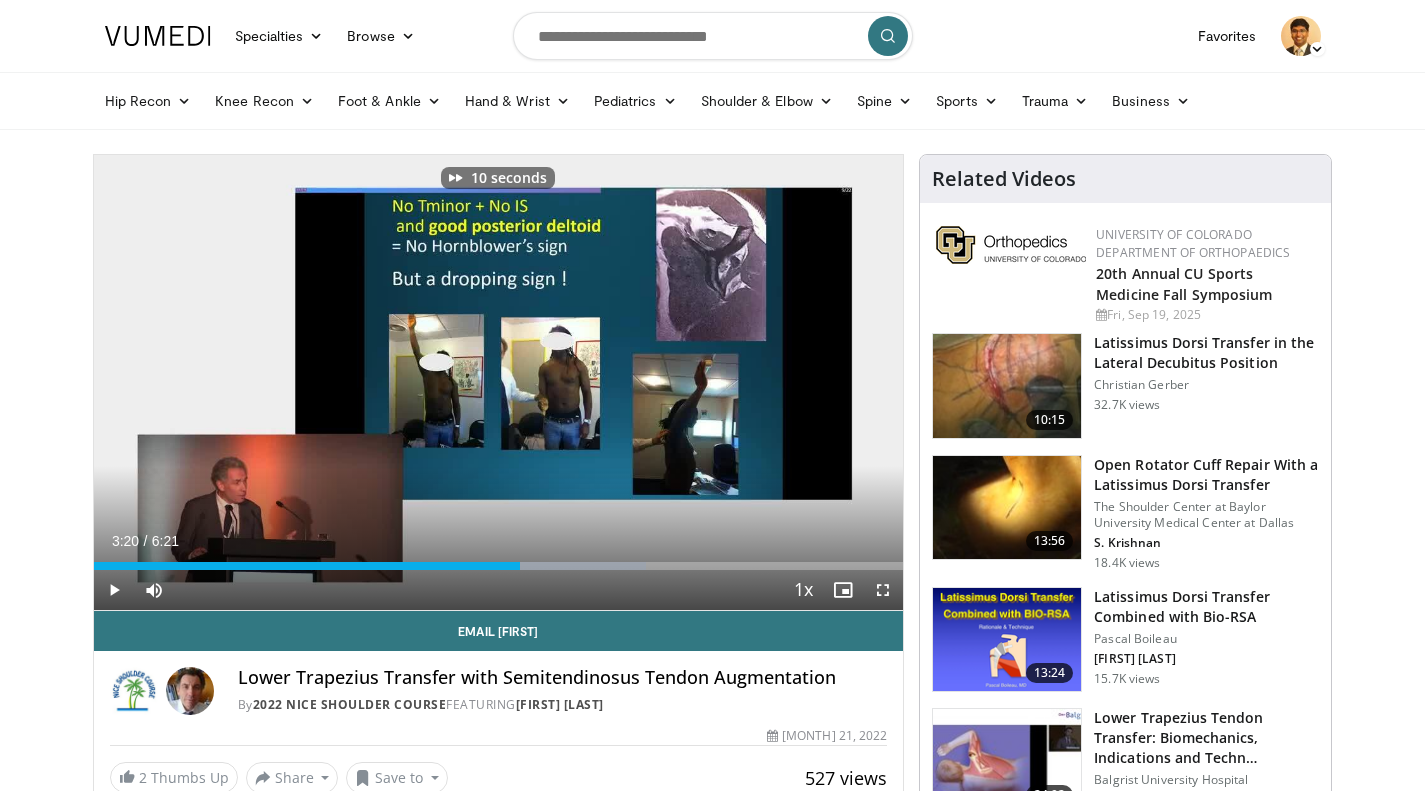 click at bounding box center (498, 382) 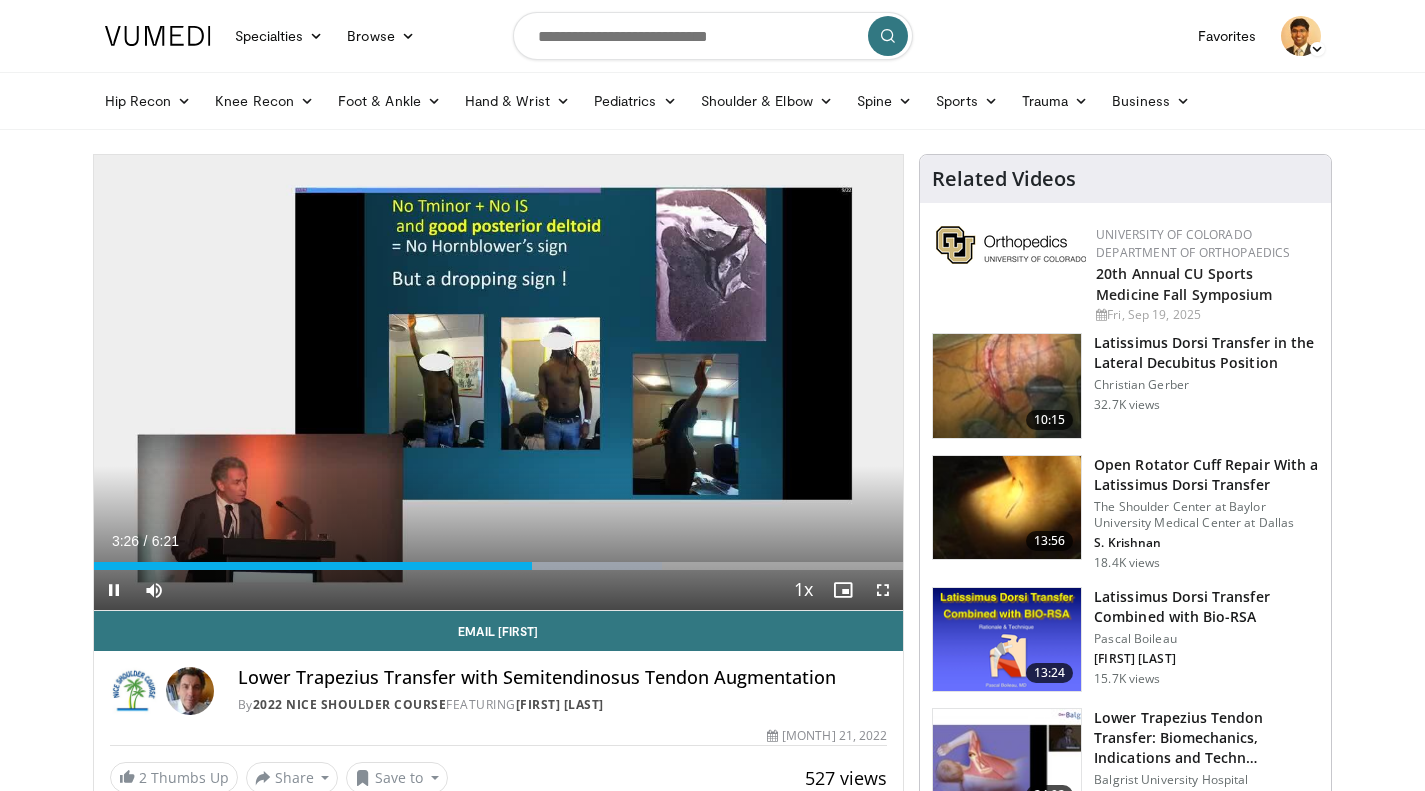click at bounding box center [275, 382] 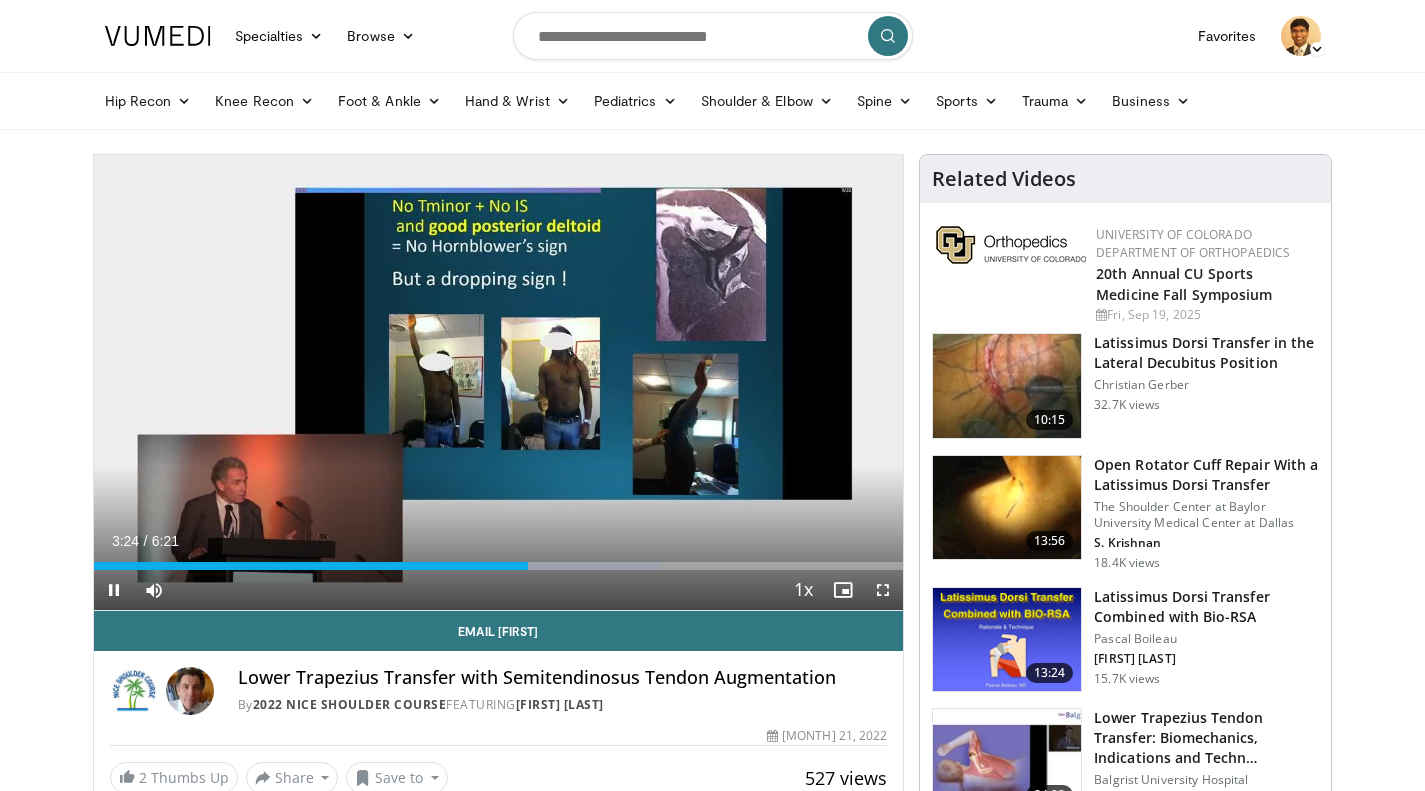 click at bounding box center [721, 382] 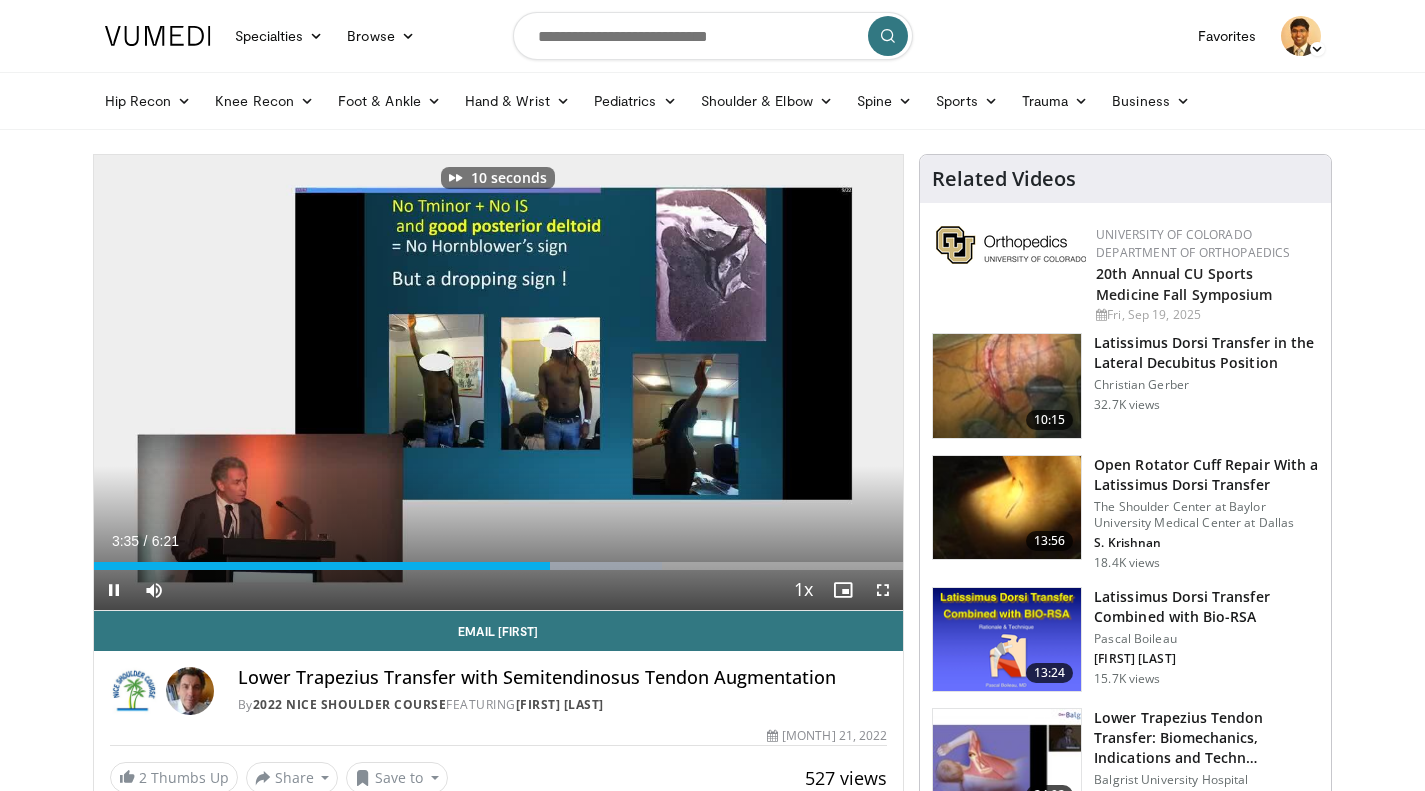 click at bounding box center (721, 382) 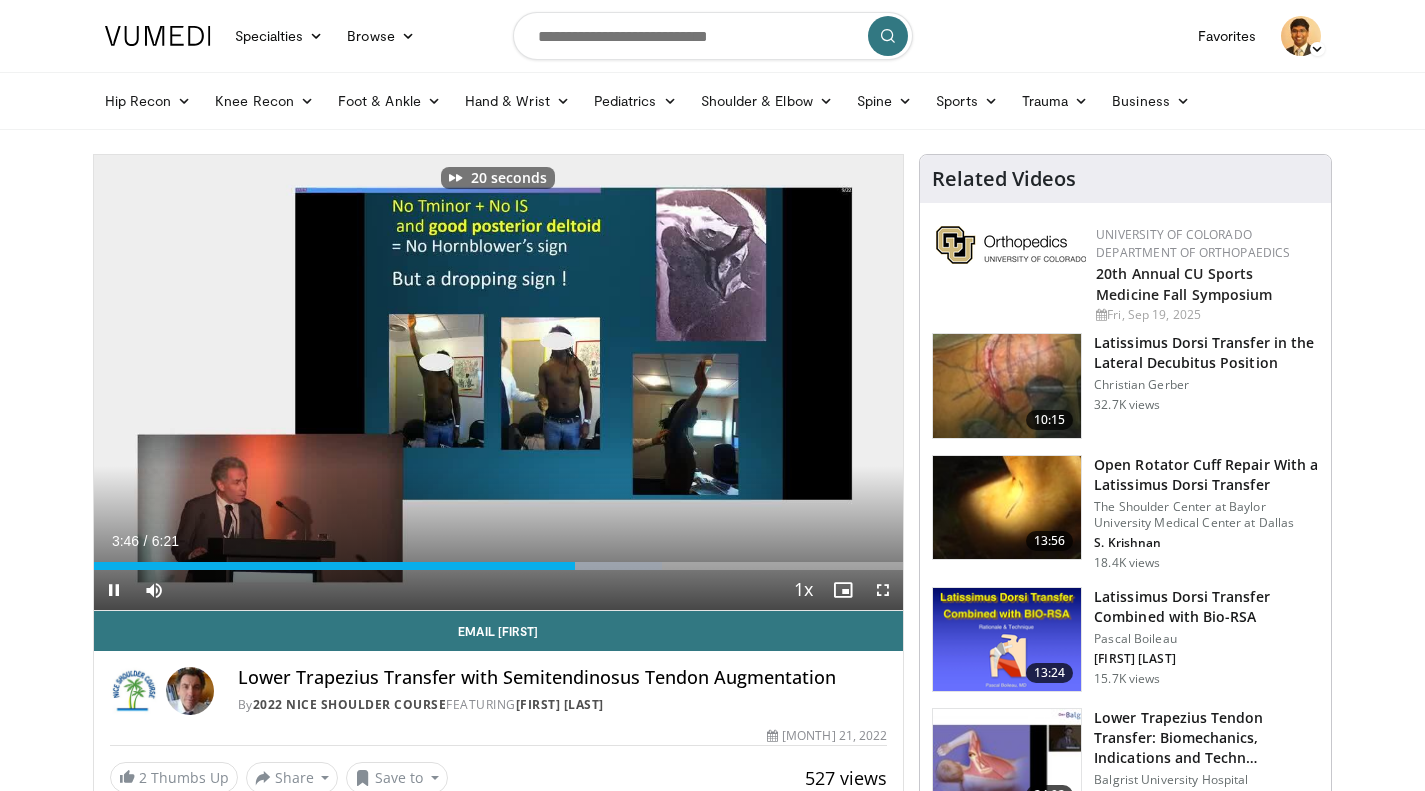 click at bounding box center (721, 382) 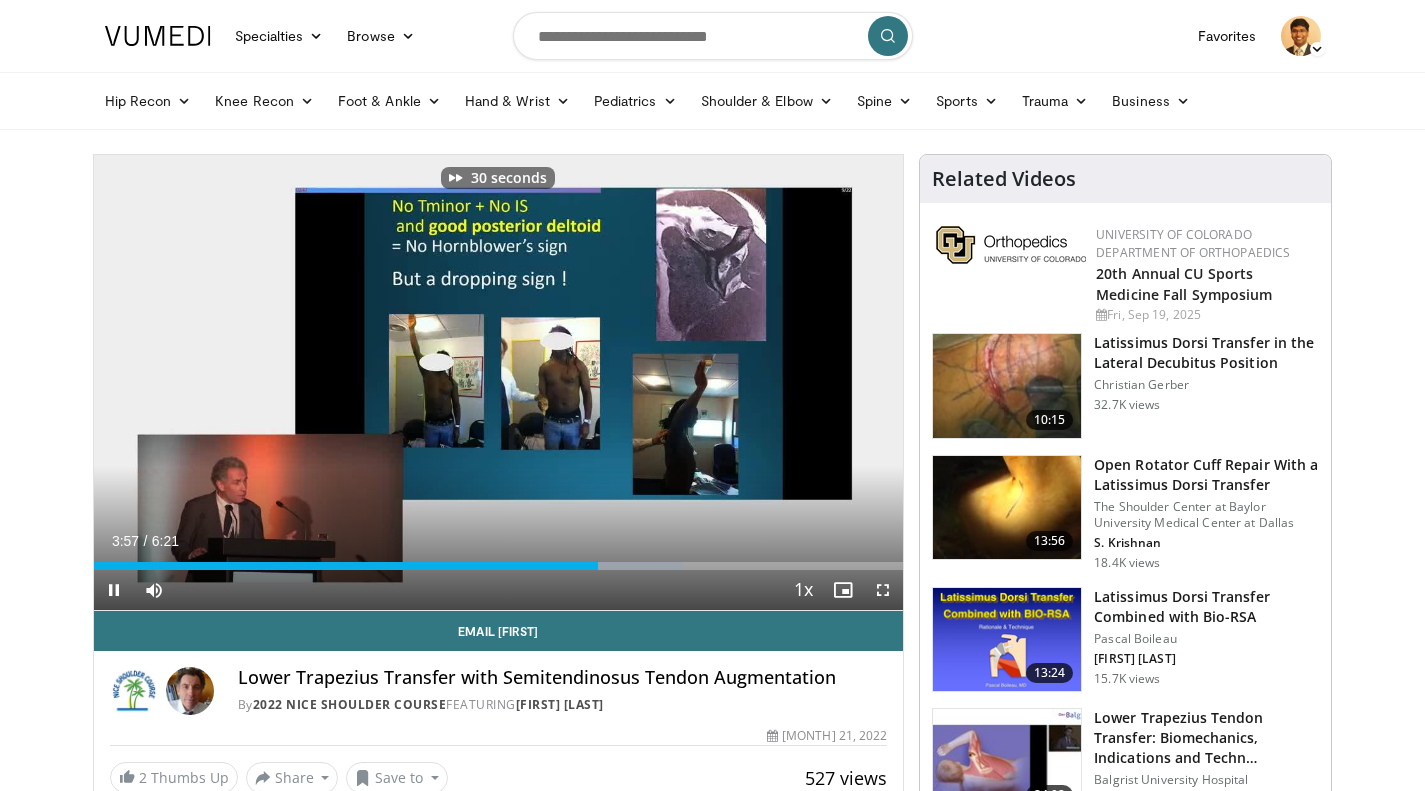 click at bounding box center (721, 382) 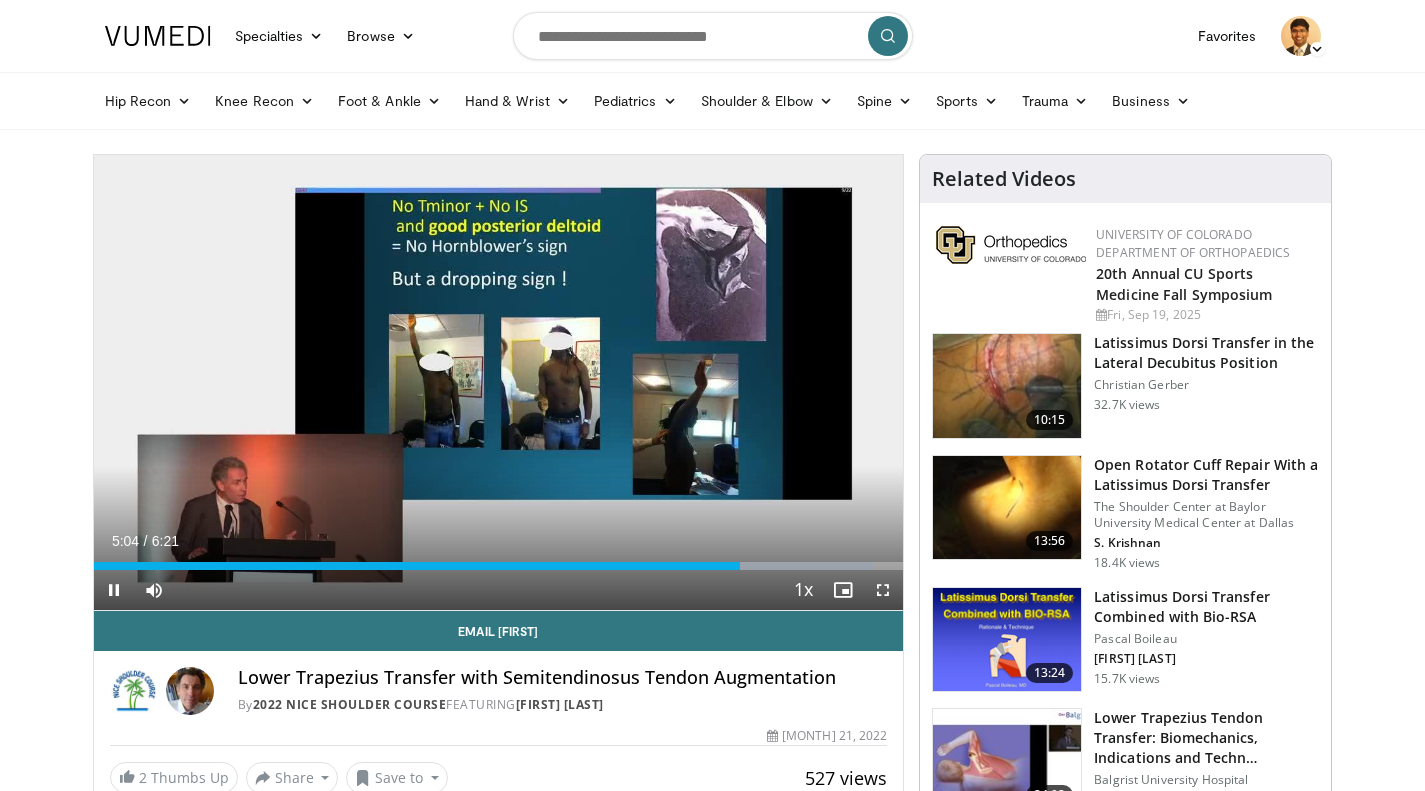 click at bounding box center [721, 382] 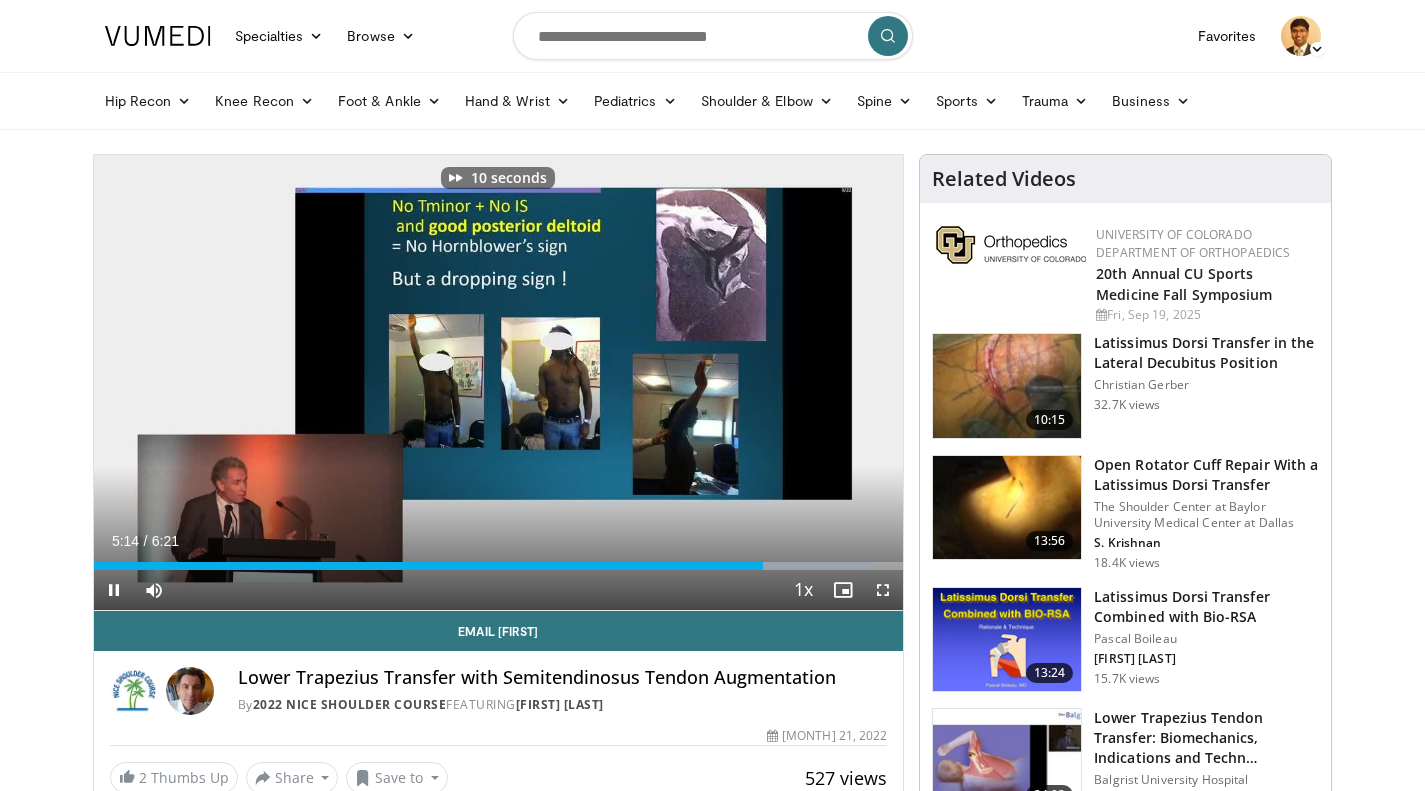 click at bounding box center (721, 382) 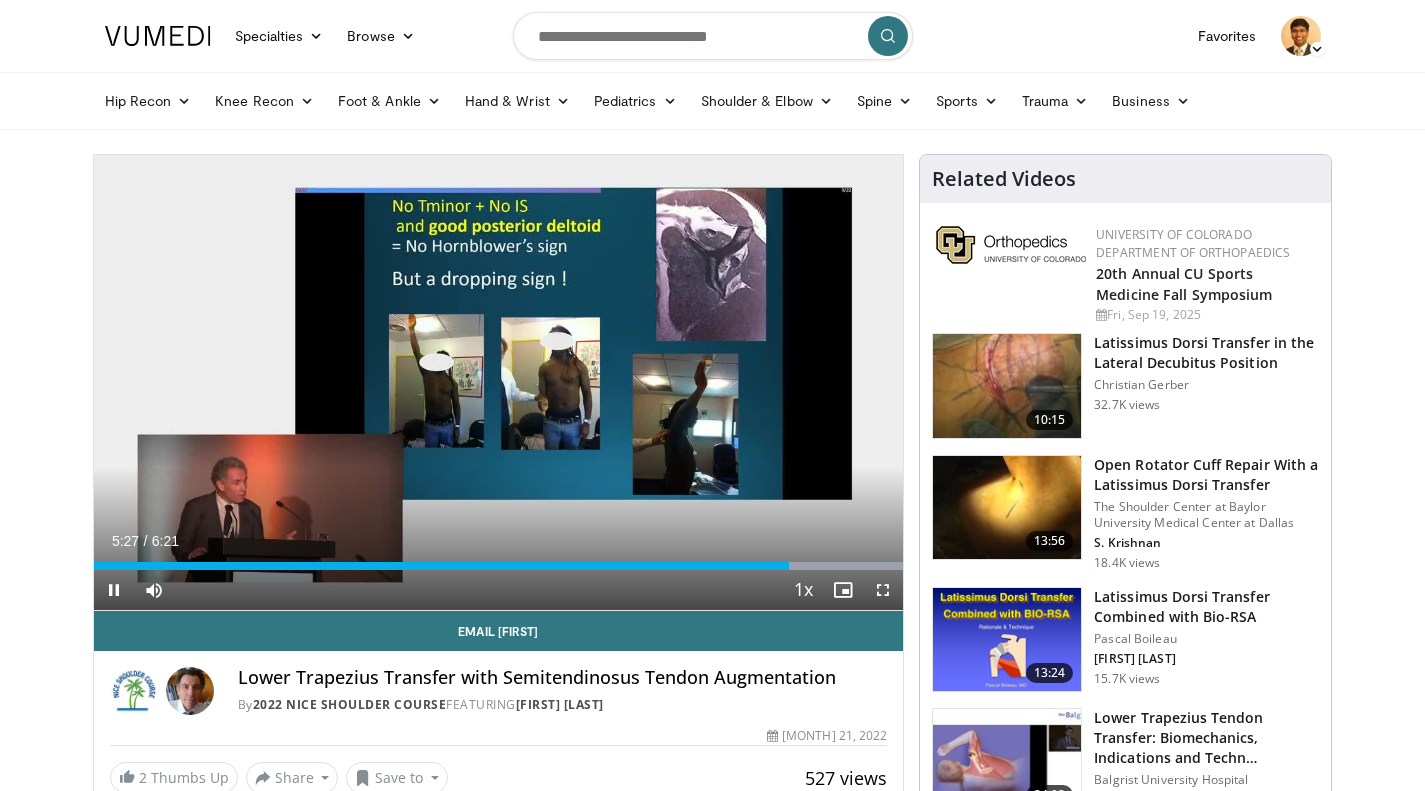 click at bounding box center (275, 382) 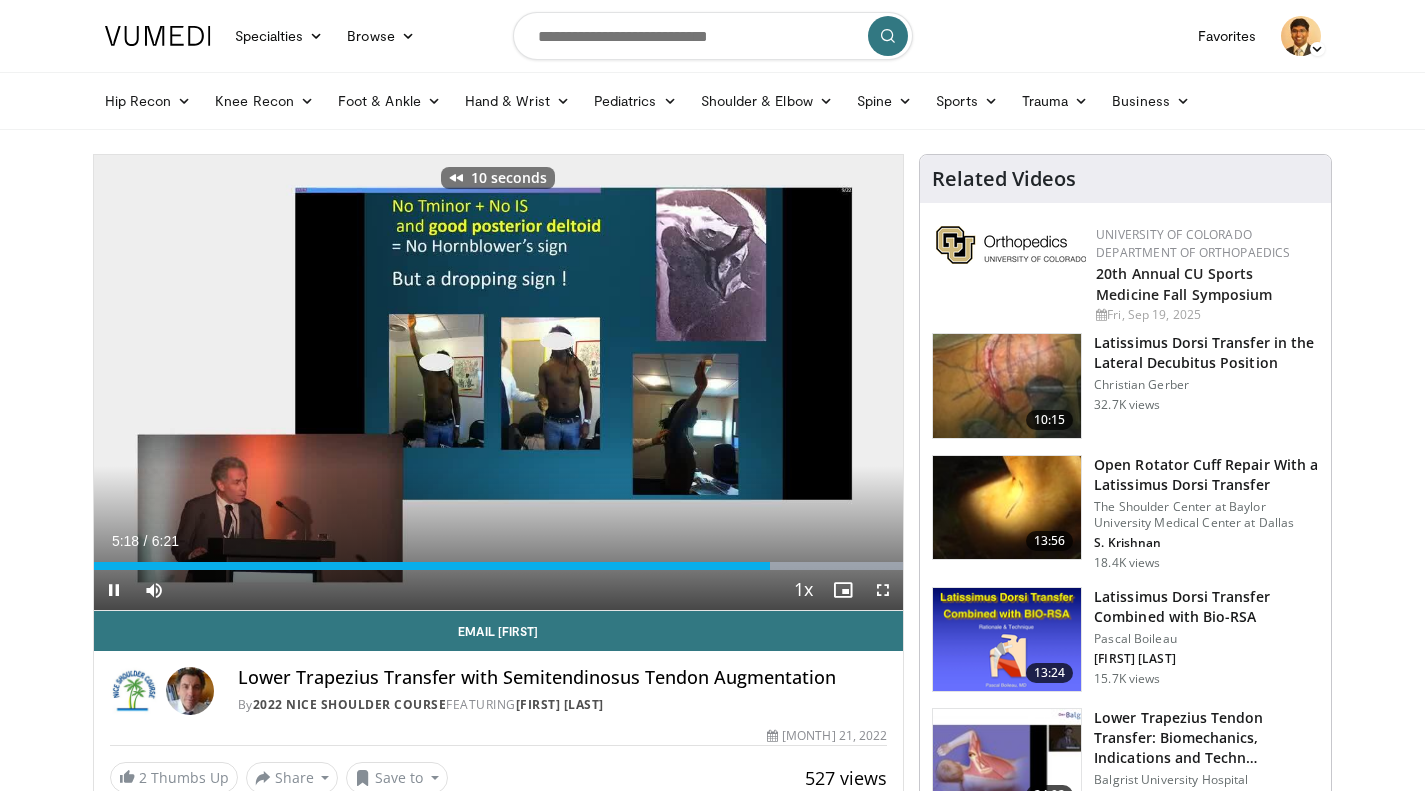 click at bounding box center [275, 382] 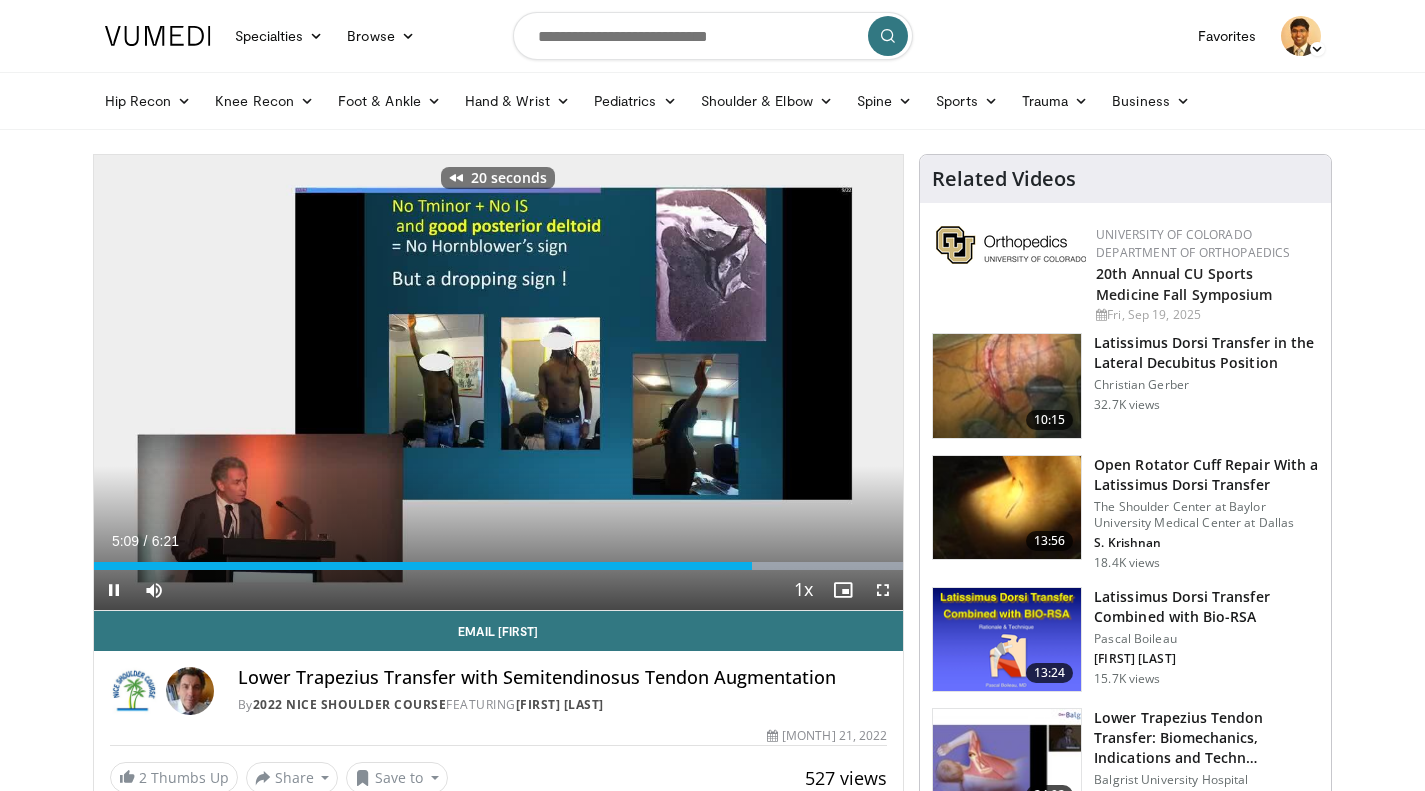 click at bounding box center [275, 382] 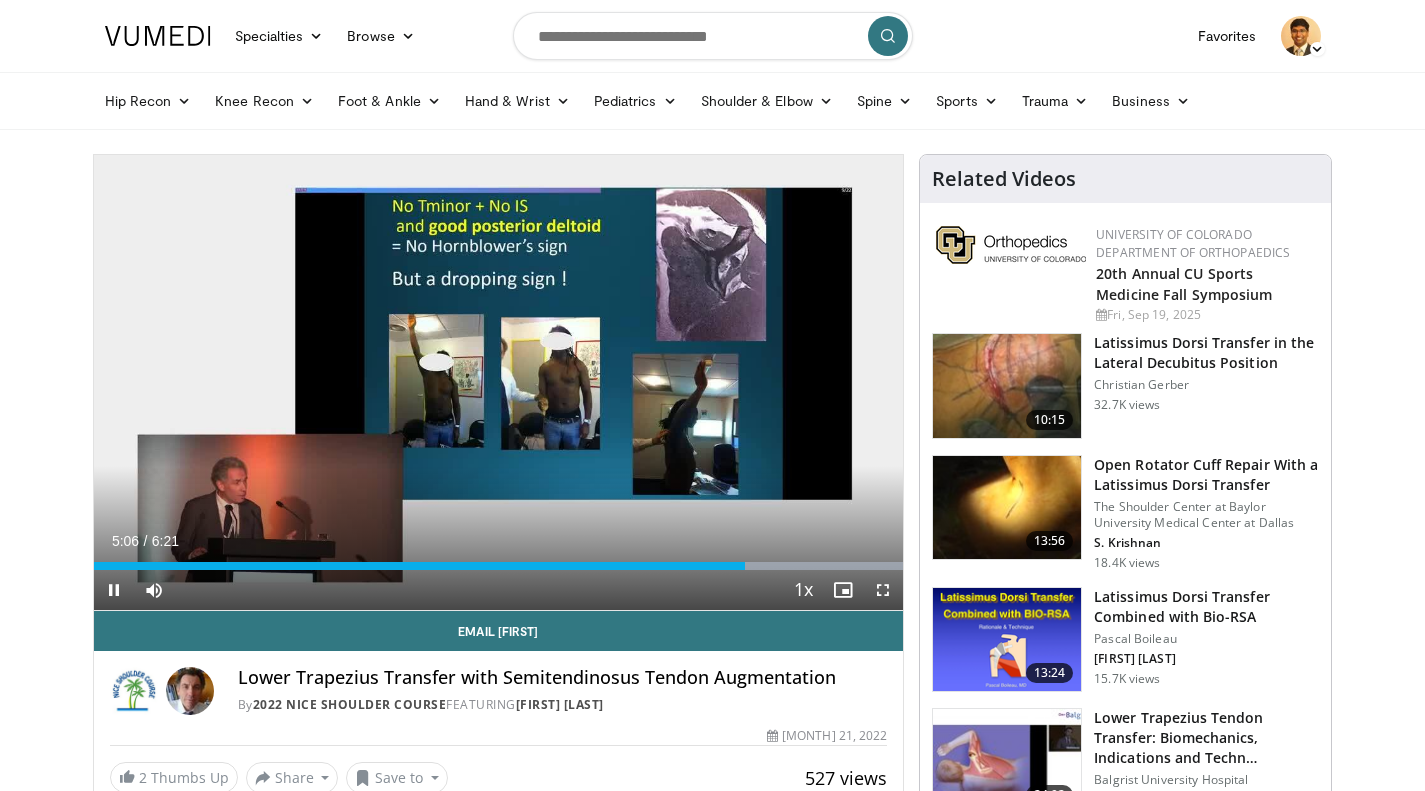 click at bounding box center [275, 382] 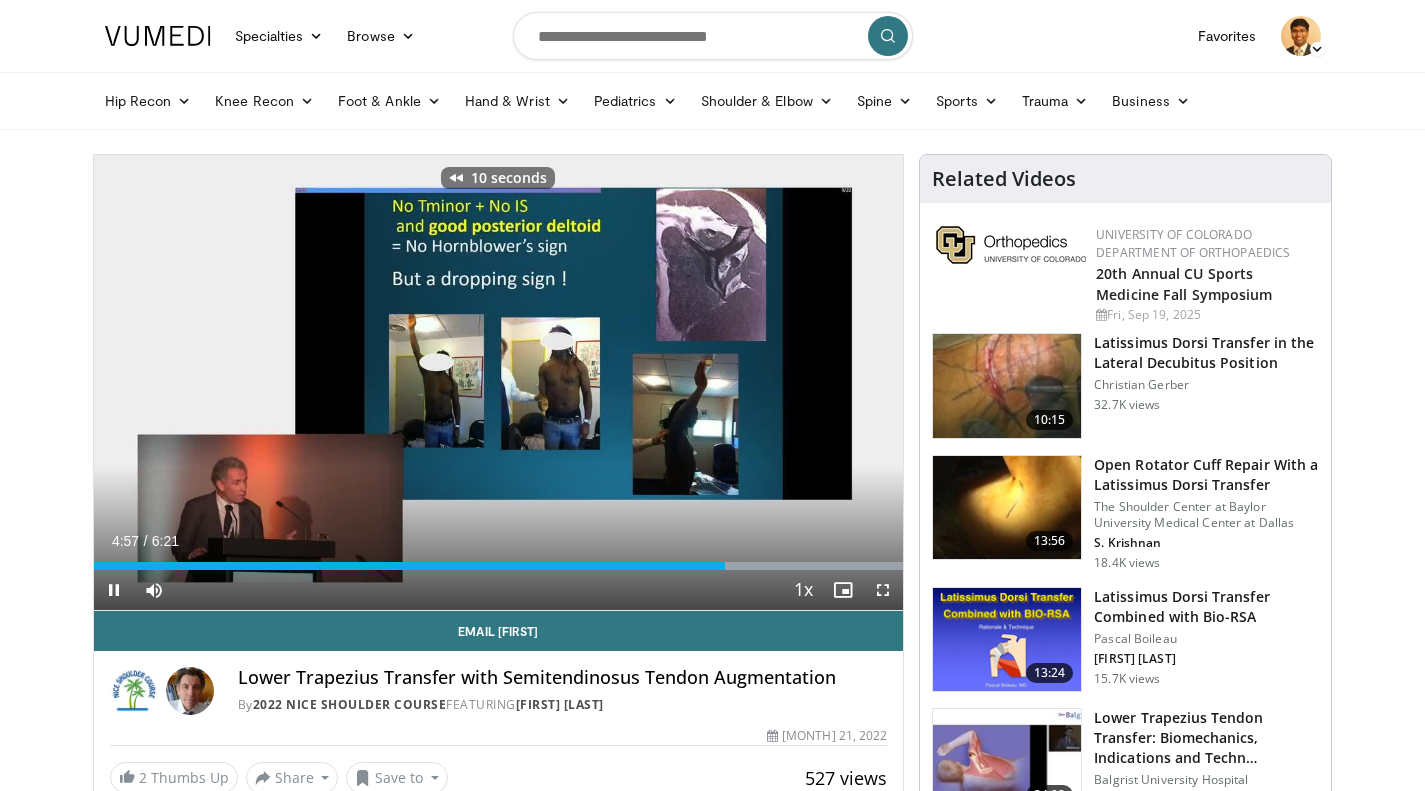 click at bounding box center [275, 382] 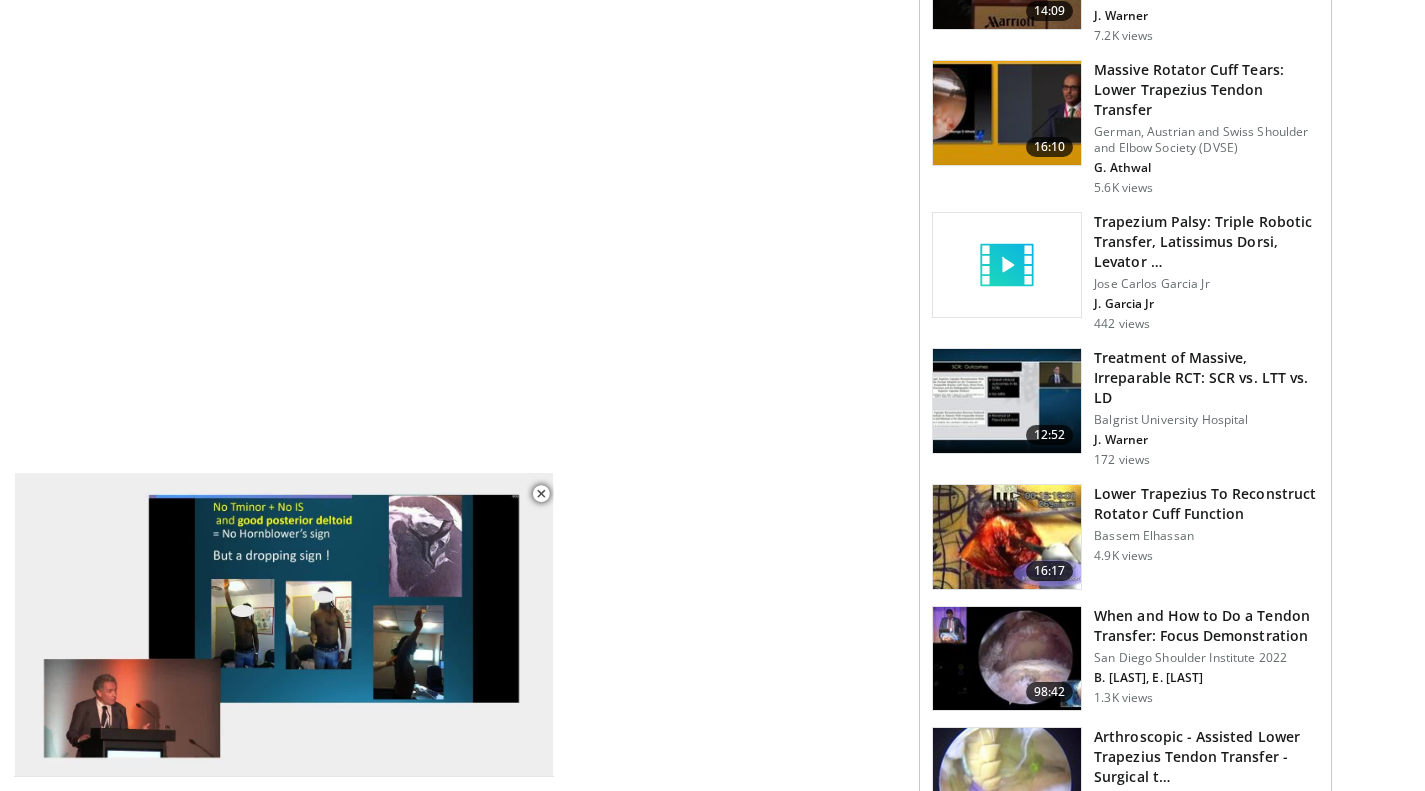 scroll, scrollTop: 1163, scrollLeft: 0, axis: vertical 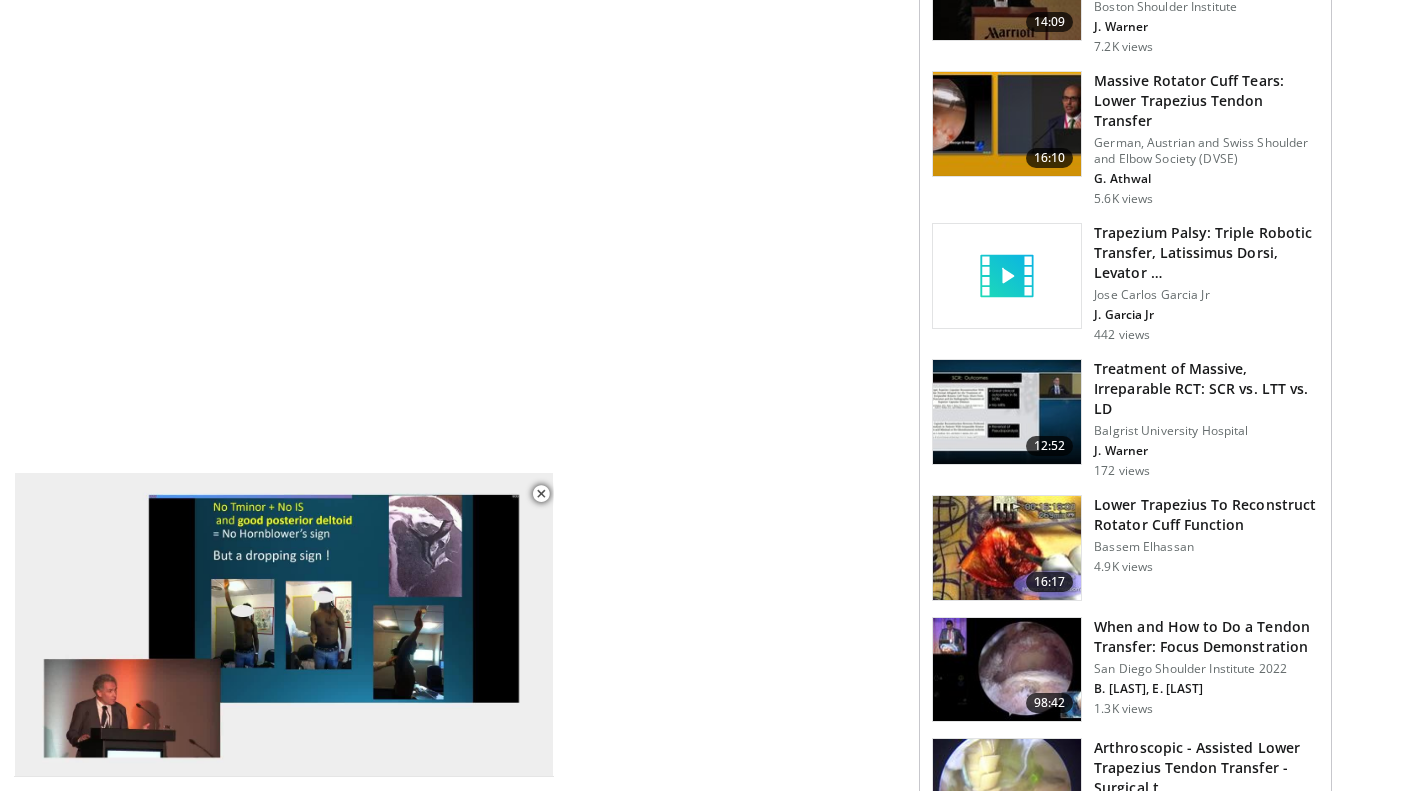 click on "Lower Trapezius To Reconstruct Rotator Cuff Function" at bounding box center (1206, 515) 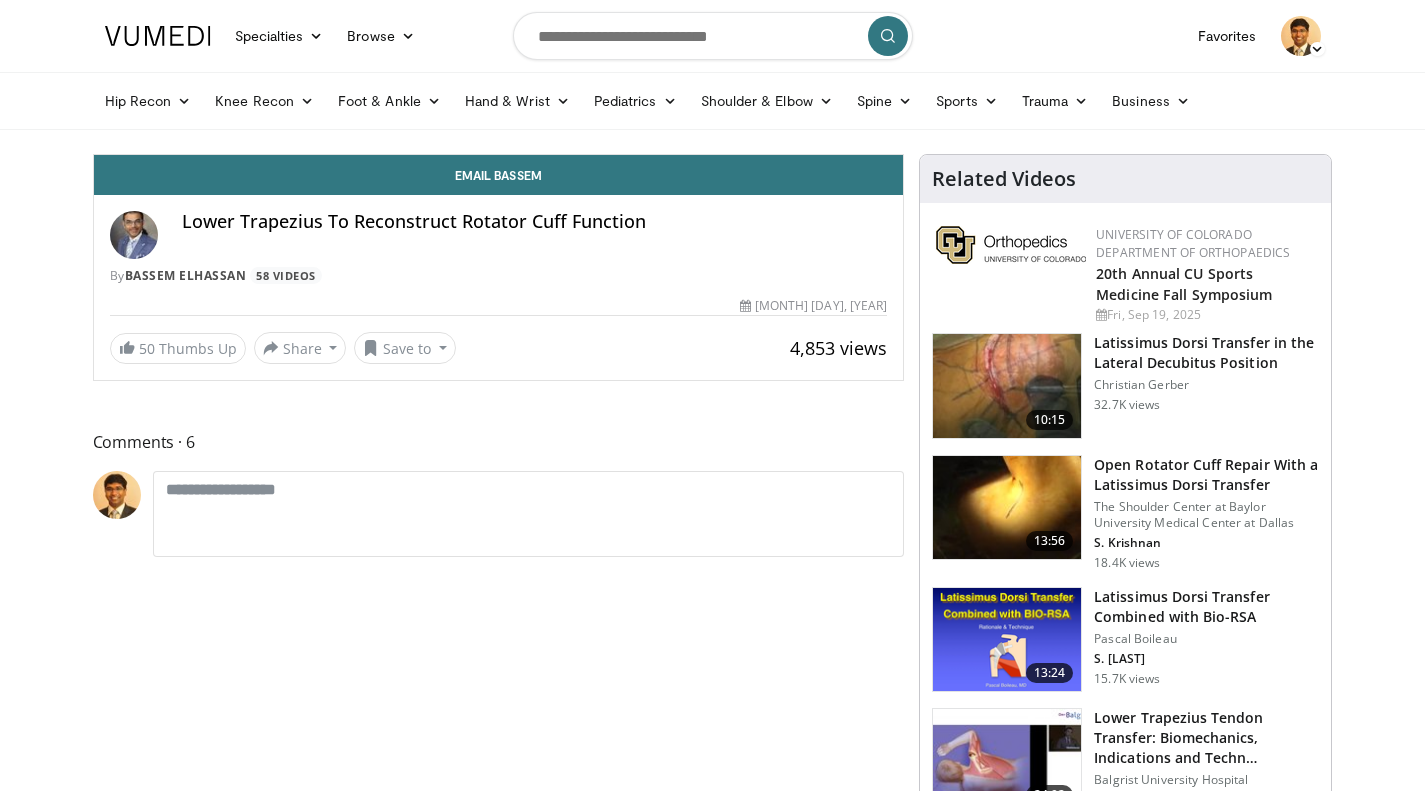 scroll, scrollTop: 0, scrollLeft: 0, axis: both 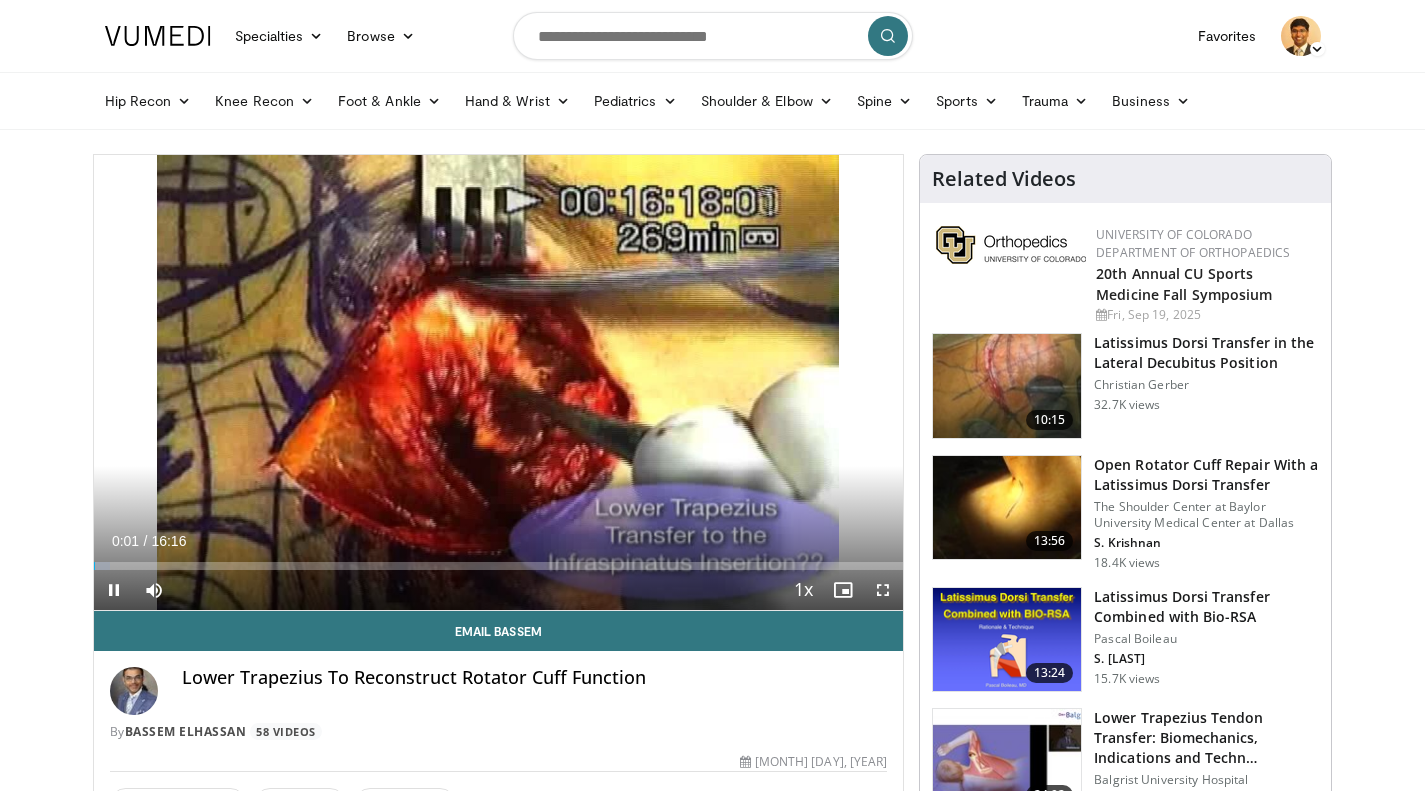 click at bounding box center (721, 382) 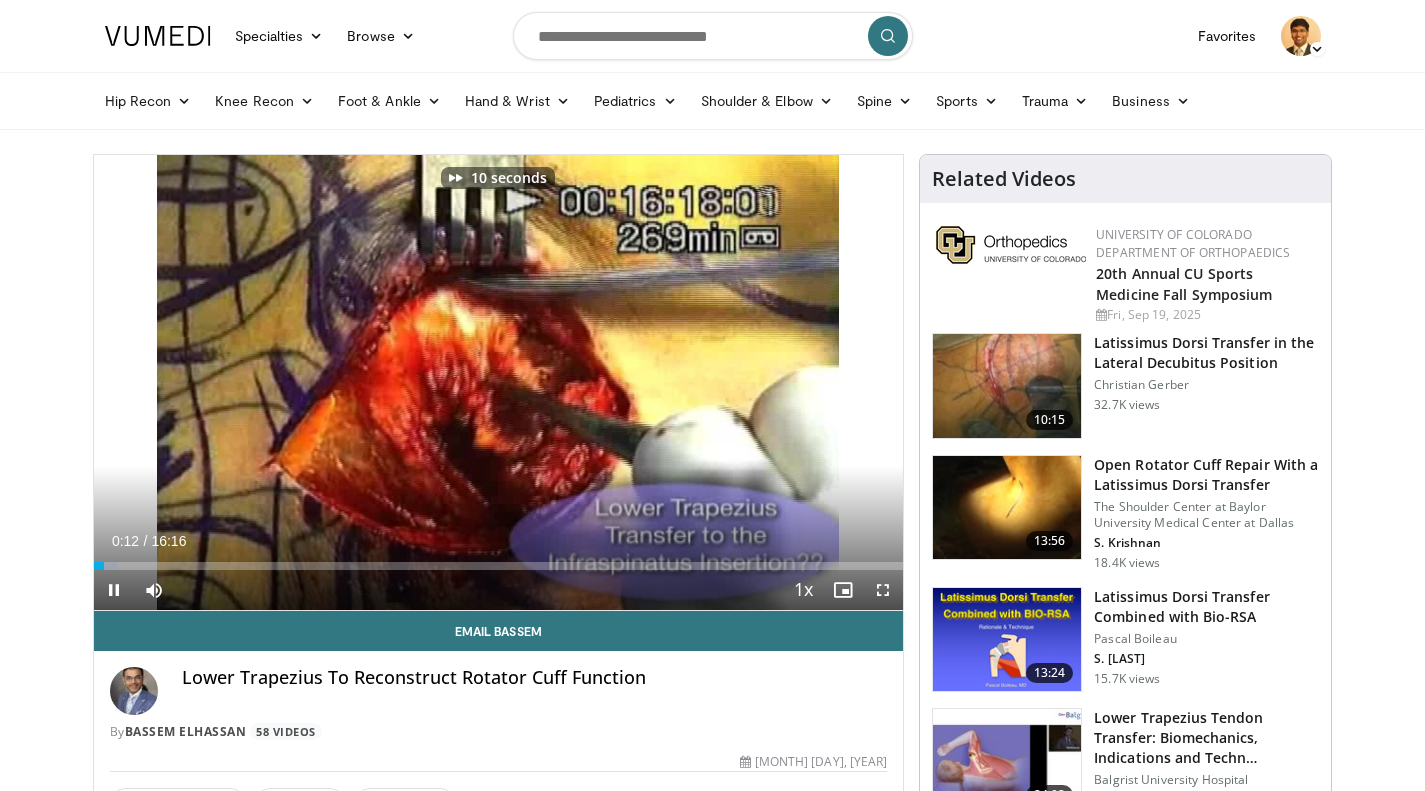click at bounding box center [721, 382] 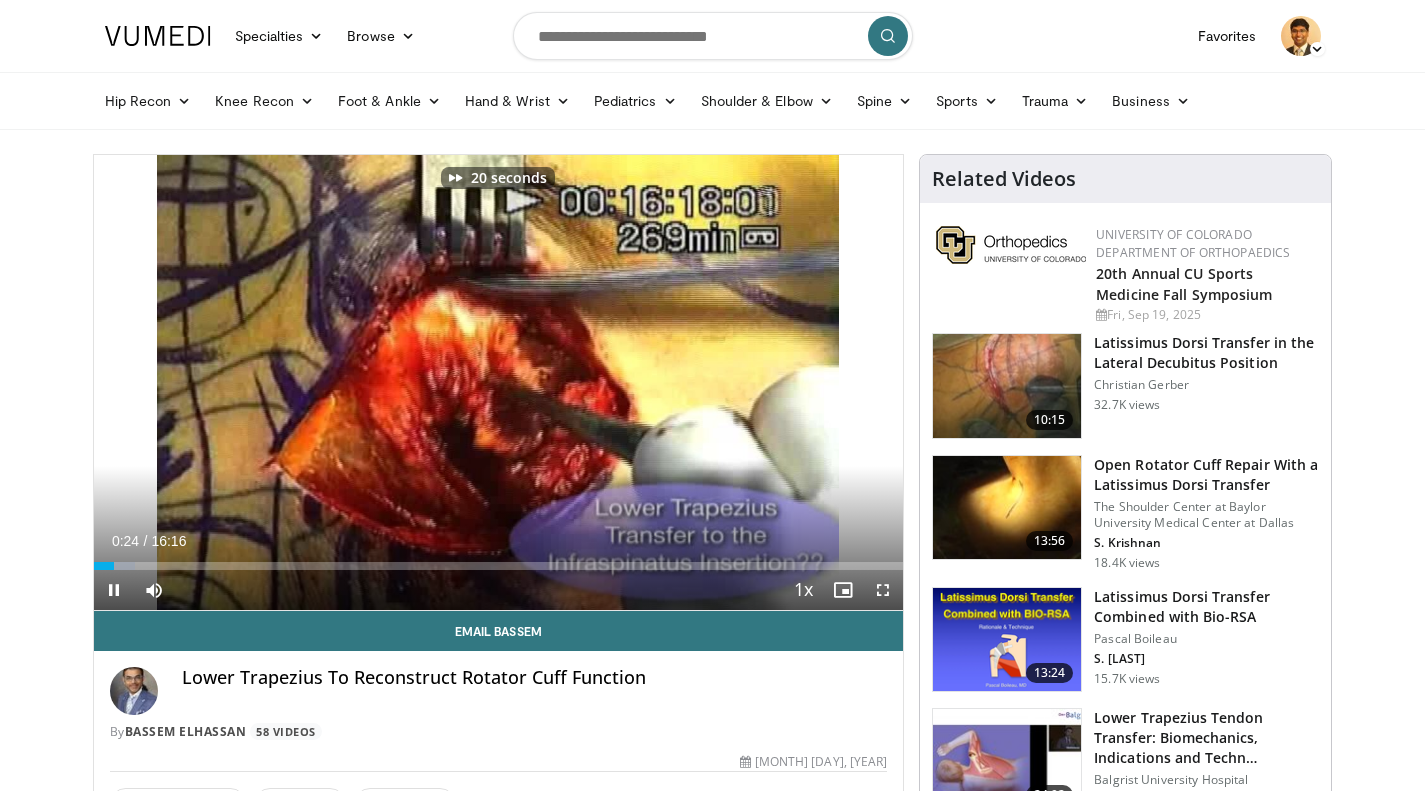 click at bounding box center [721, 382] 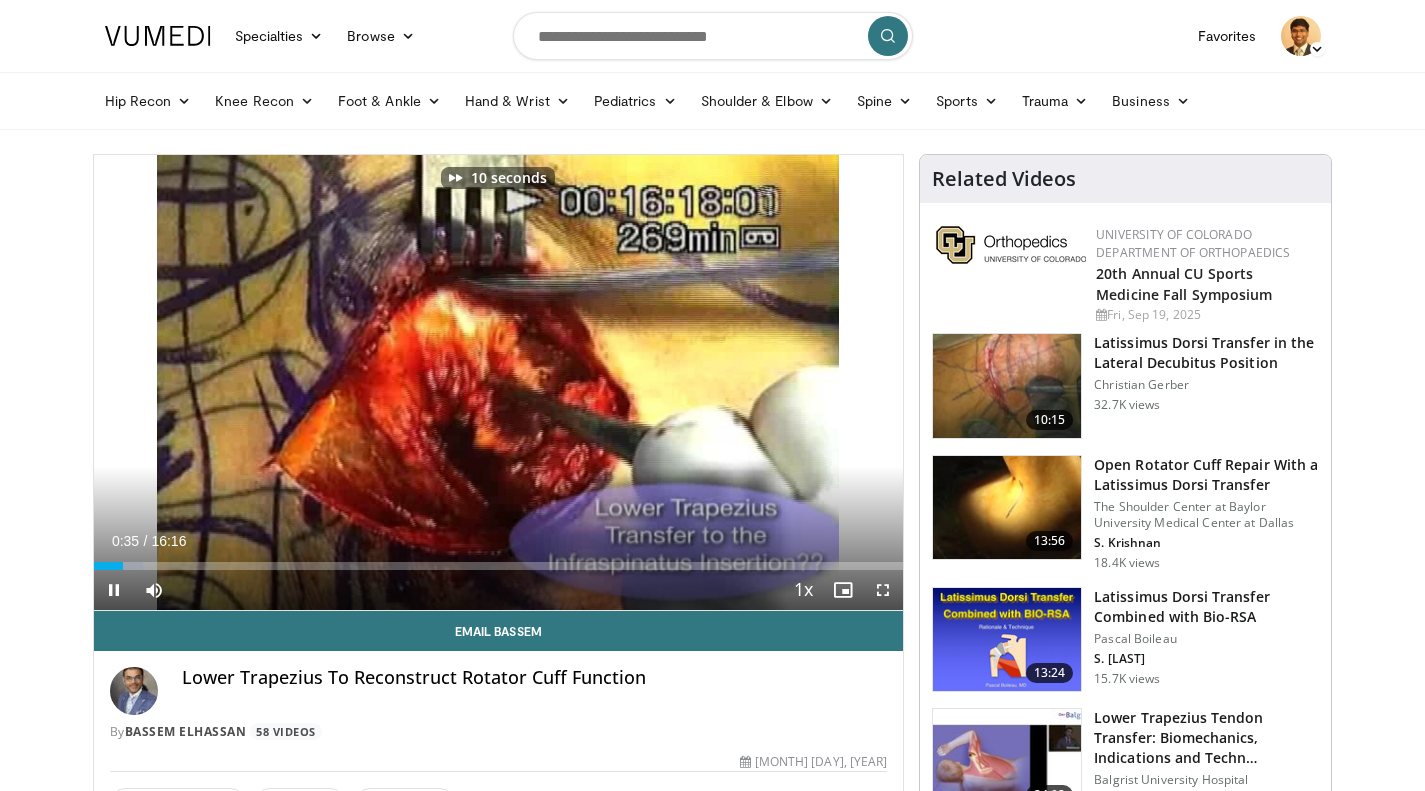 click at bounding box center [721, 382] 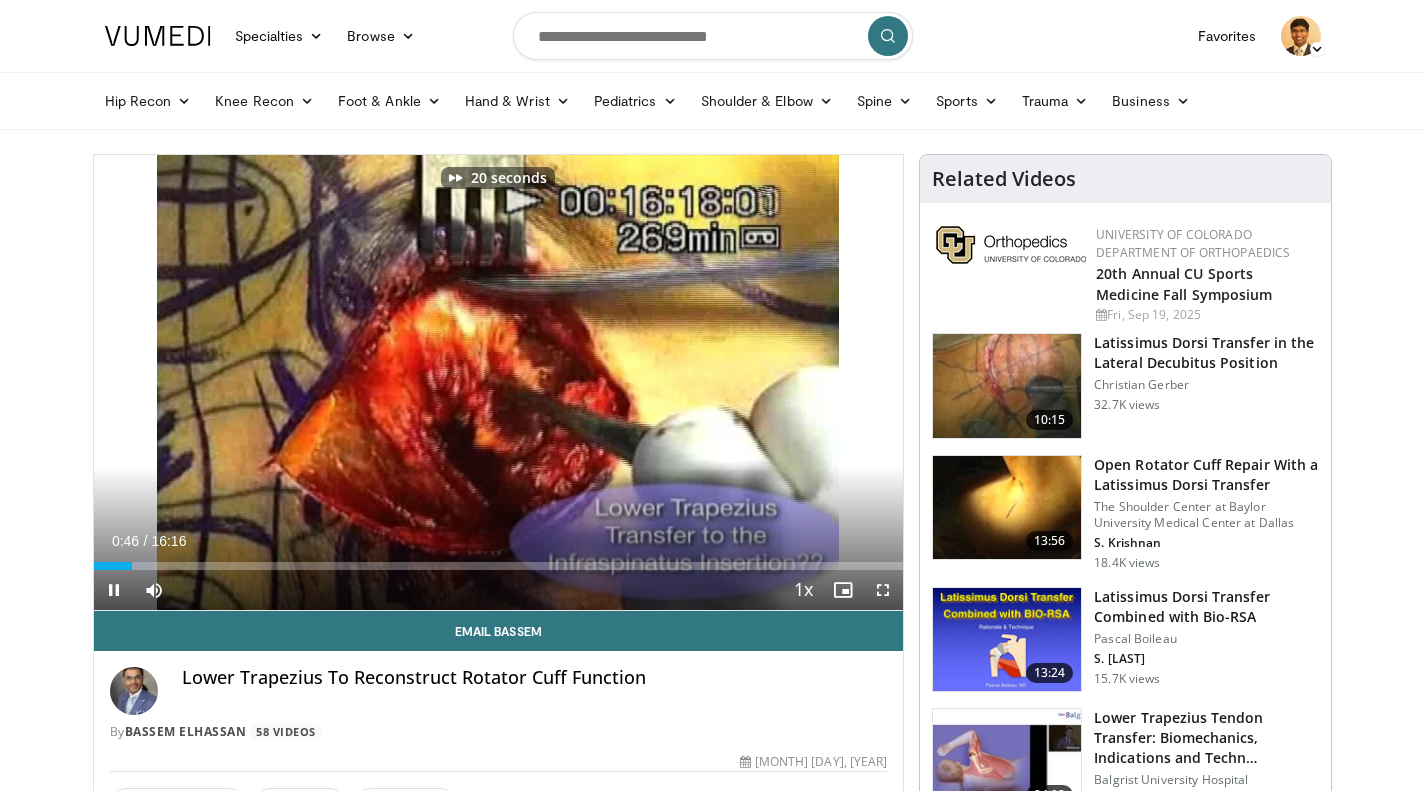 click at bounding box center [721, 382] 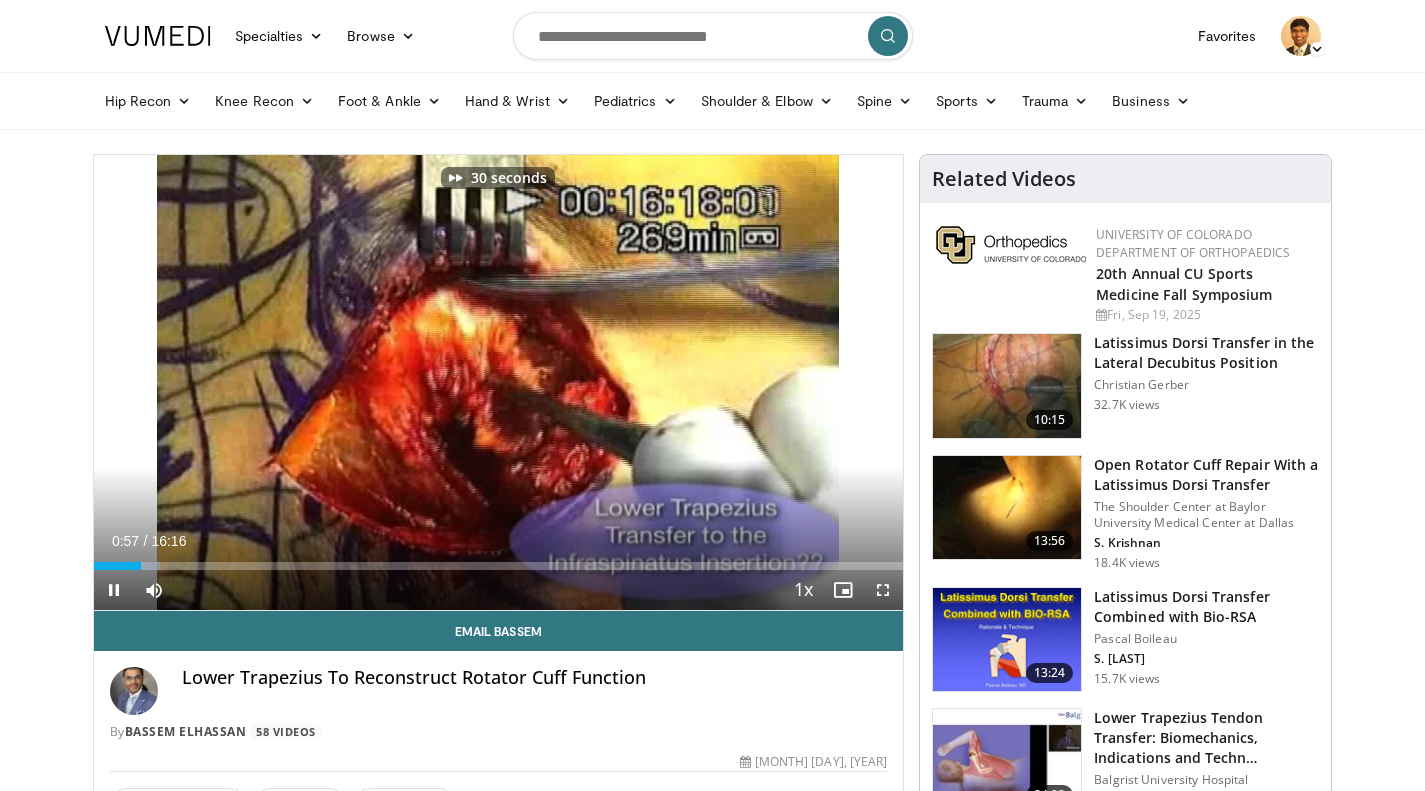 click at bounding box center (721, 382) 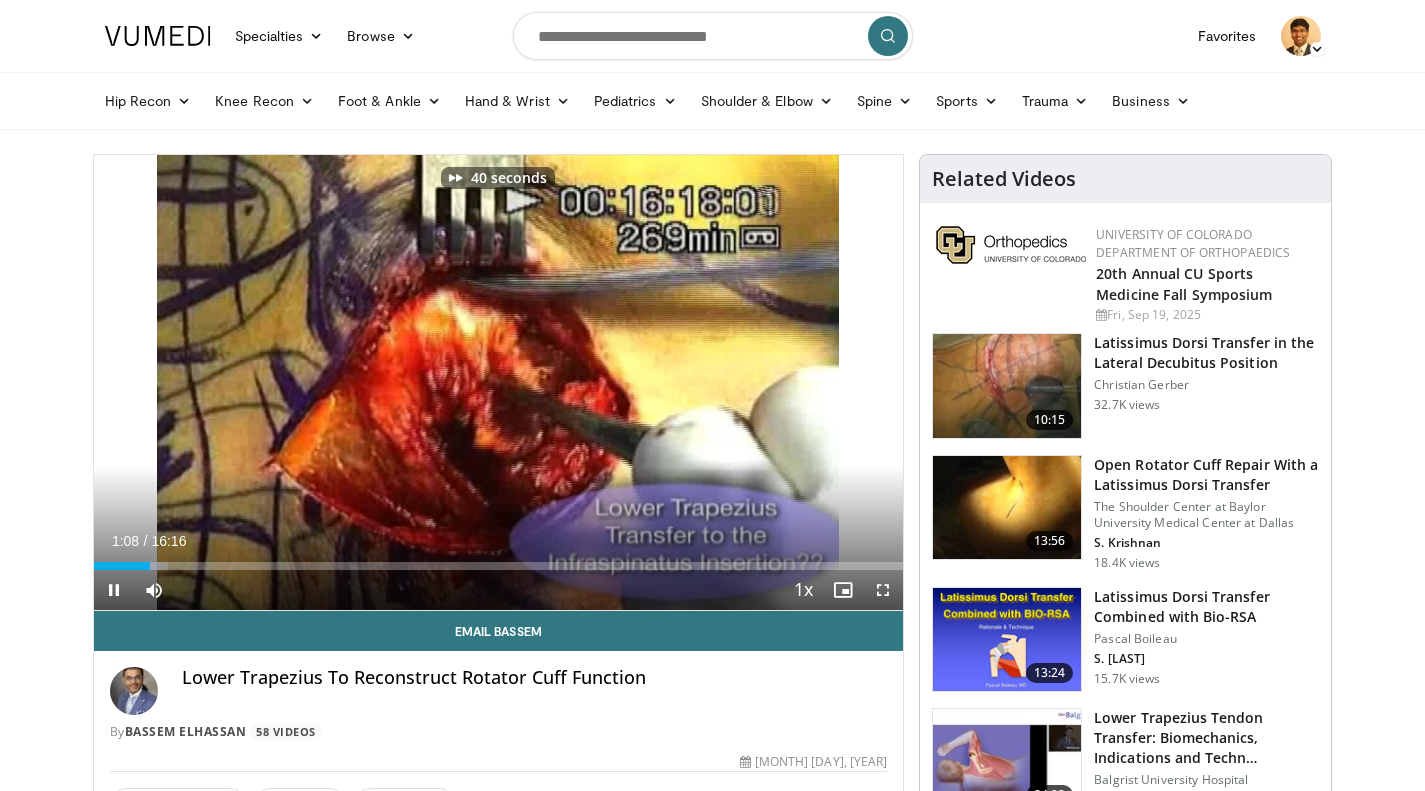 click at bounding box center (721, 382) 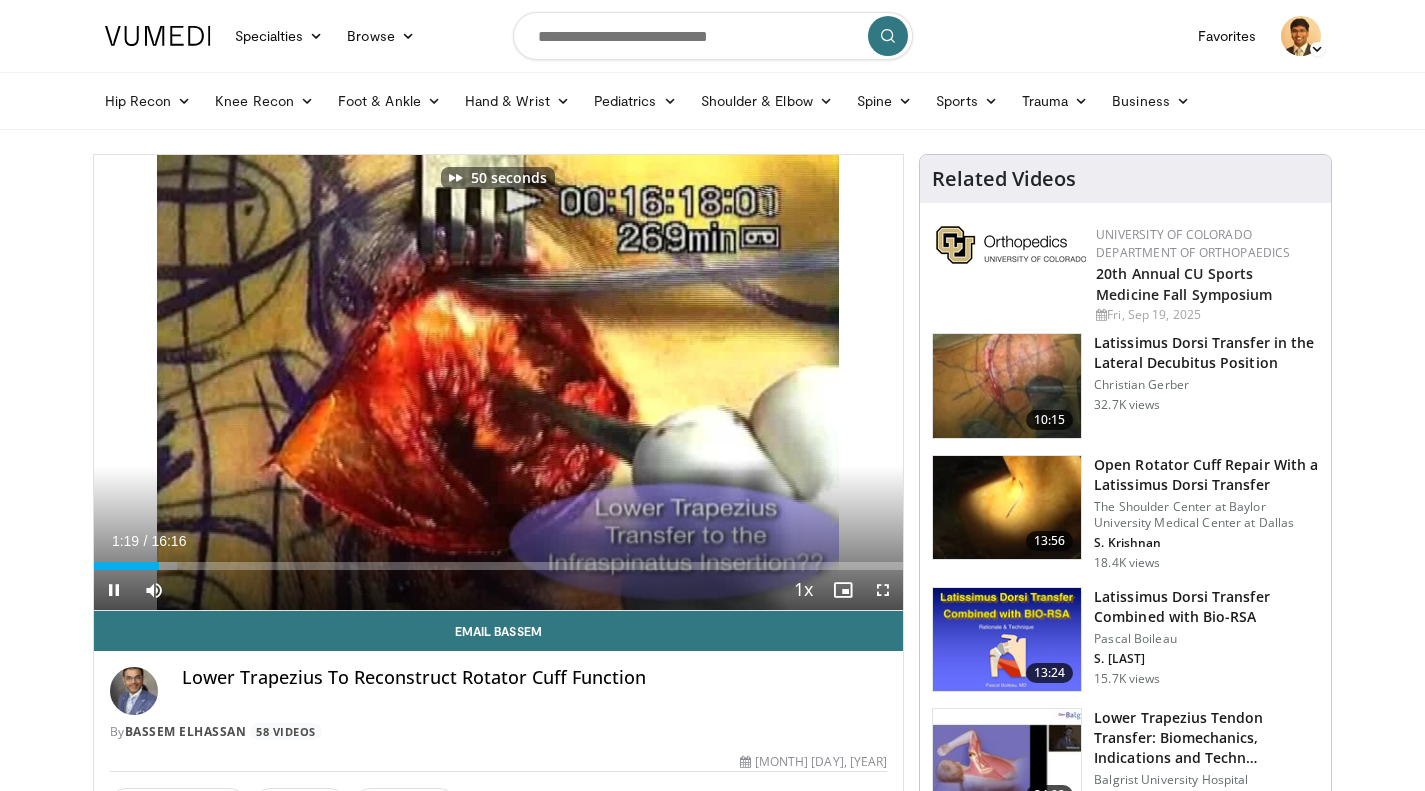 click at bounding box center (721, 382) 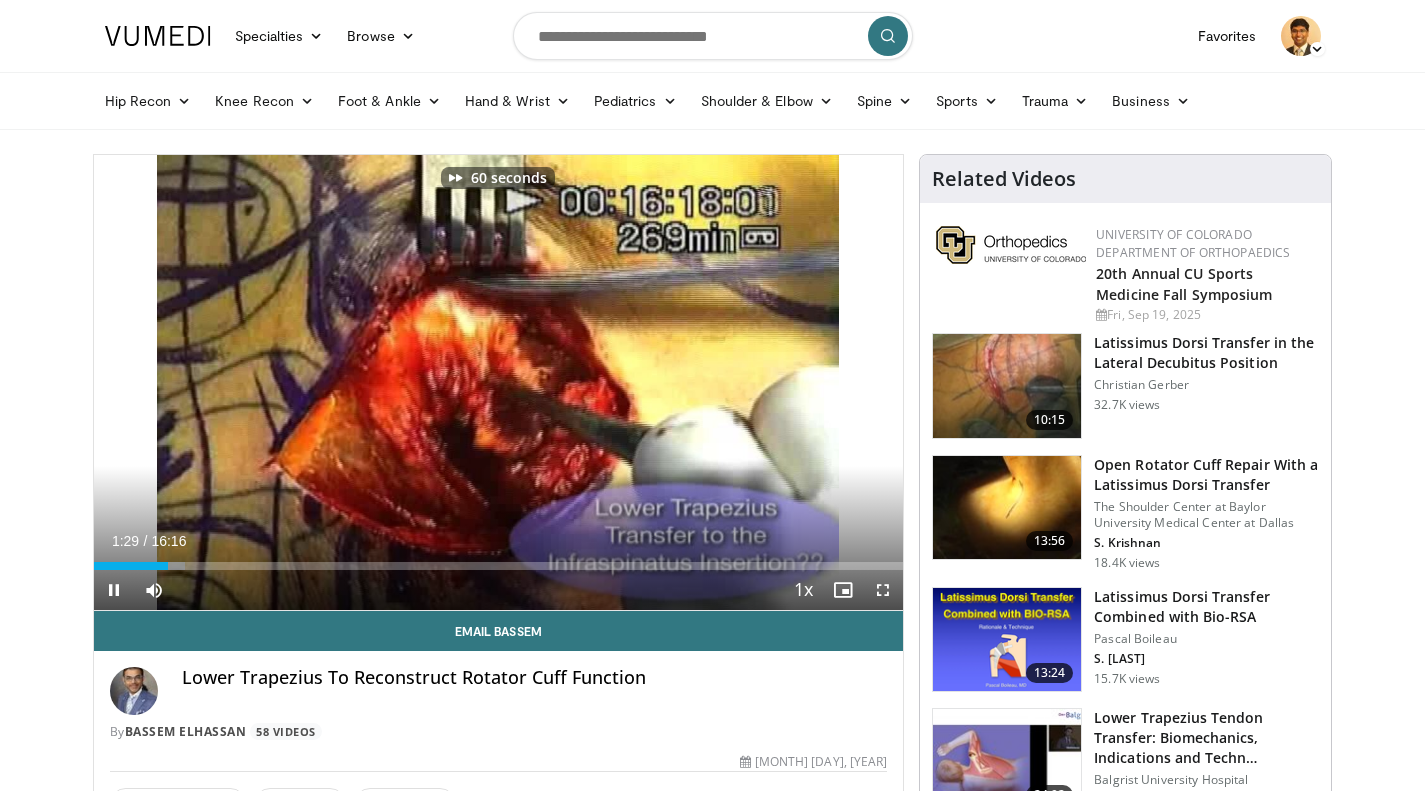 click at bounding box center (721, 382) 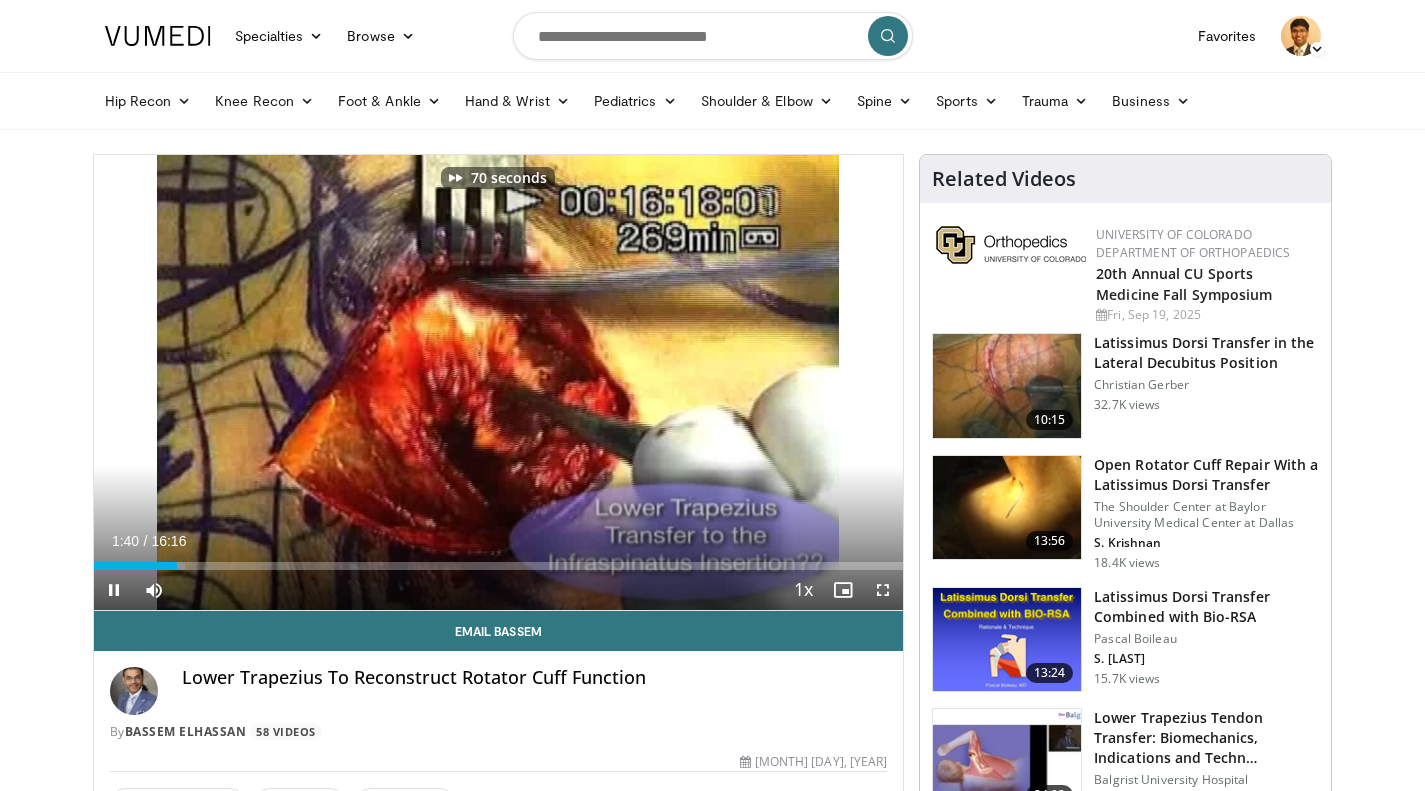 click at bounding box center [721, 382] 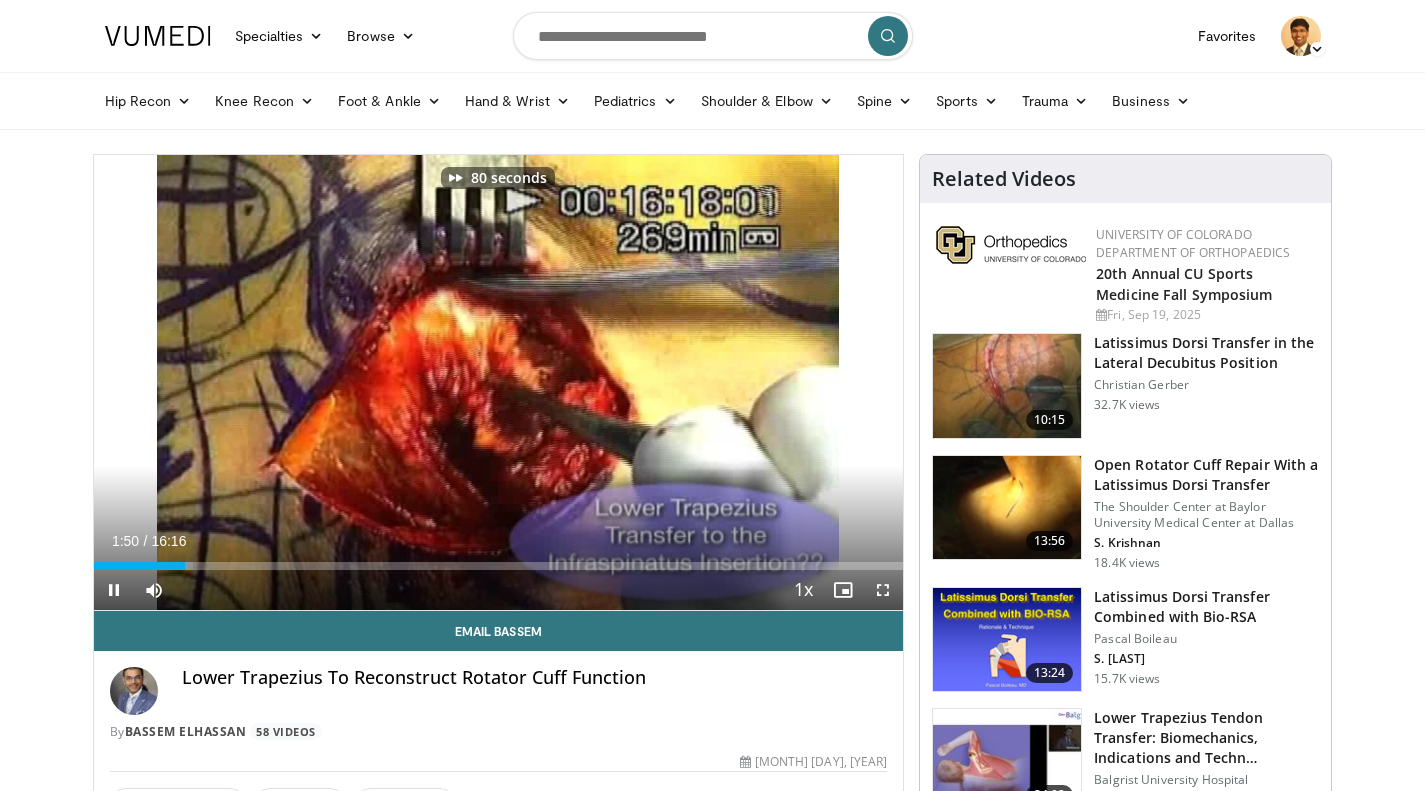 click at bounding box center (721, 382) 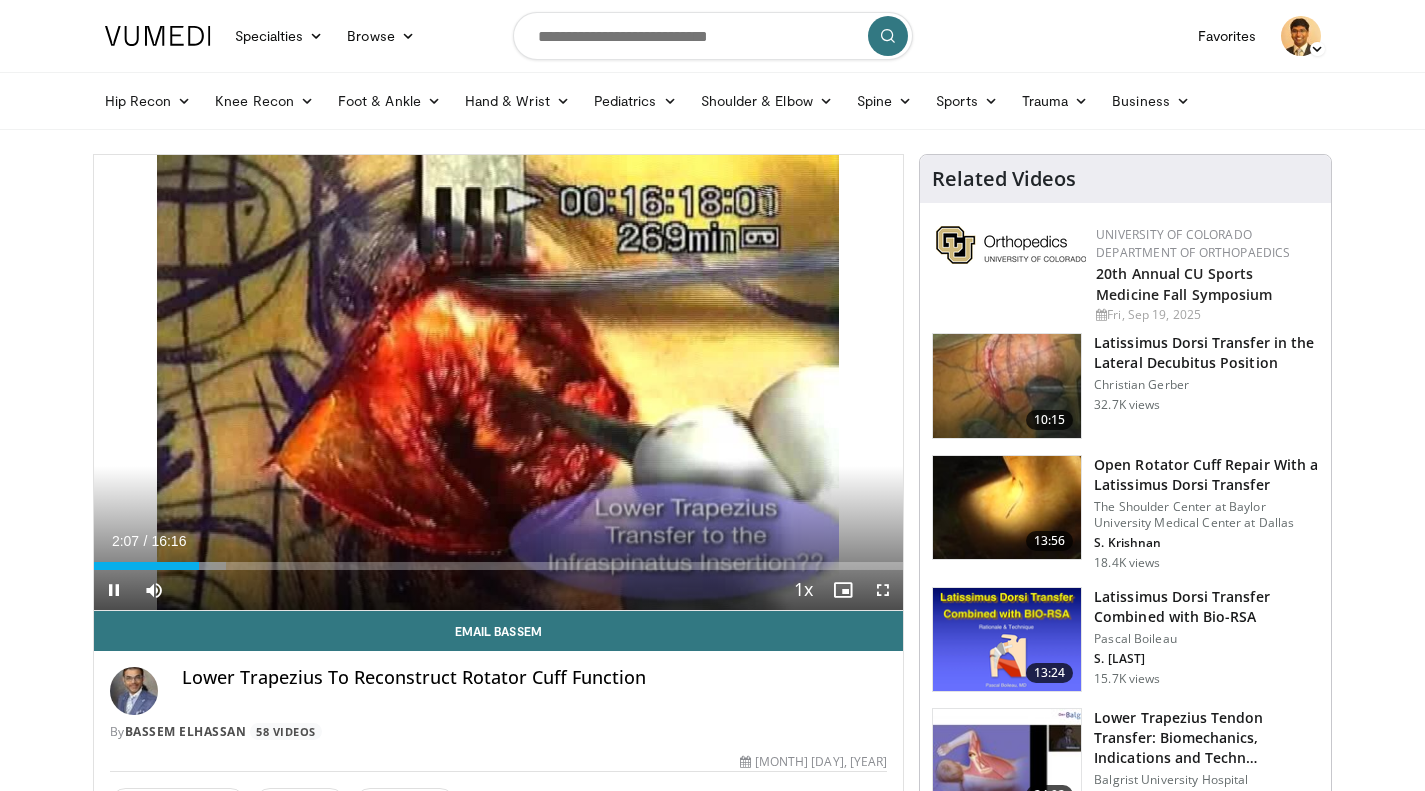 click at bounding box center (721, 382) 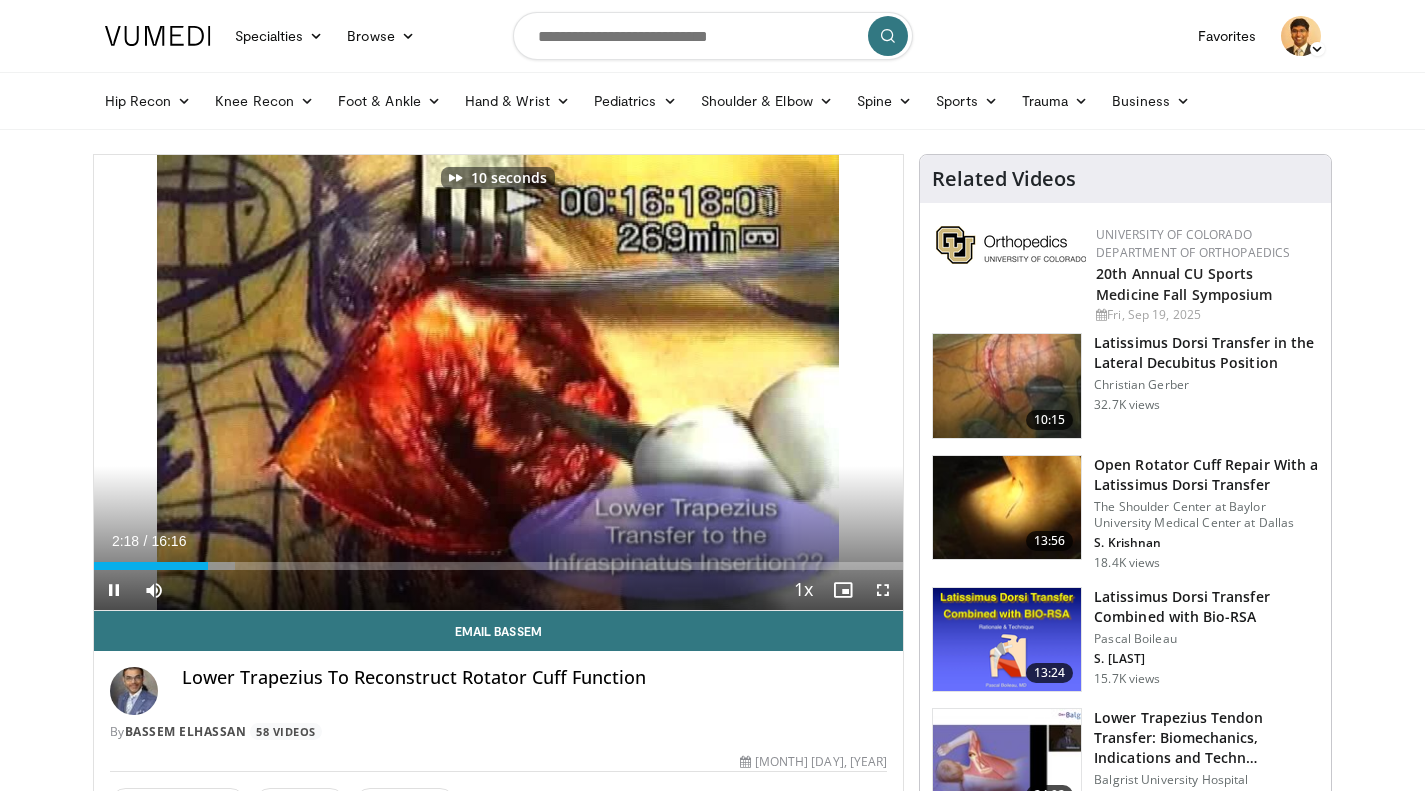 click at bounding box center (721, 382) 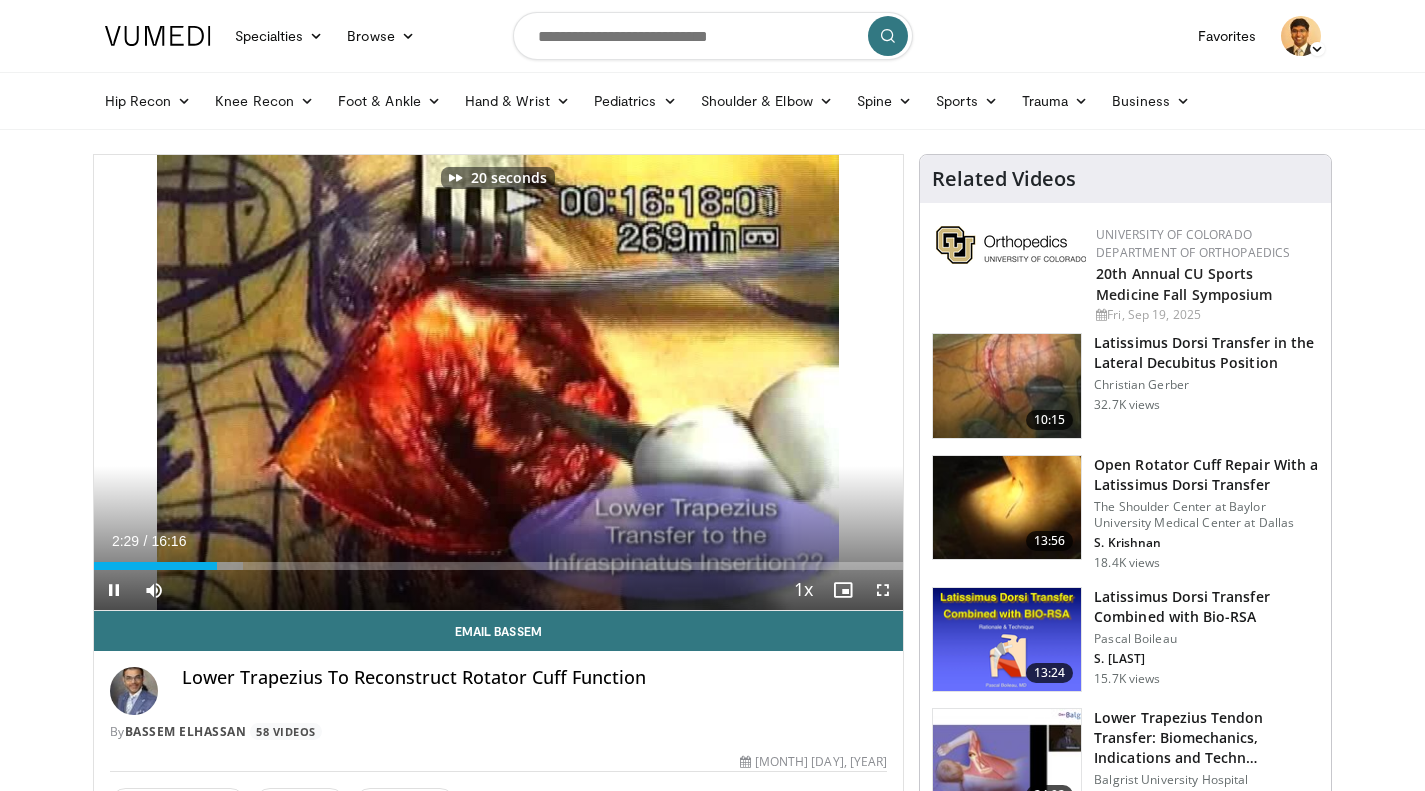 click at bounding box center [721, 382] 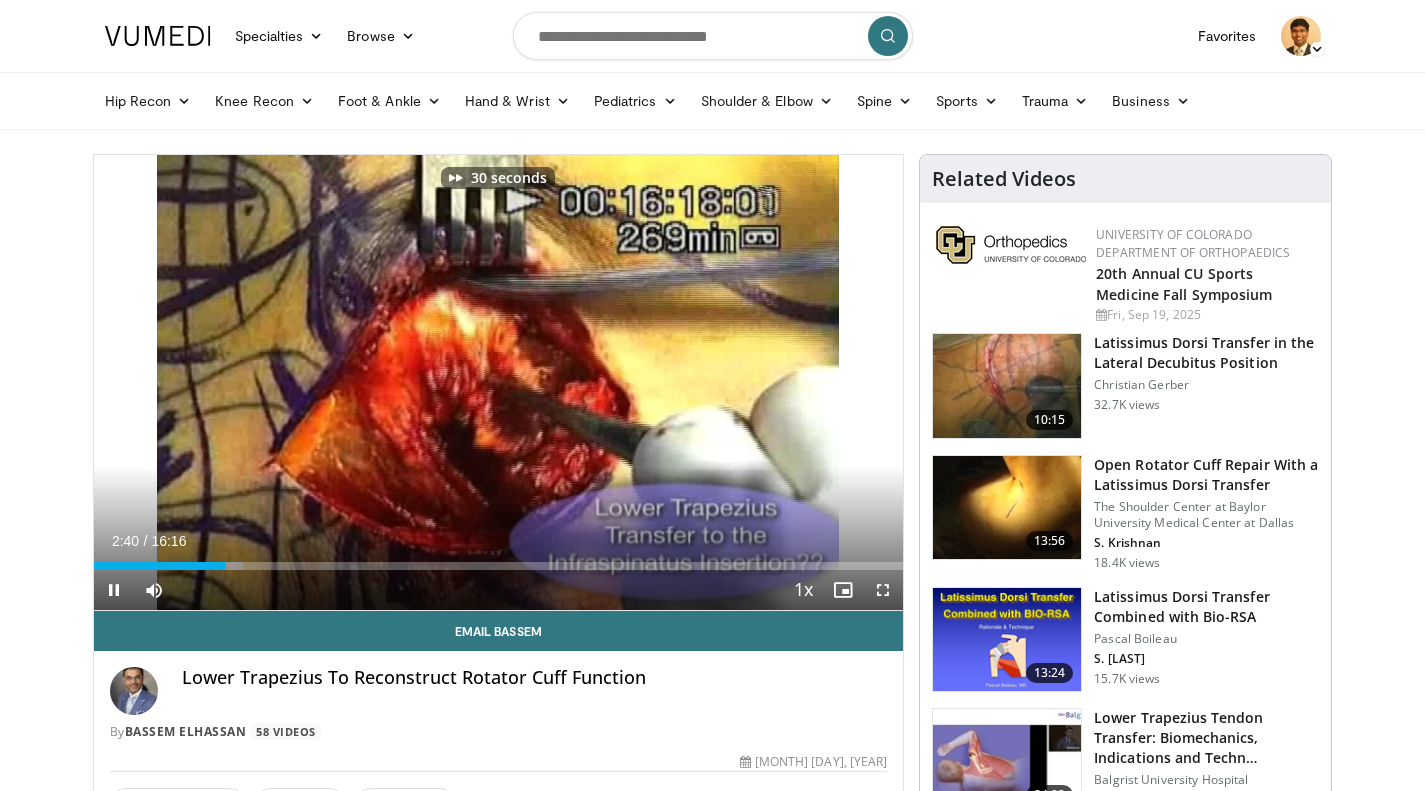 click at bounding box center [721, 382] 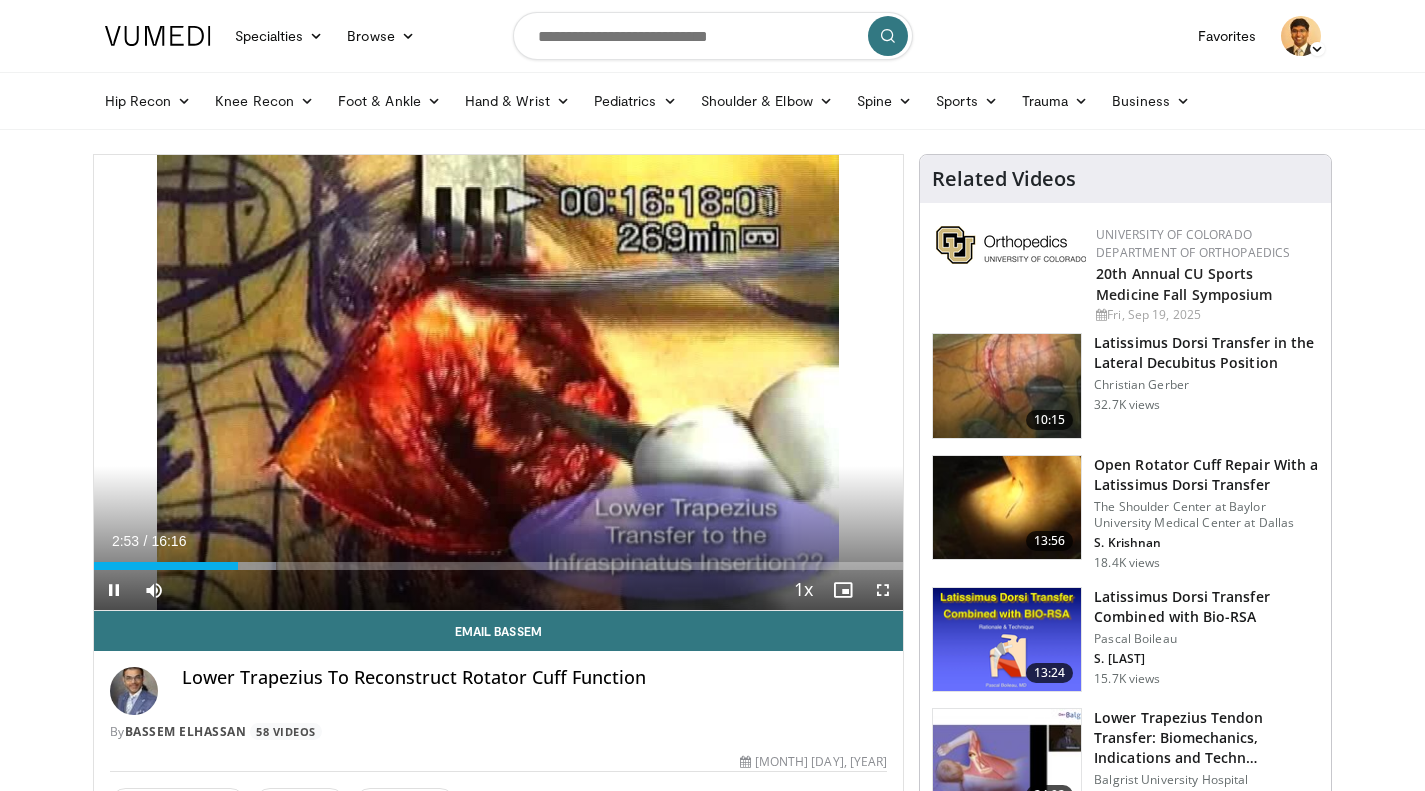 click at bounding box center (721, 382) 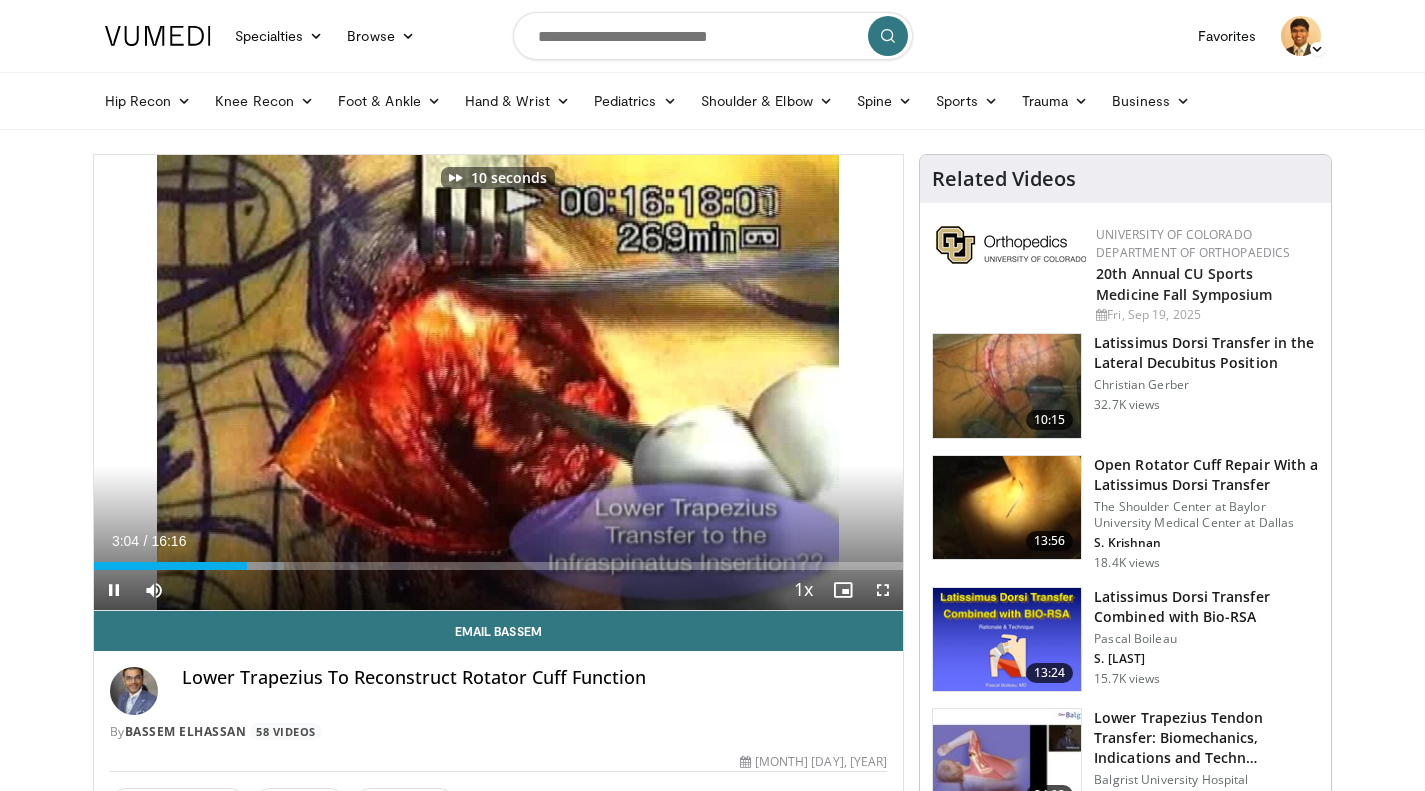 click at bounding box center [721, 382] 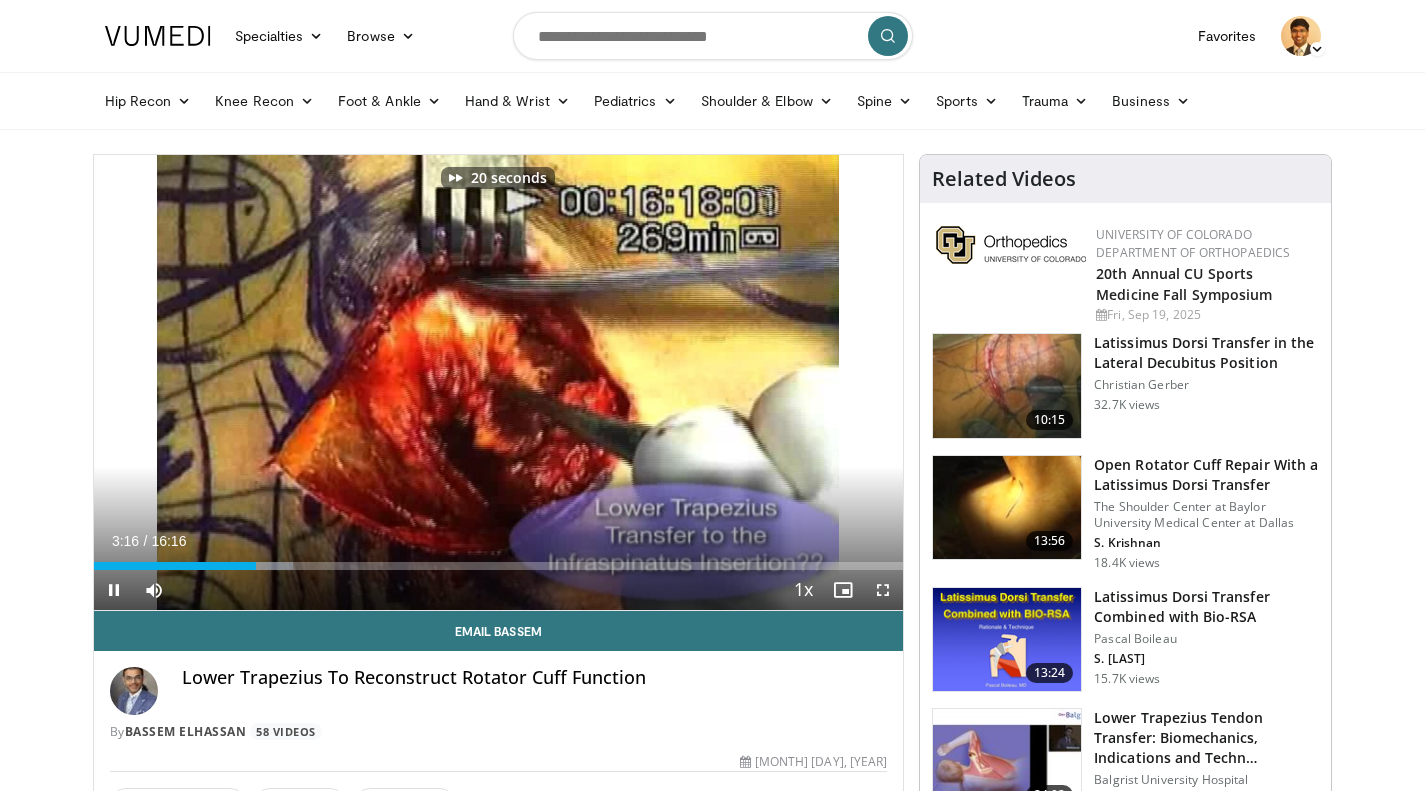 click at bounding box center (721, 382) 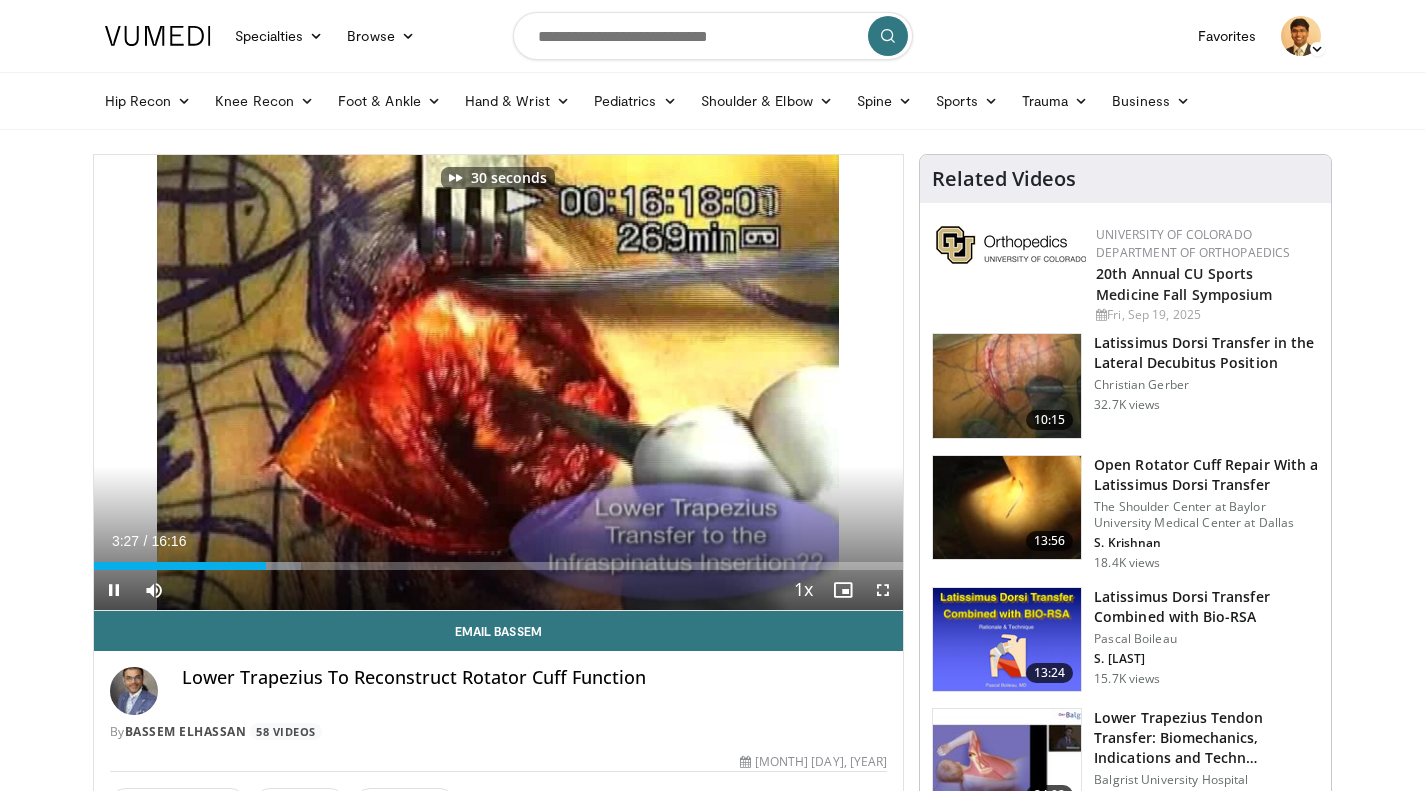 click at bounding box center [721, 382] 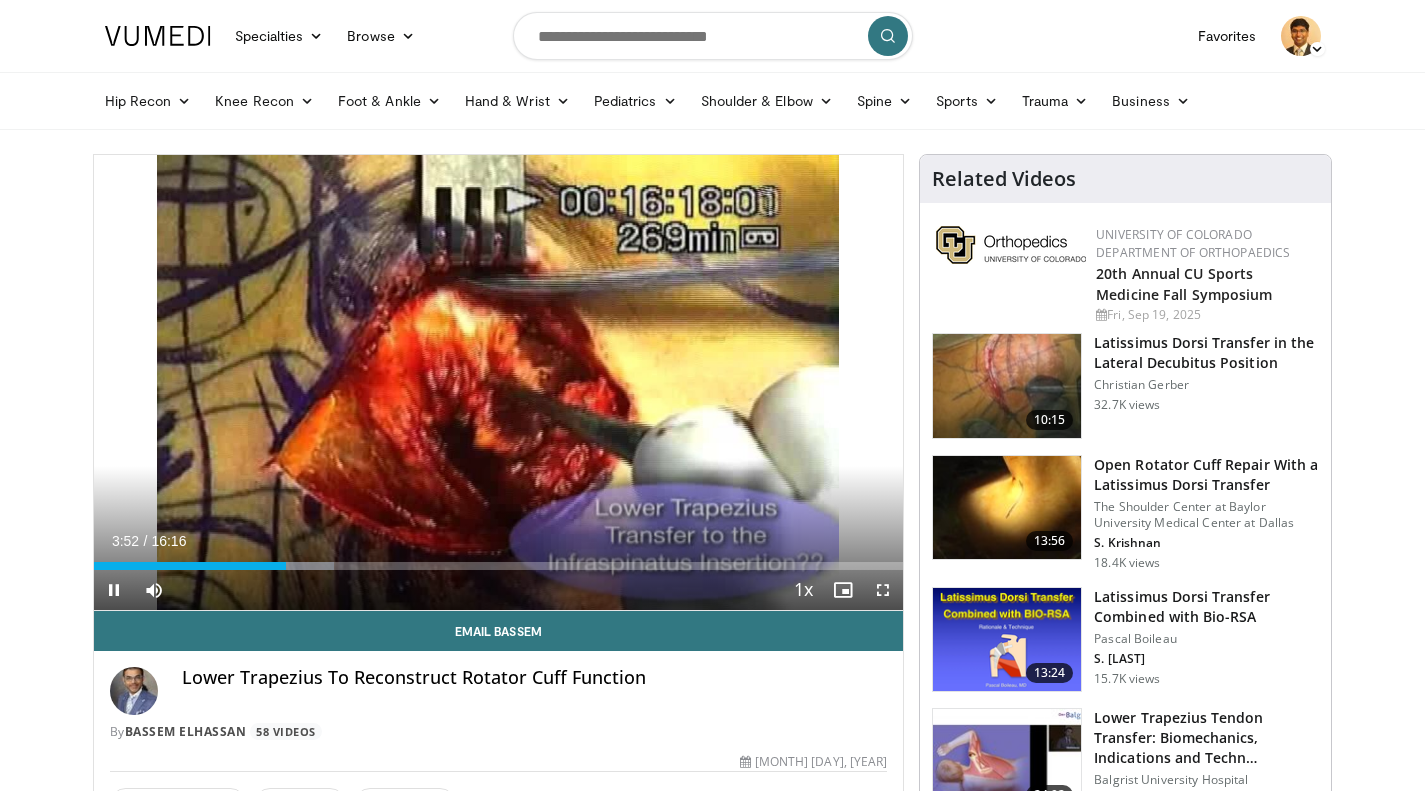 click at bounding box center [721, 382] 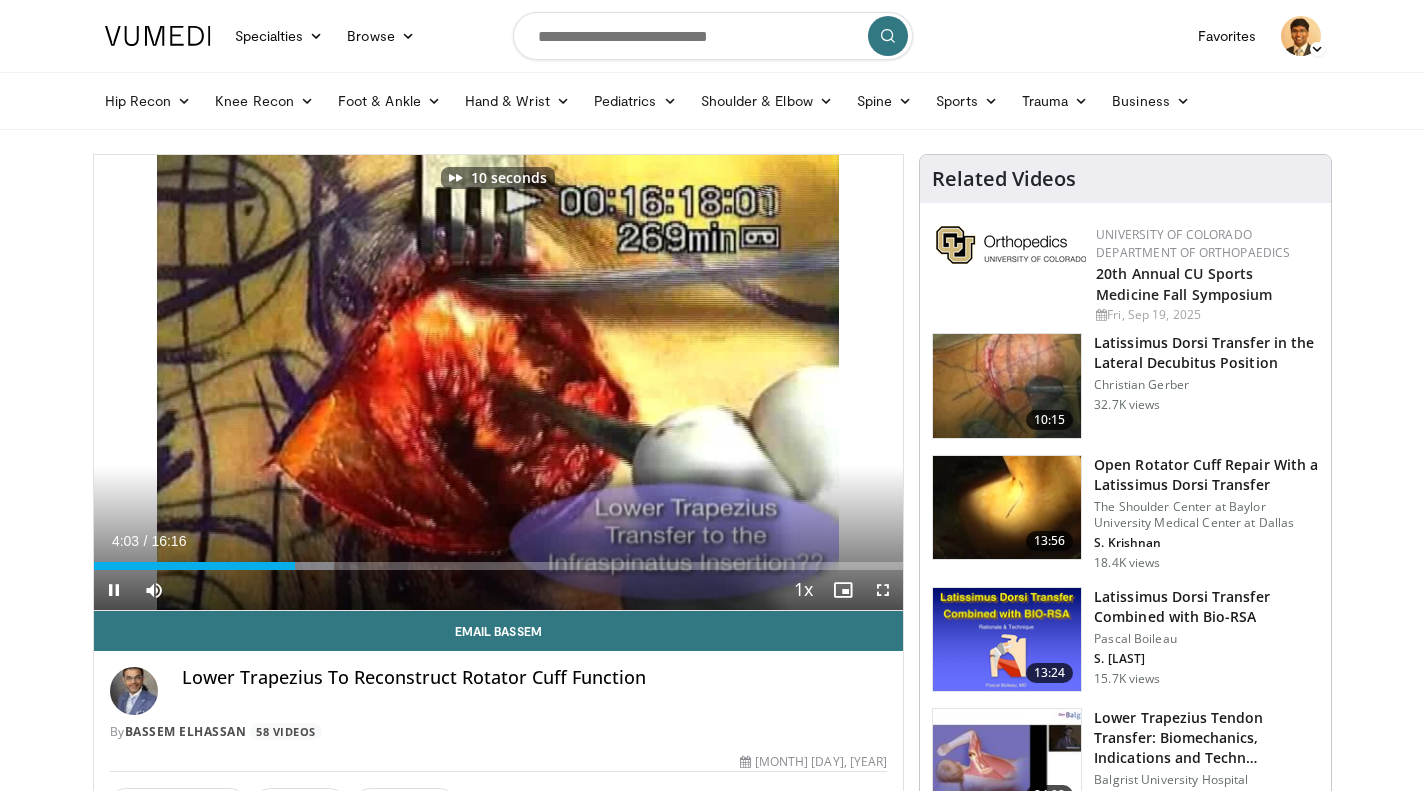click at bounding box center (721, 382) 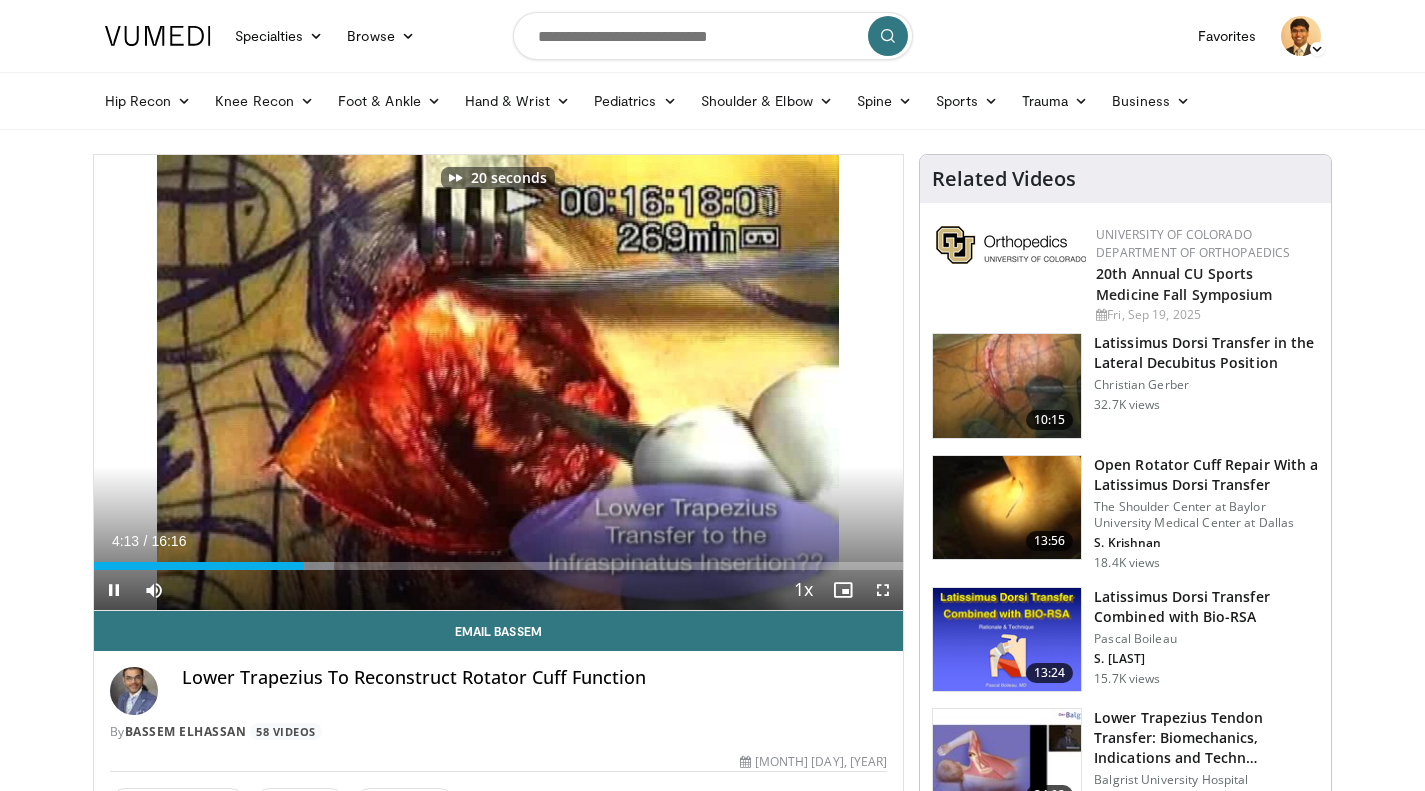 click at bounding box center [721, 382] 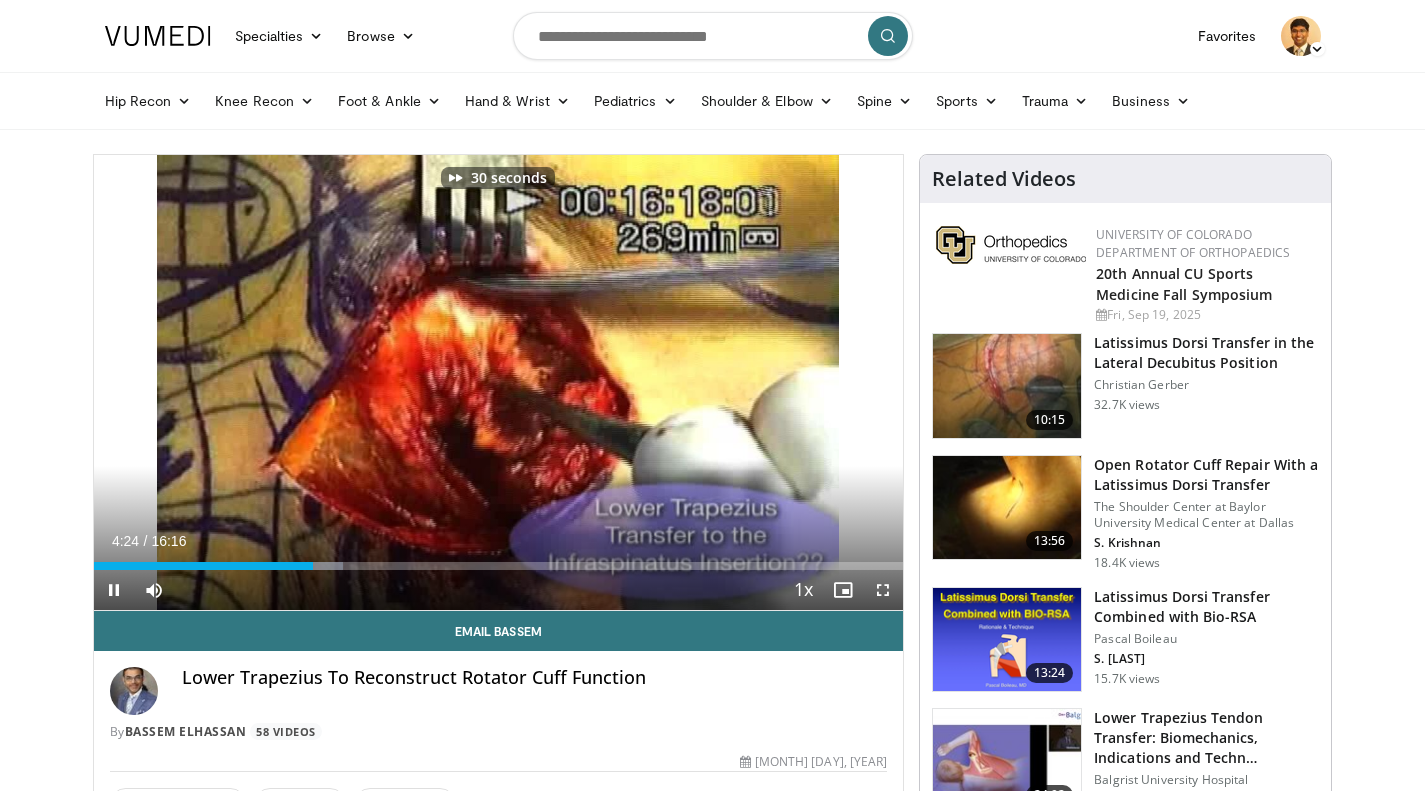 click at bounding box center (721, 382) 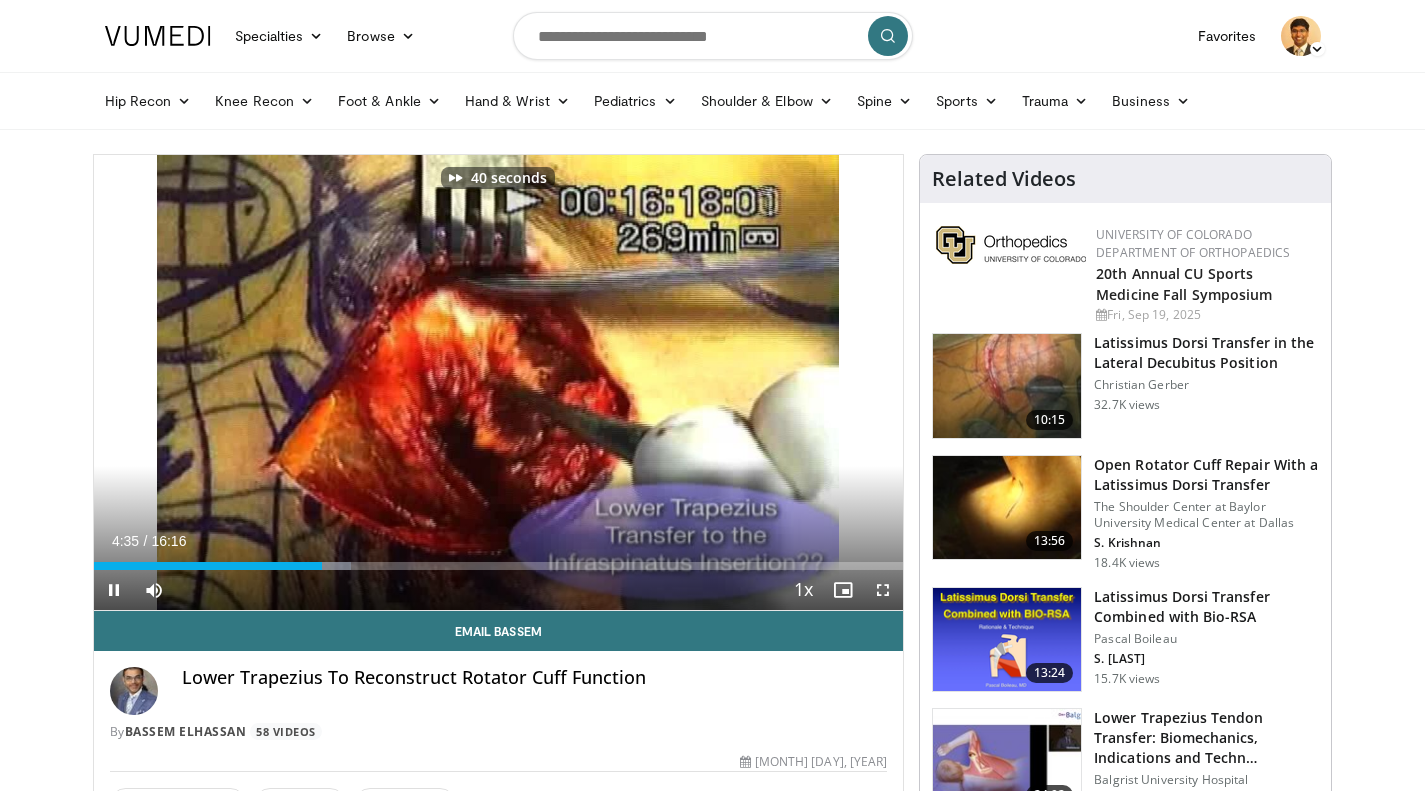 click at bounding box center (721, 382) 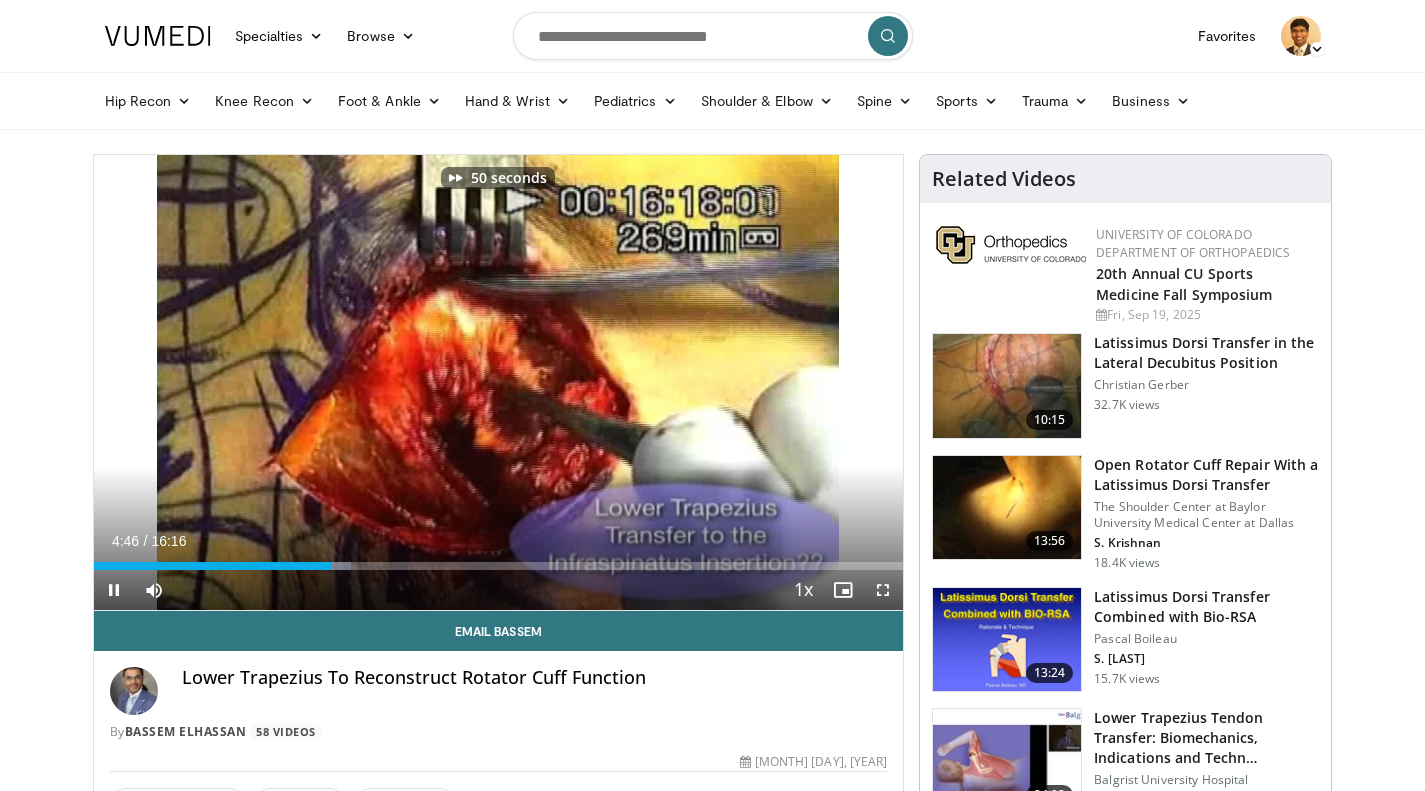 click at bounding box center [721, 382] 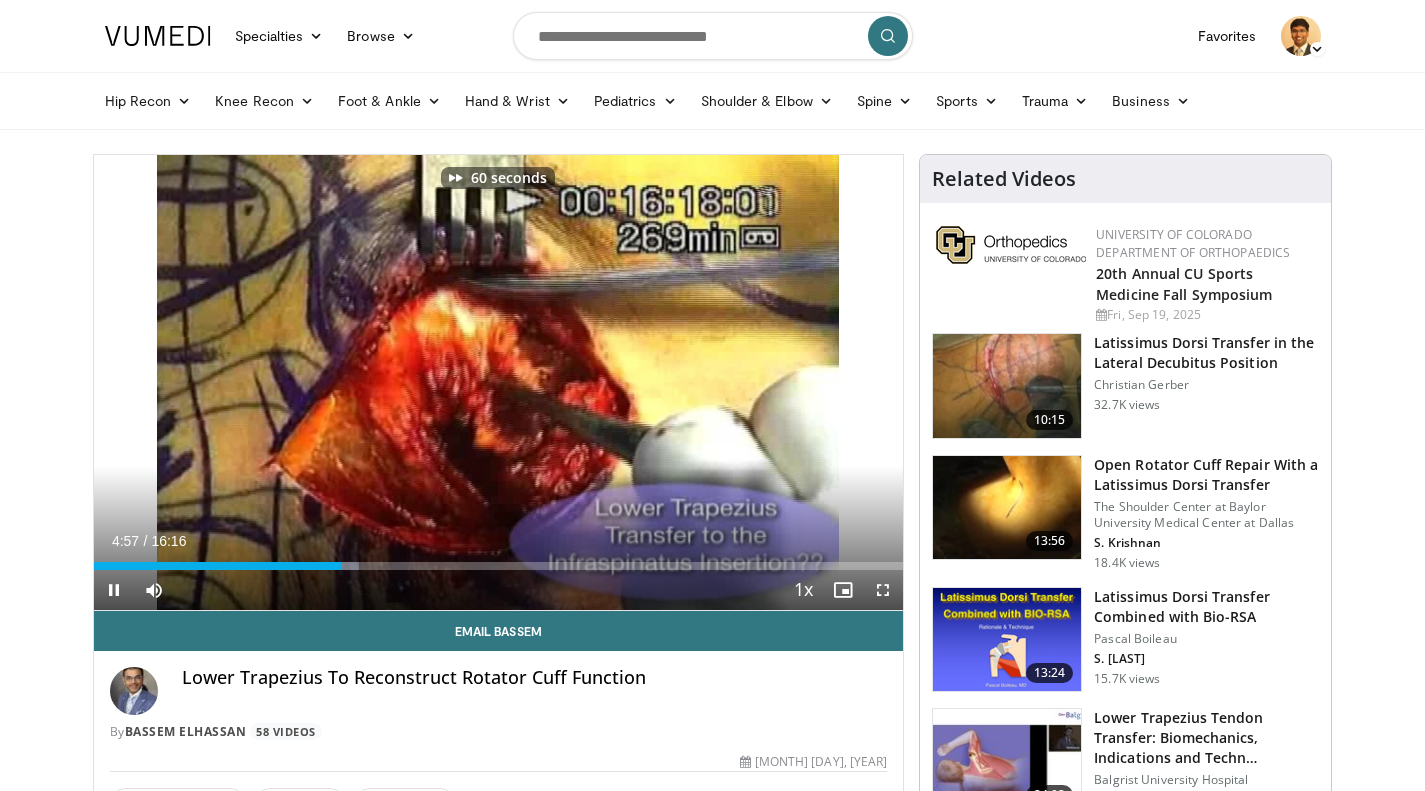 click at bounding box center [721, 382] 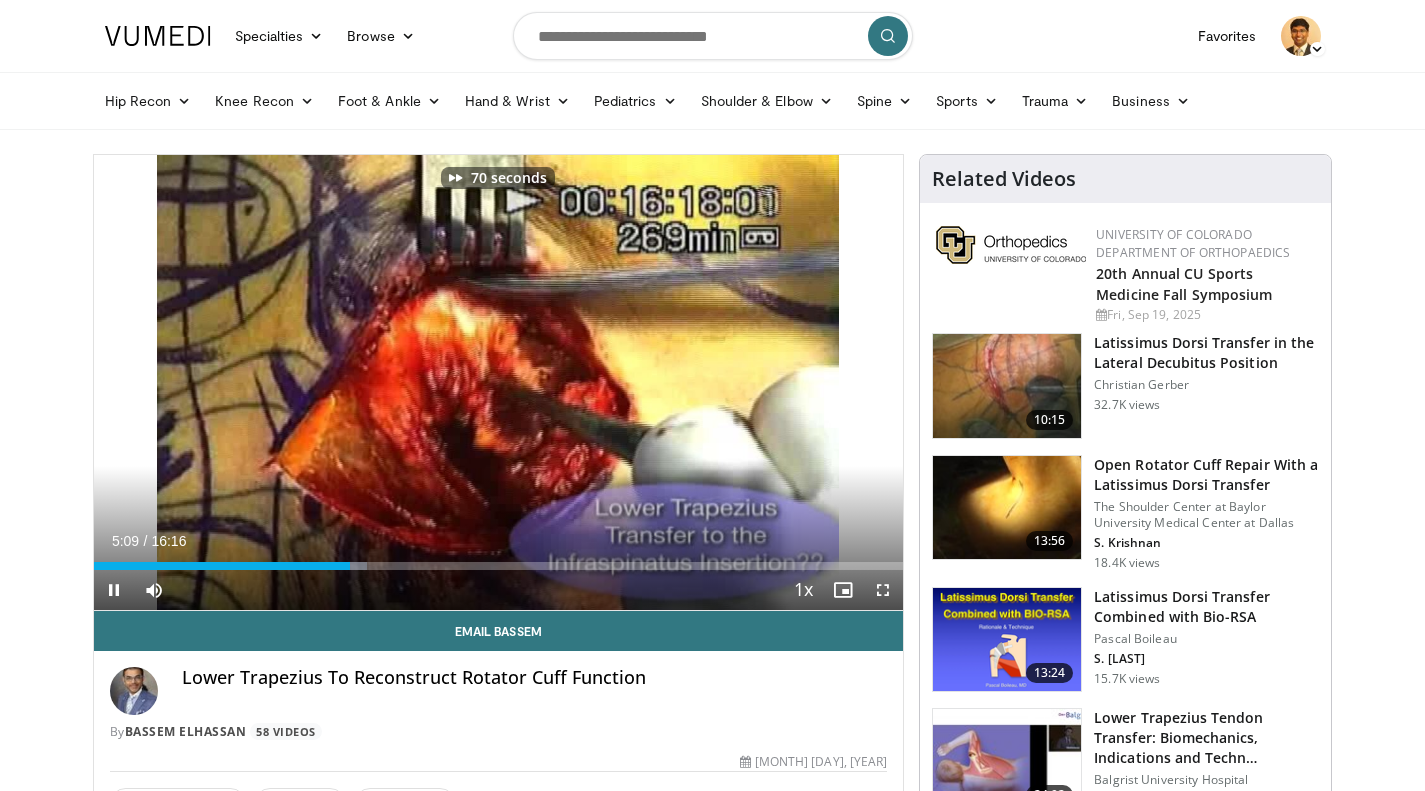 click at bounding box center (721, 382) 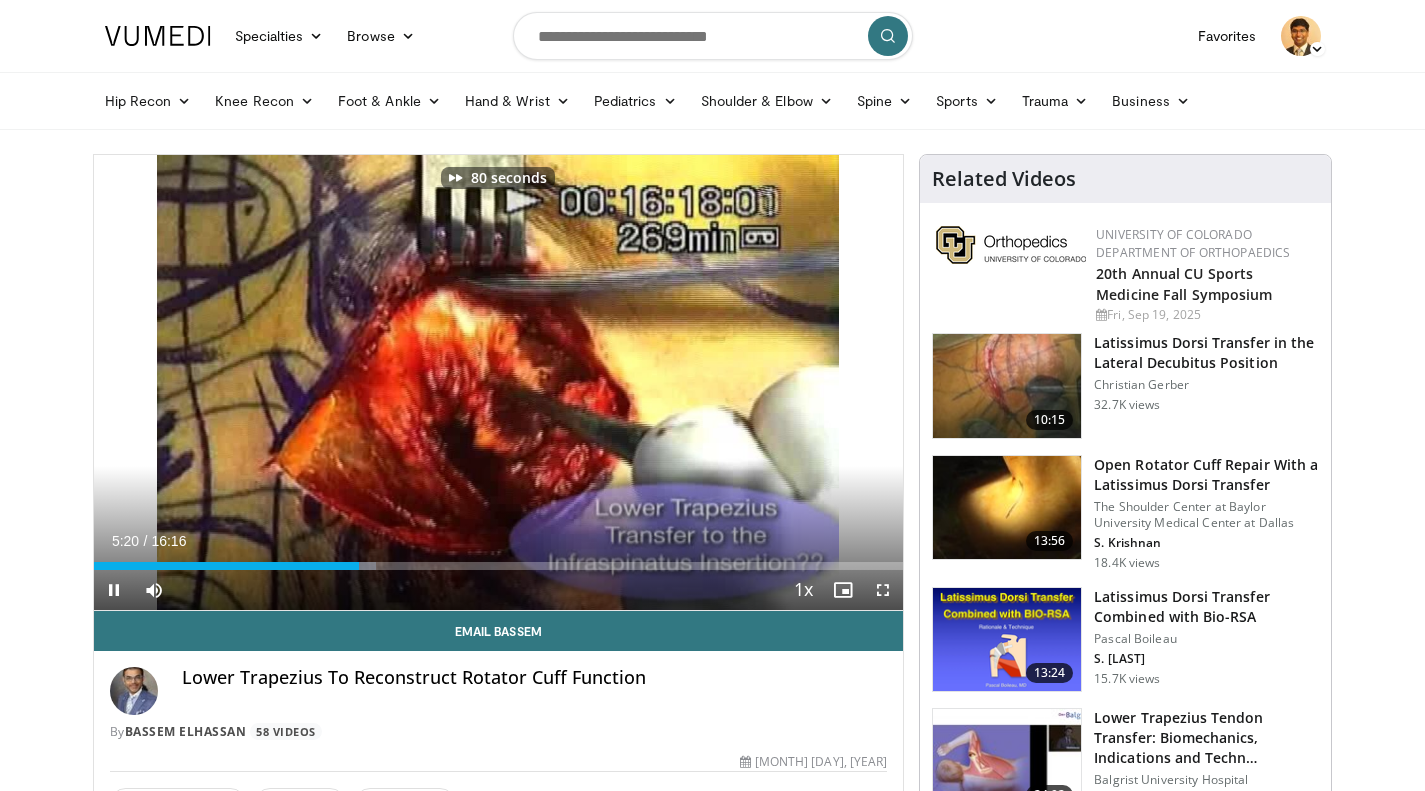 click at bounding box center [721, 382] 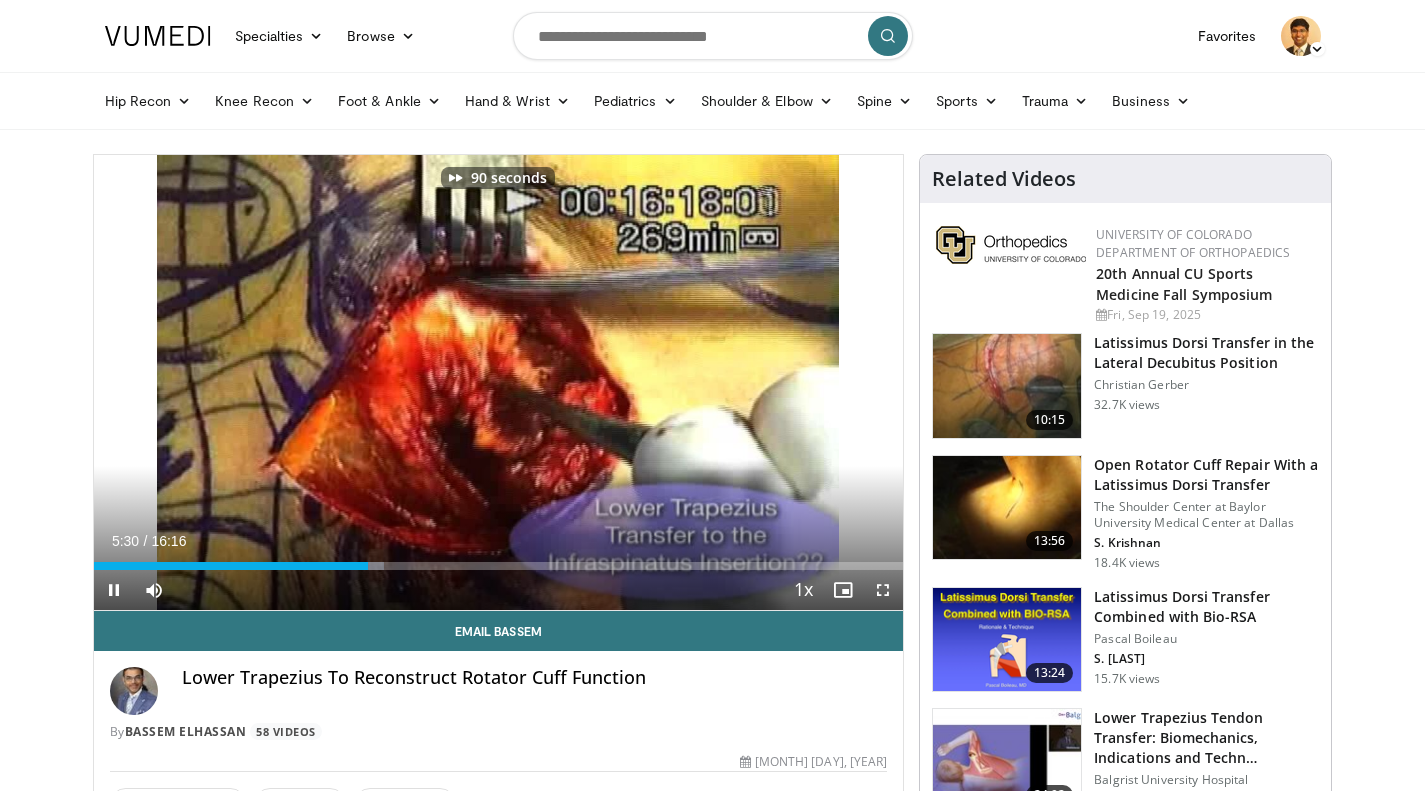 click at bounding box center [721, 382] 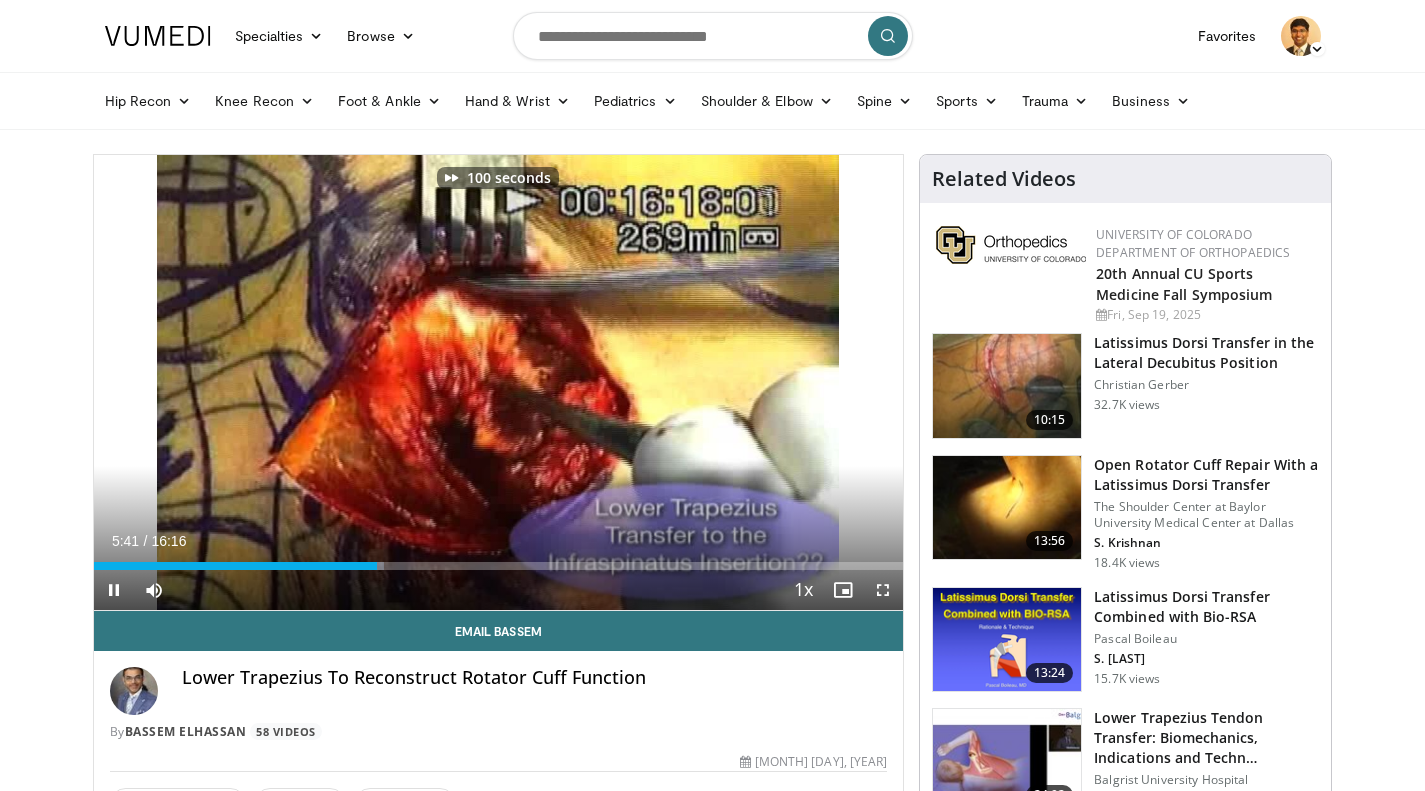 click at bounding box center (721, 382) 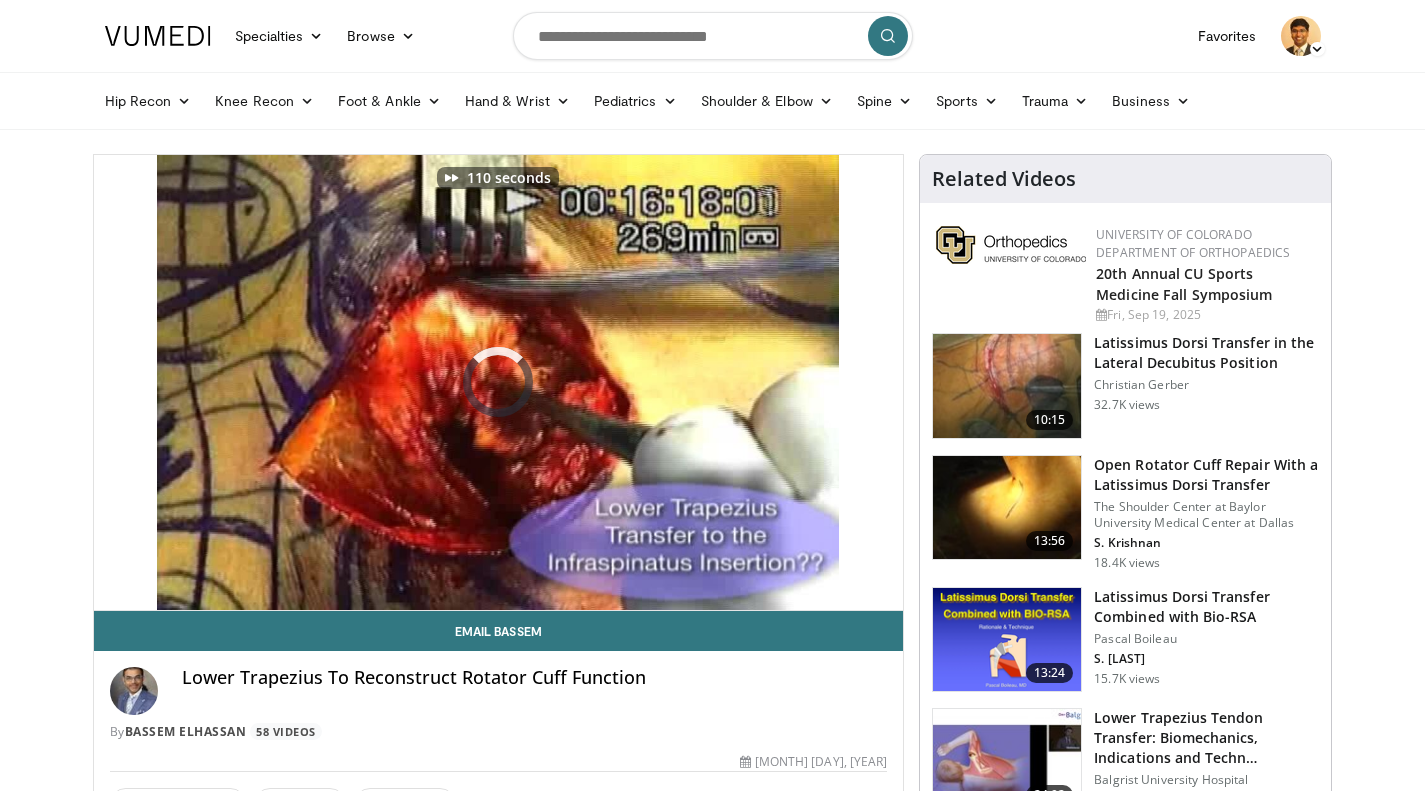 click at bounding box center [1007, 640] 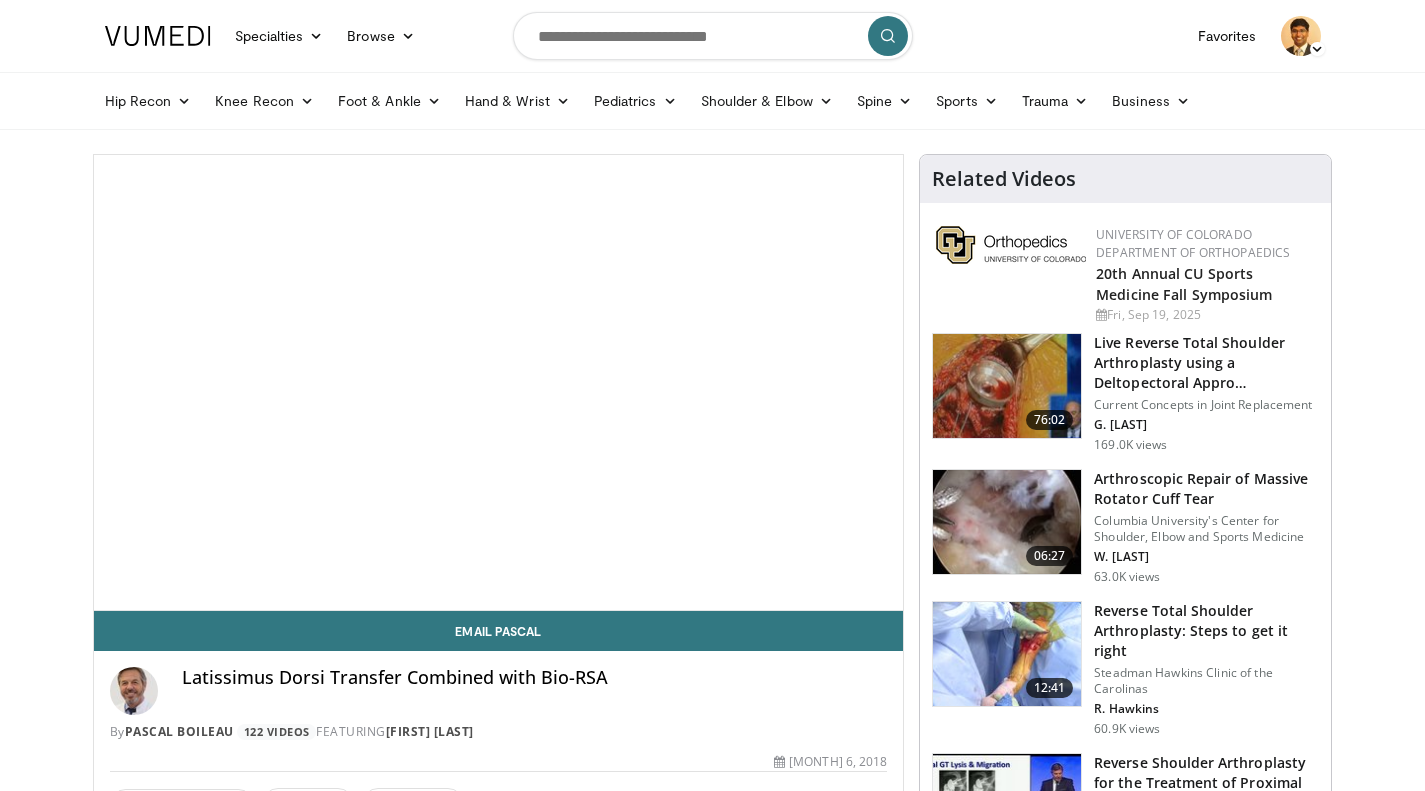 scroll, scrollTop: 0, scrollLeft: 0, axis: both 